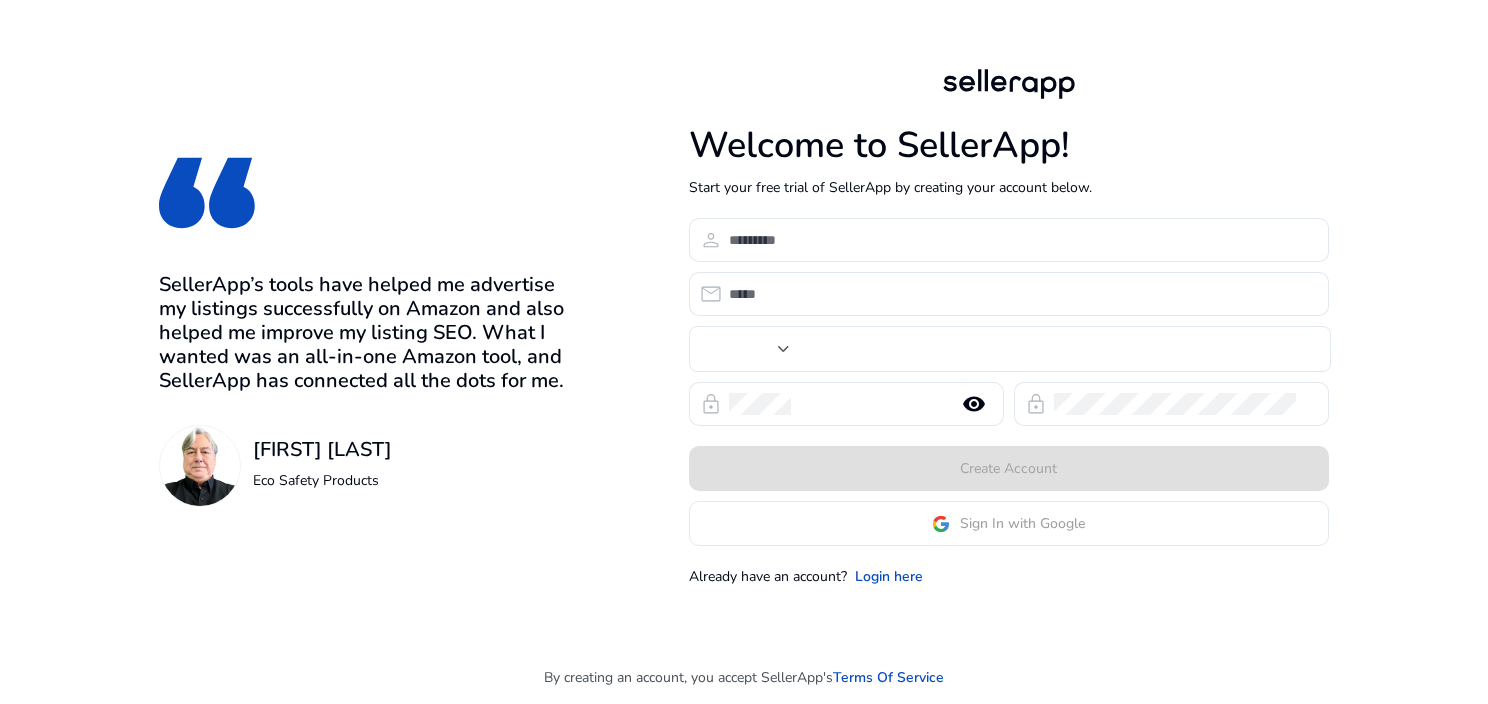 scroll, scrollTop: 0, scrollLeft: 0, axis: both 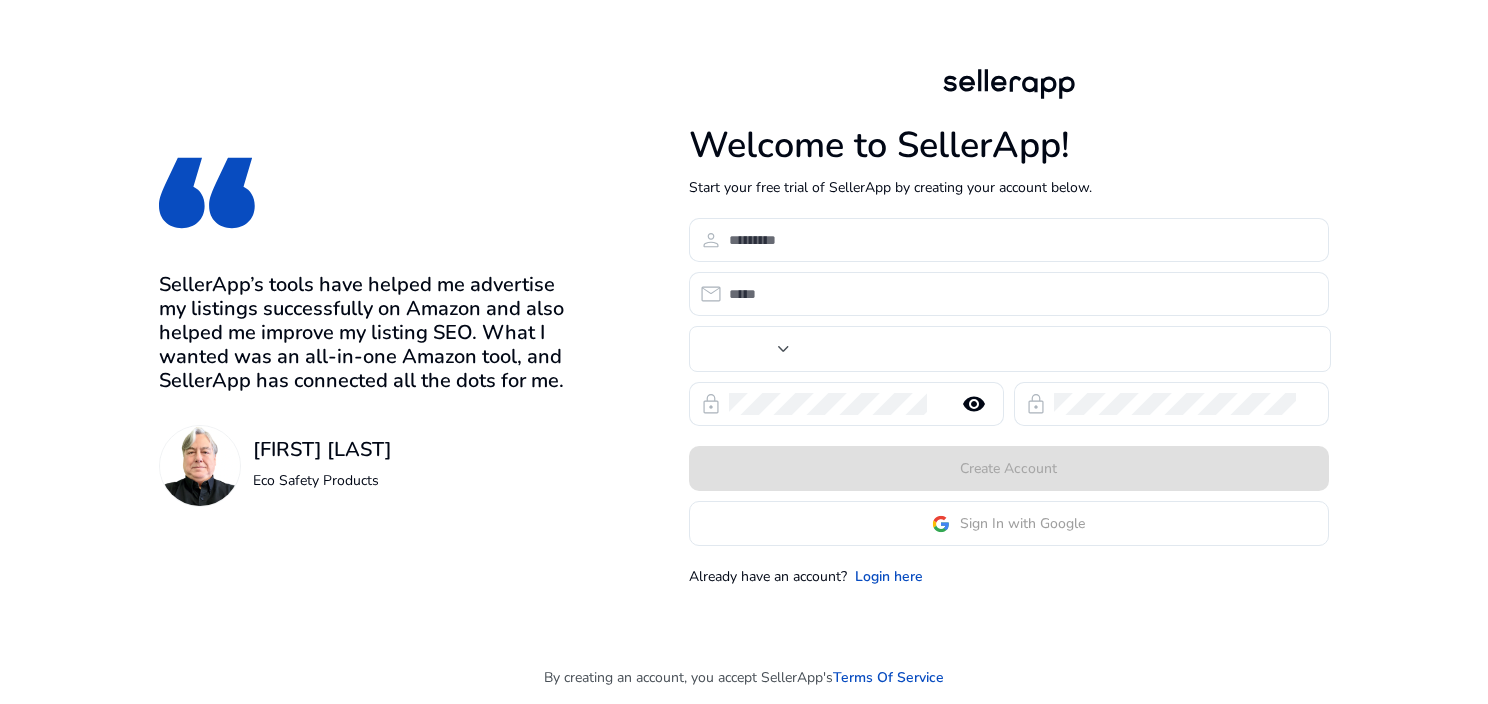 type on "***" 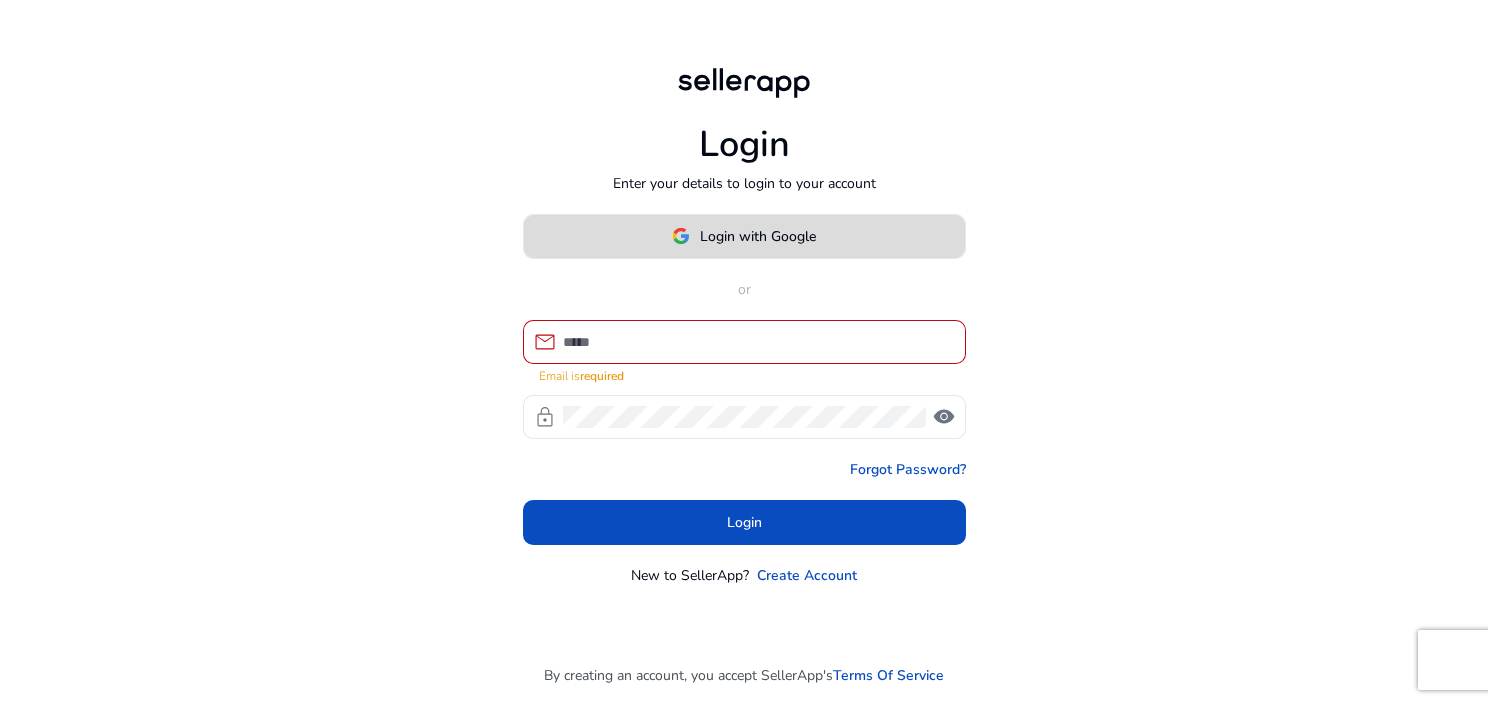 click on "Login with Google" 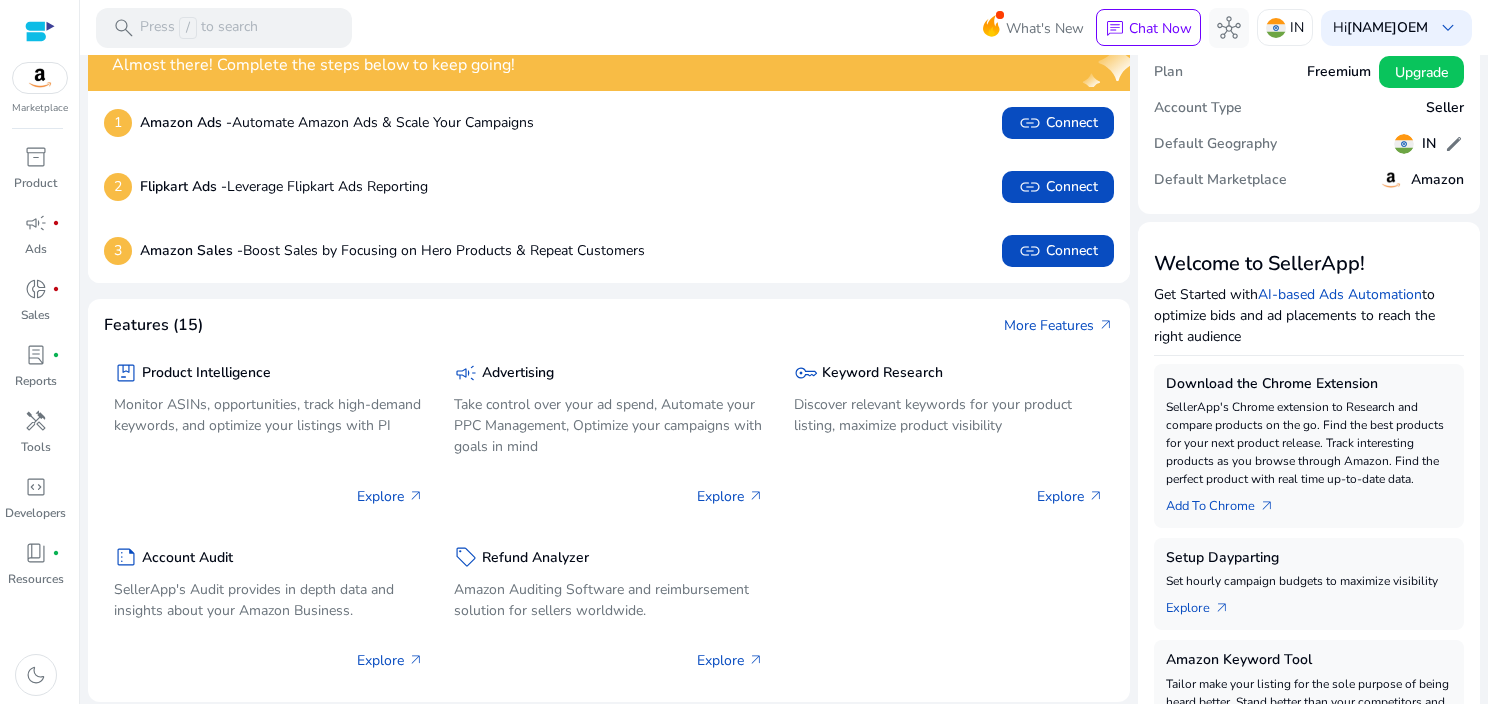 scroll, scrollTop: 0, scrollLeft: 0, axis: both 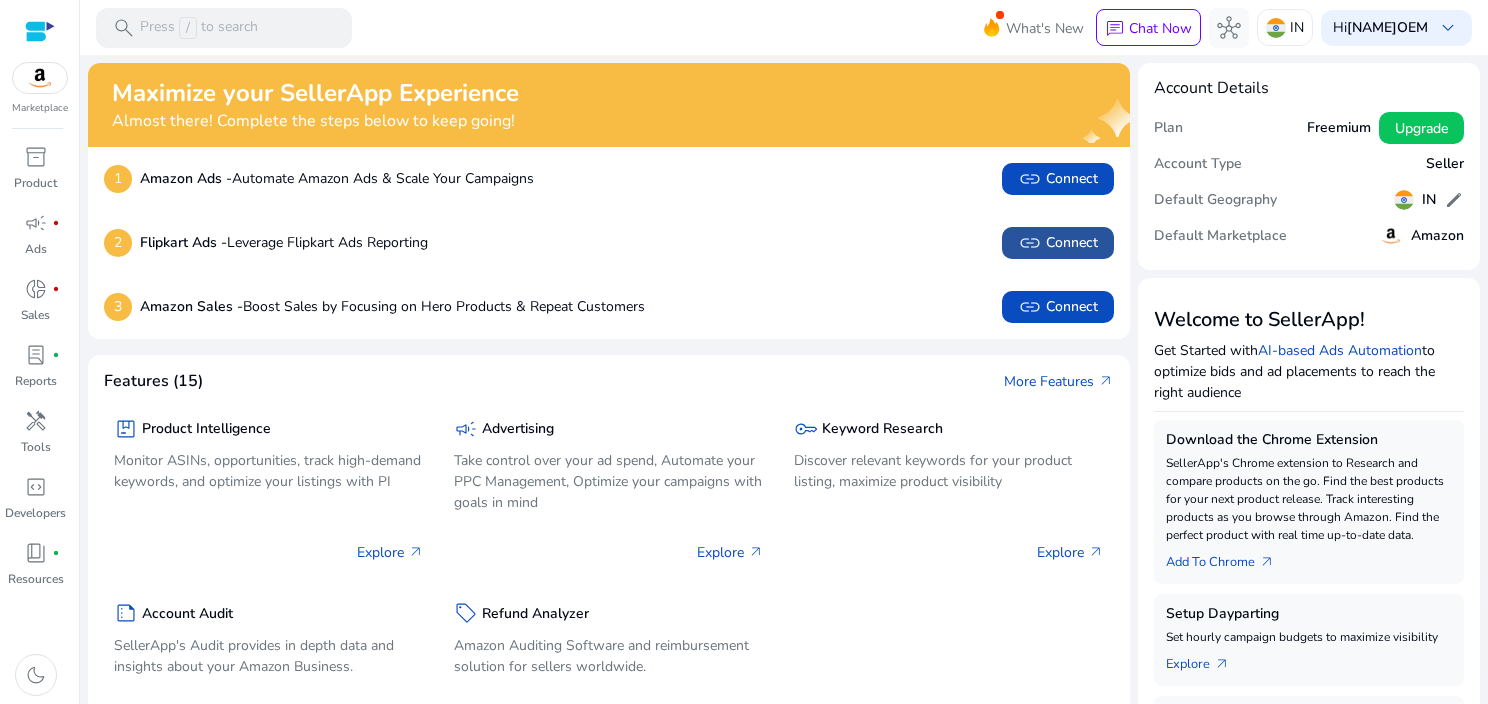 click on "link" 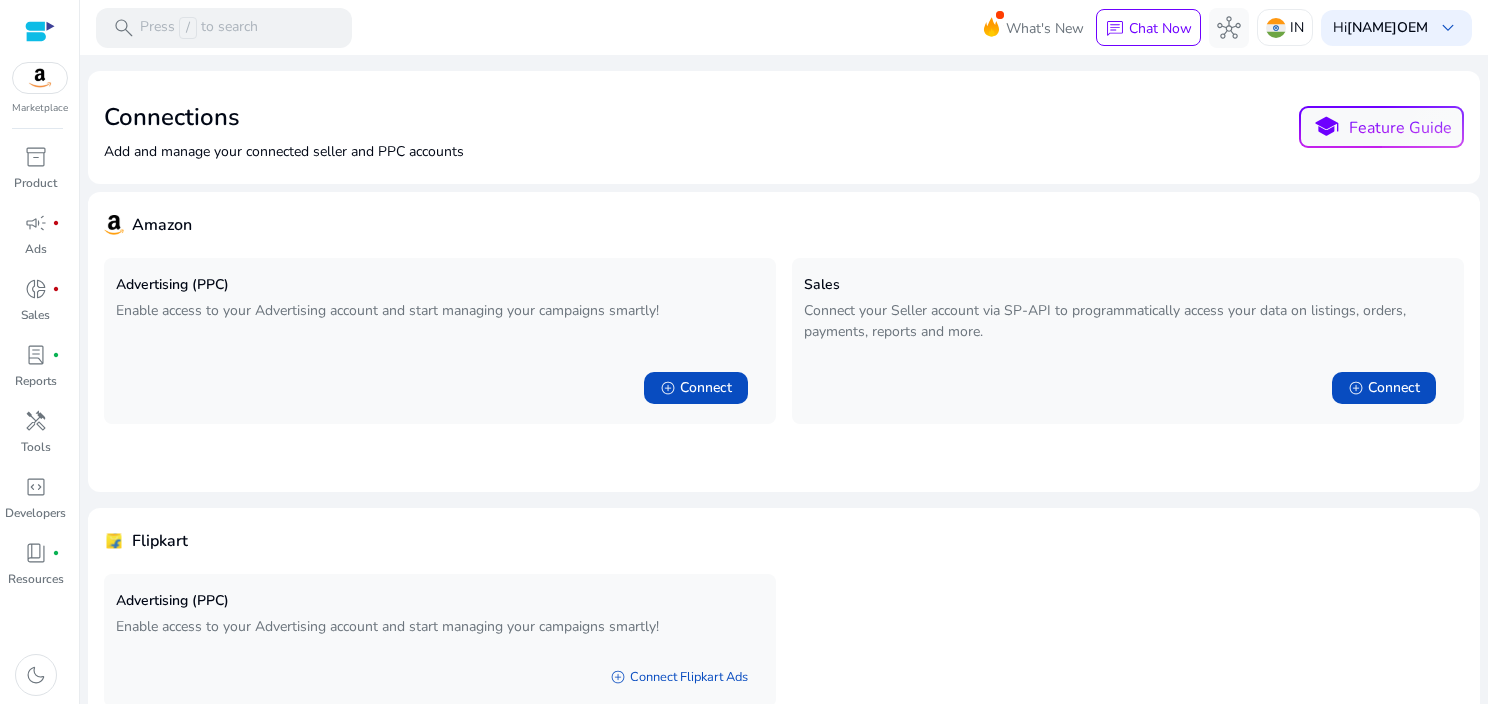 scroll, scrollTop: 104, scrollLeft: 0, axis: vertical 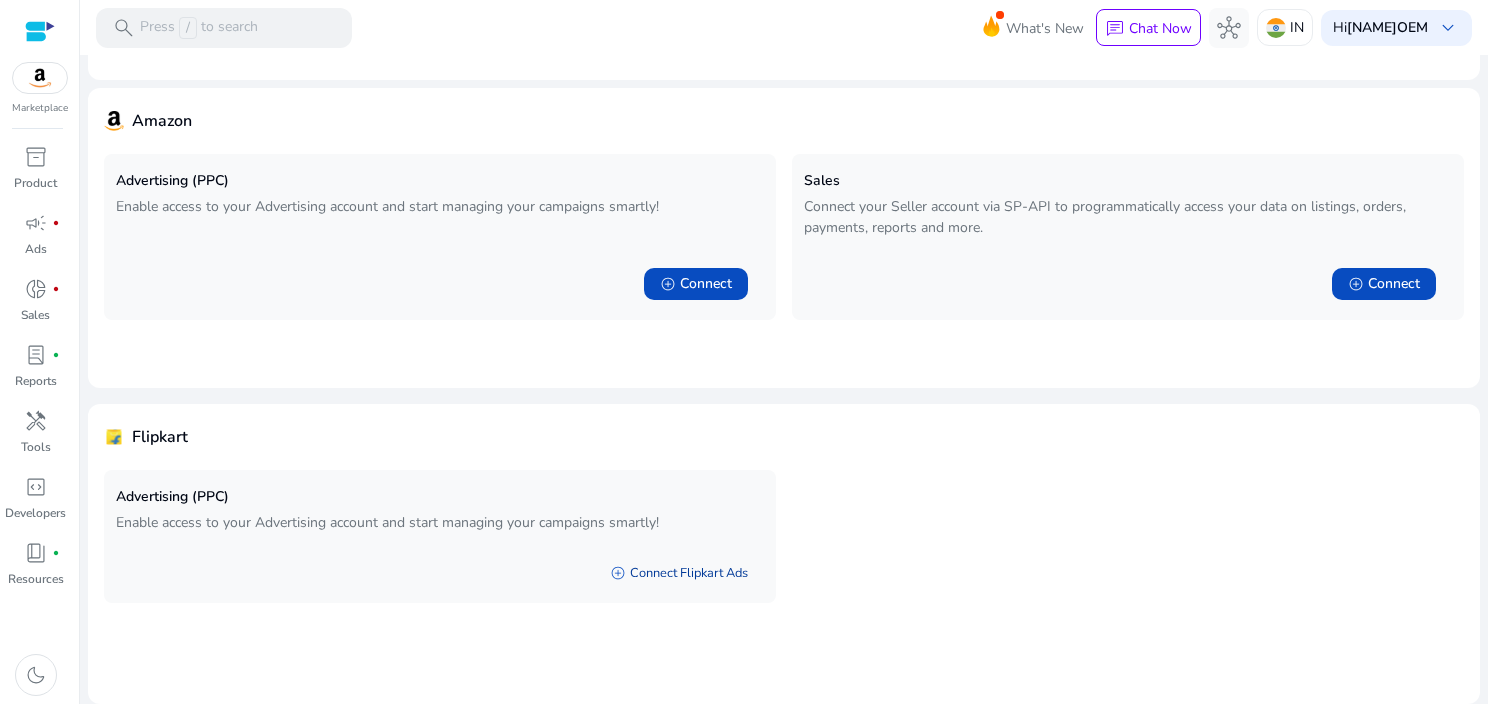 click on "add_circle   Connect Flipkart Ads" 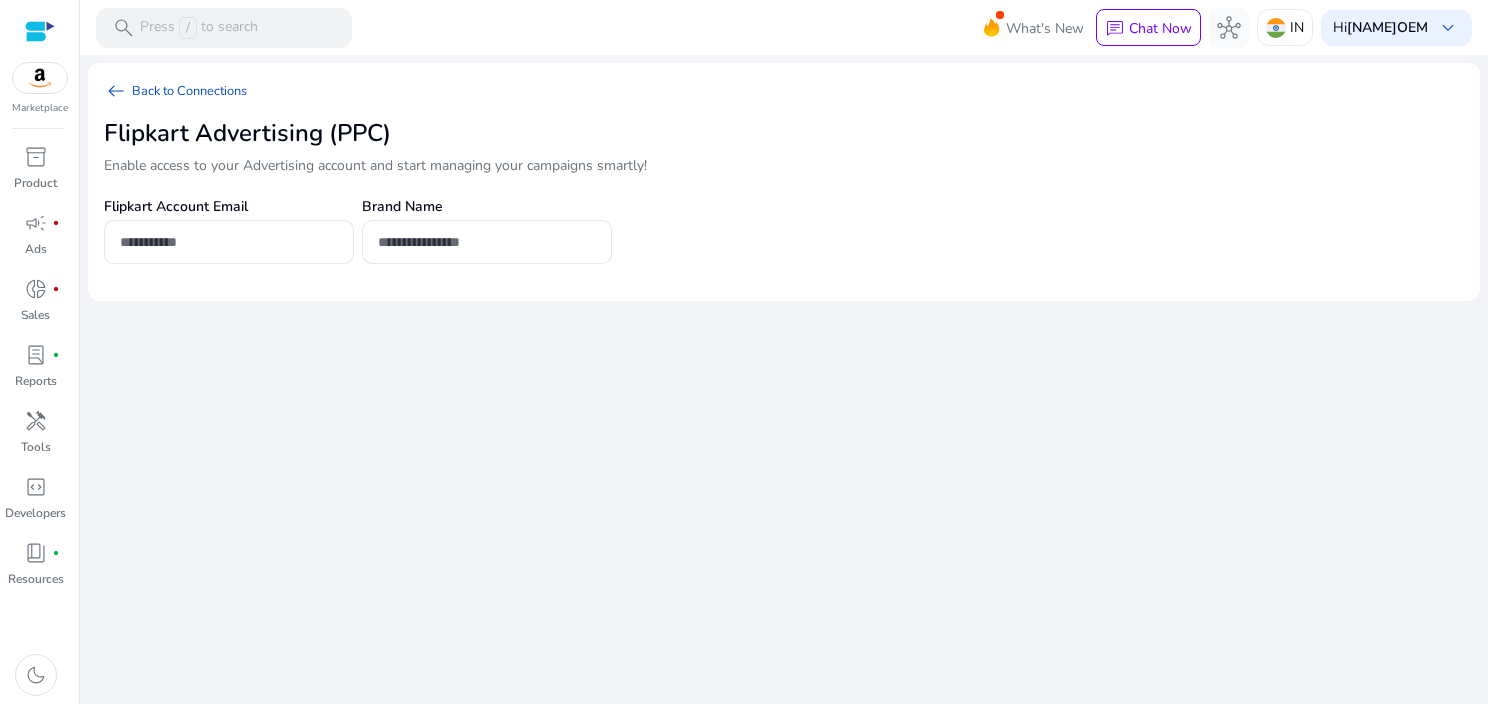 scroll, scrollTop: 0, scrollLeft: 0, axis: both 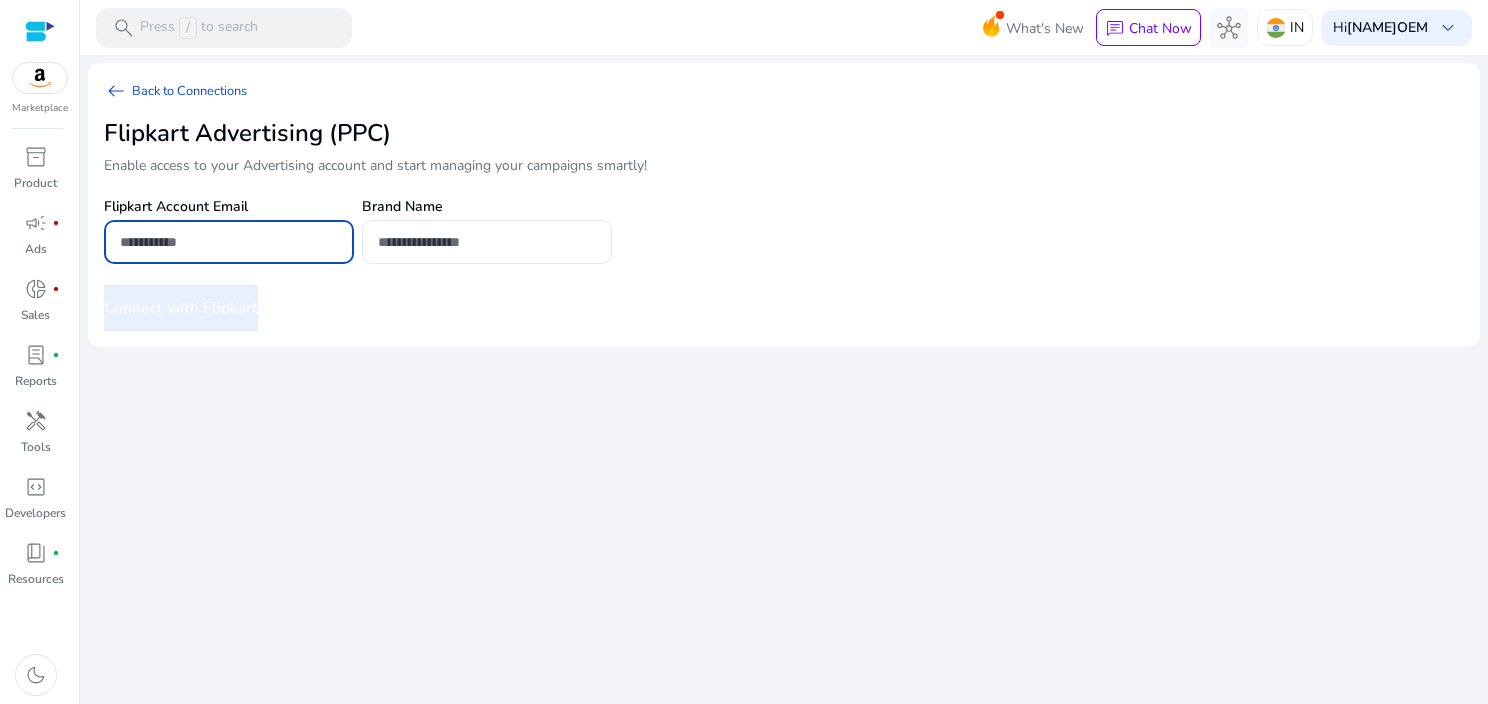 click at bounding box center [229, 242] 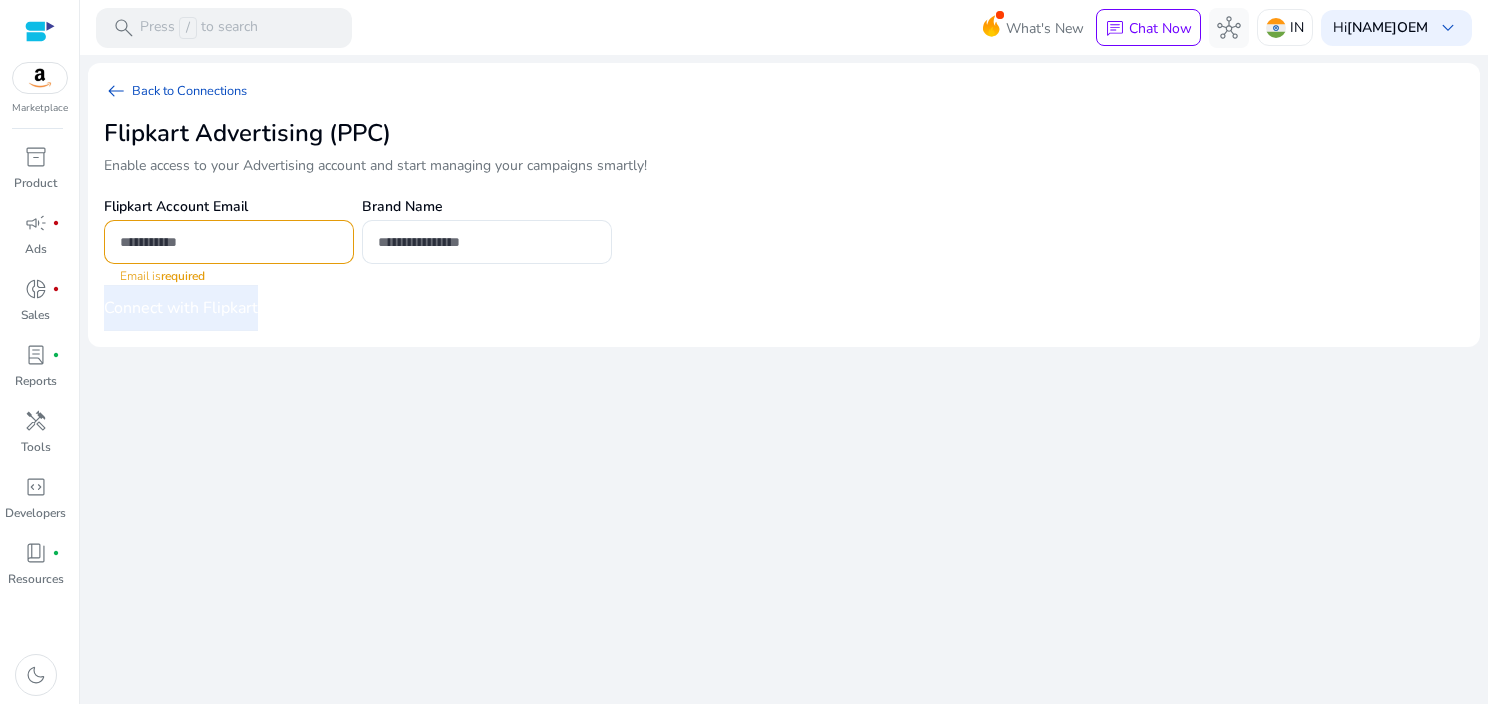 click on "Brand Name" 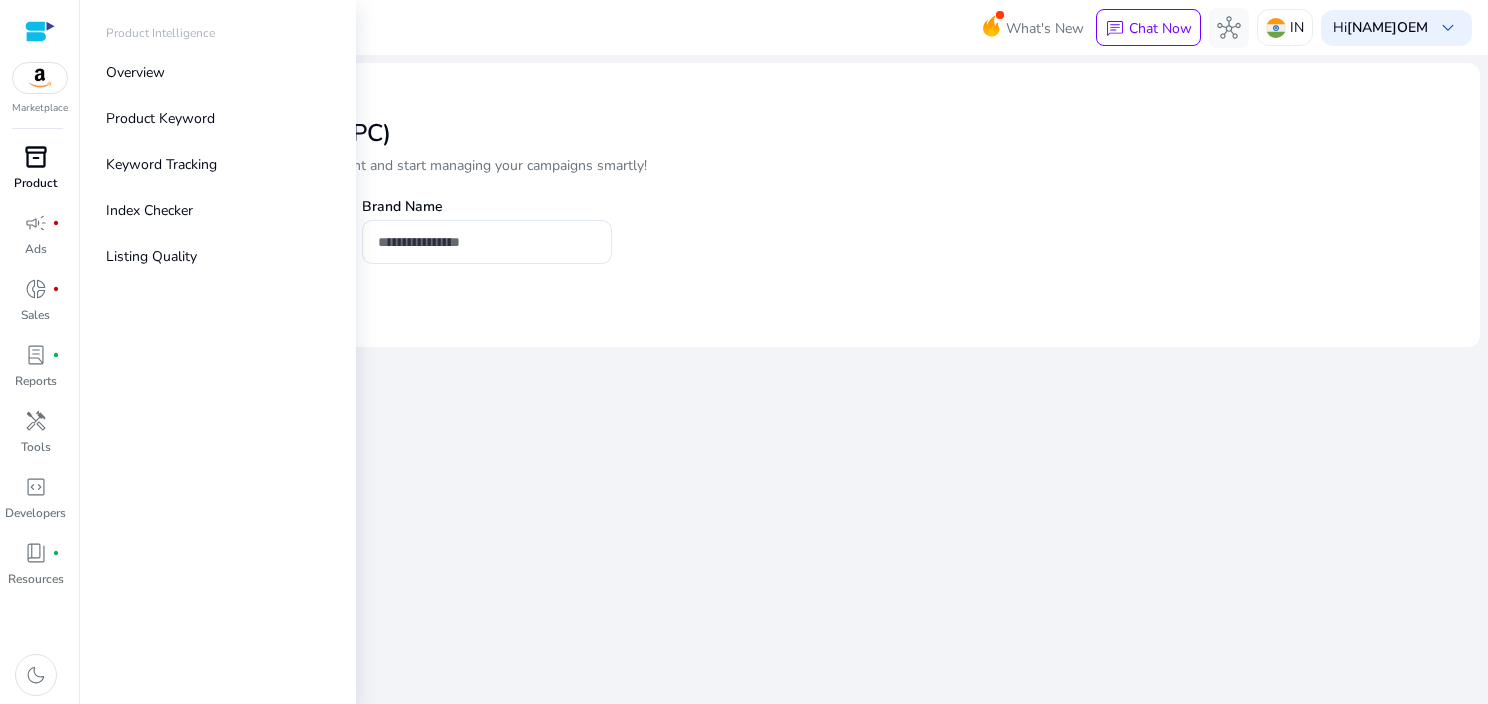 click on "inventory_2" at bounding box center (36, 157) 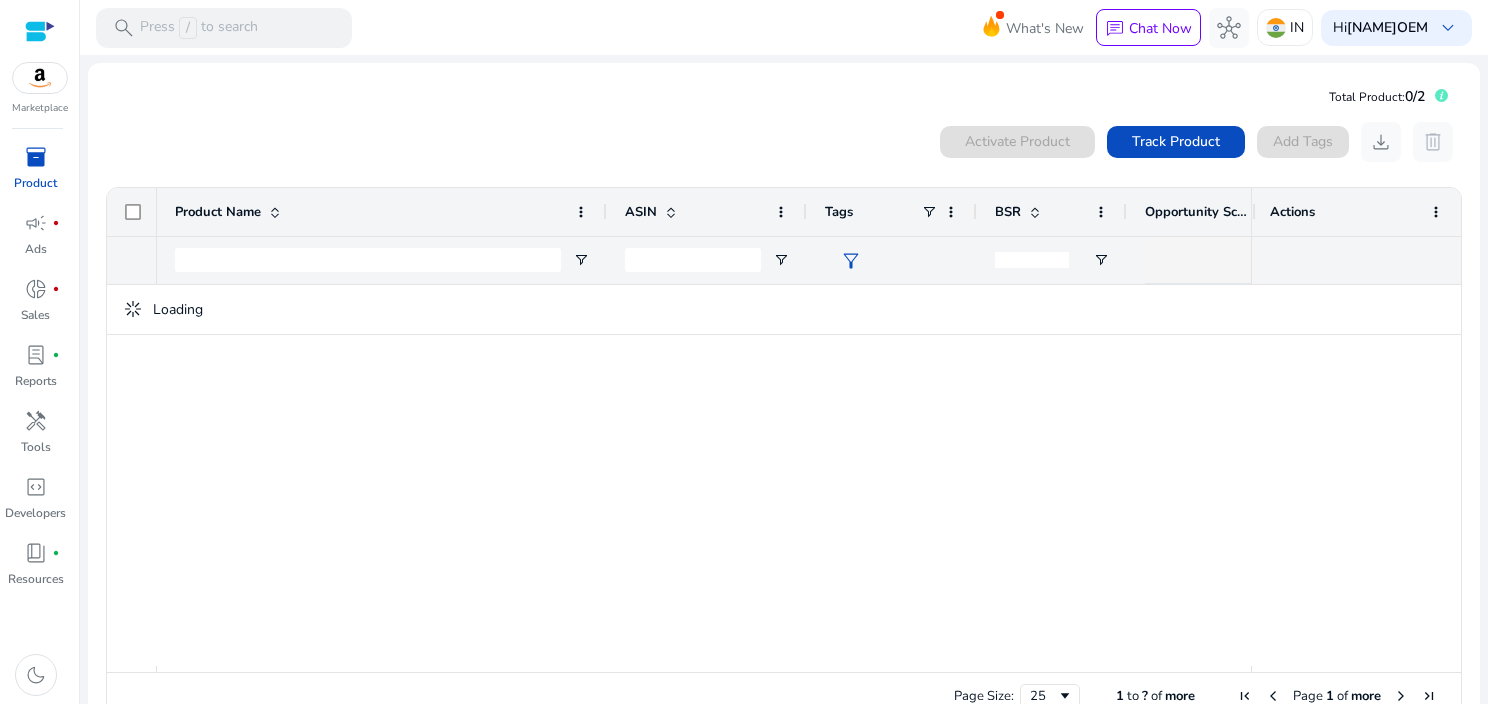 scroll, scrollTop: 0, scrollLeft: 0, axis: both 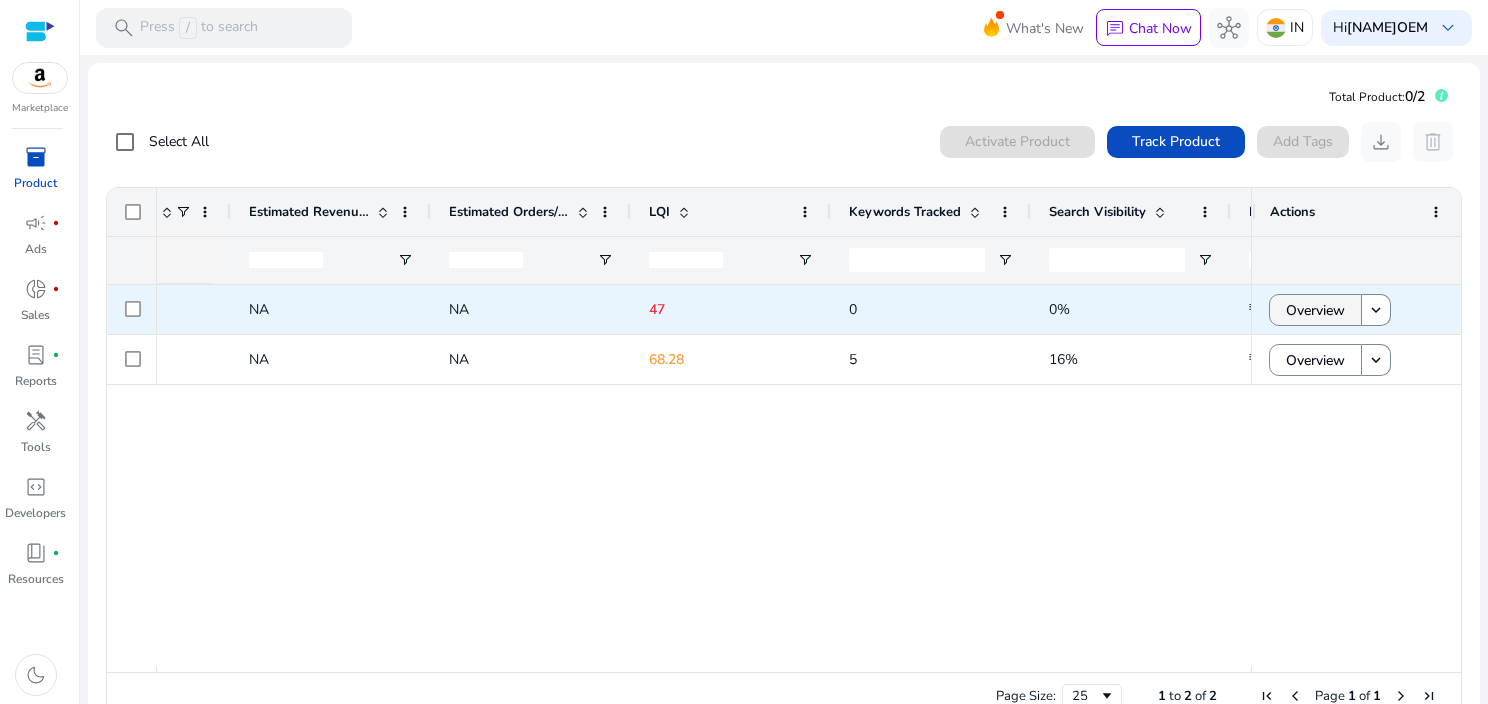 click on "Overview" 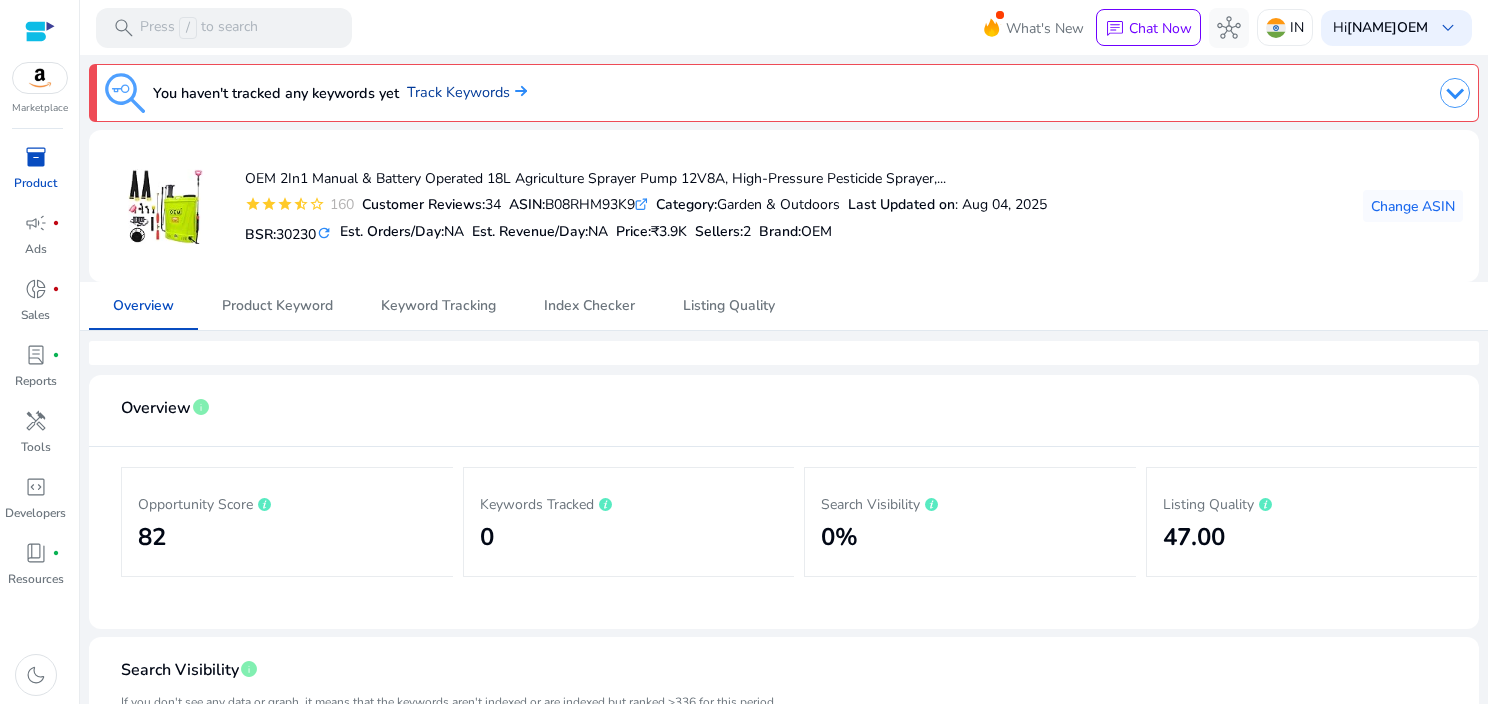 click on "Track Keywords" 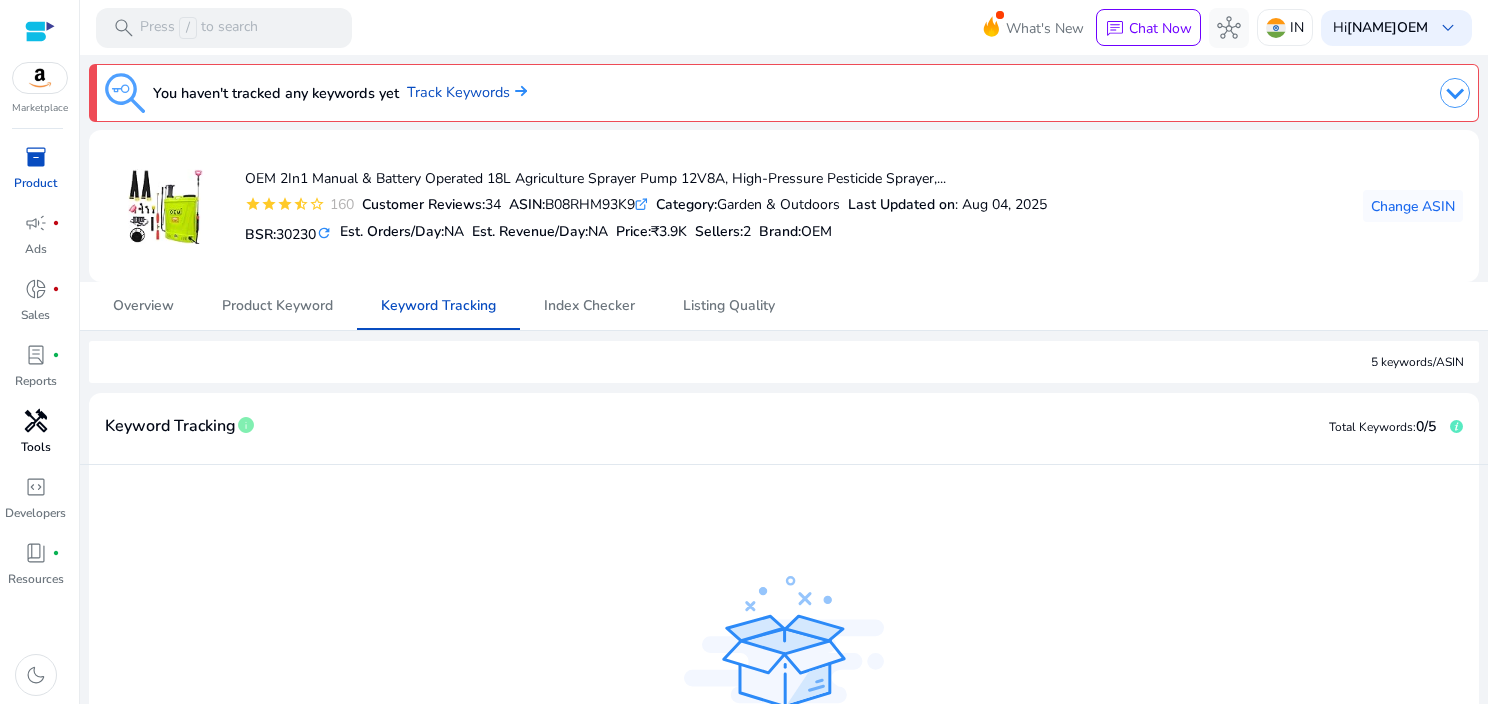 click on "handyman" at bounding box center [36, 421] 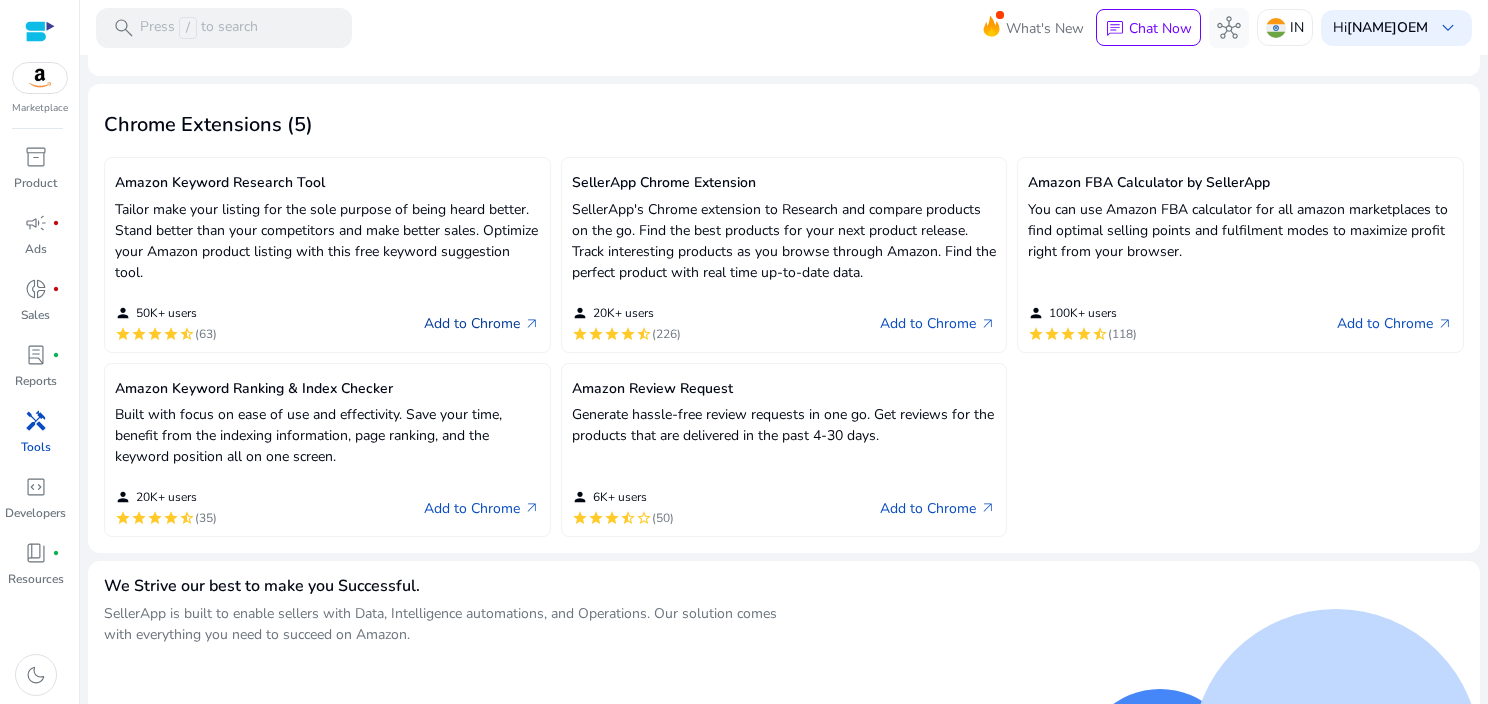 click on "Add to Chrome   arrow_outward" 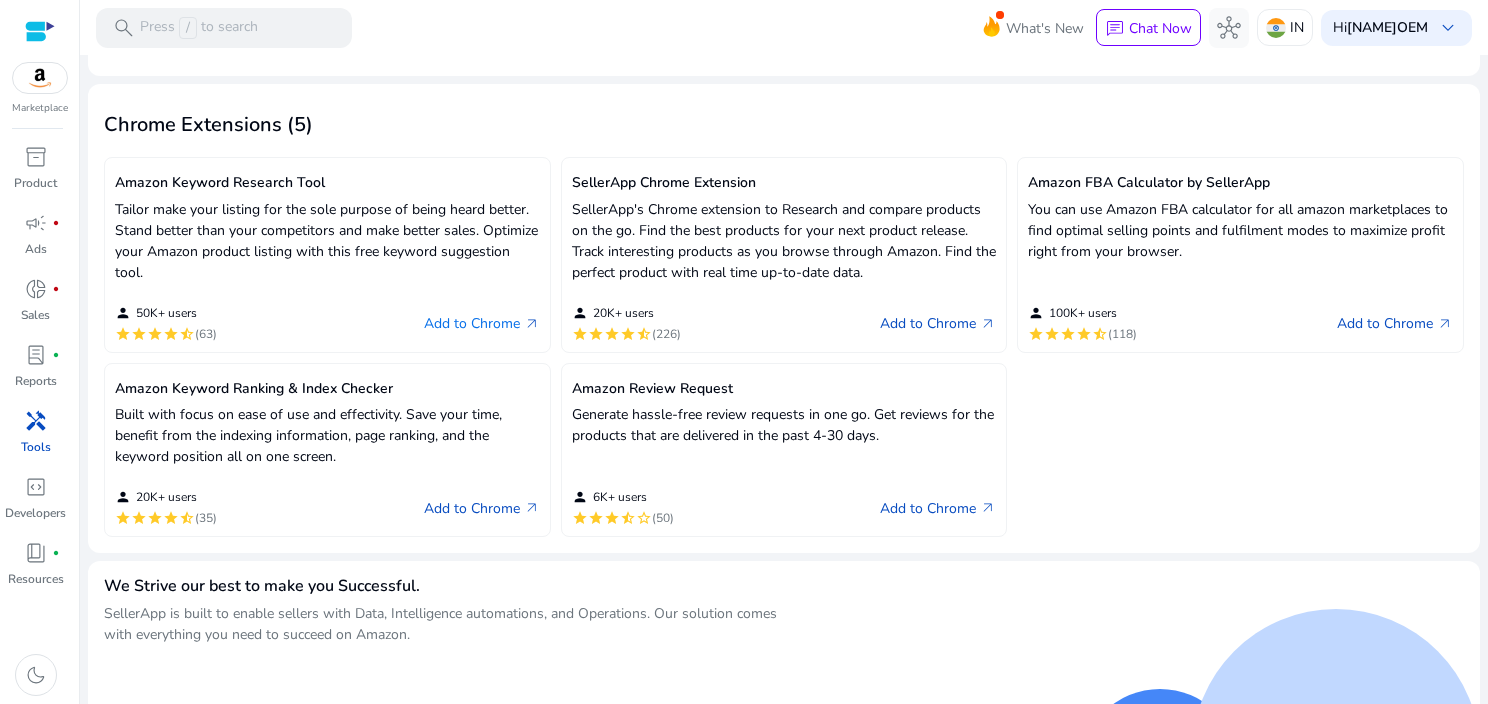 scroll, scrollTop: 0, scrollLeft: 0, axis: both 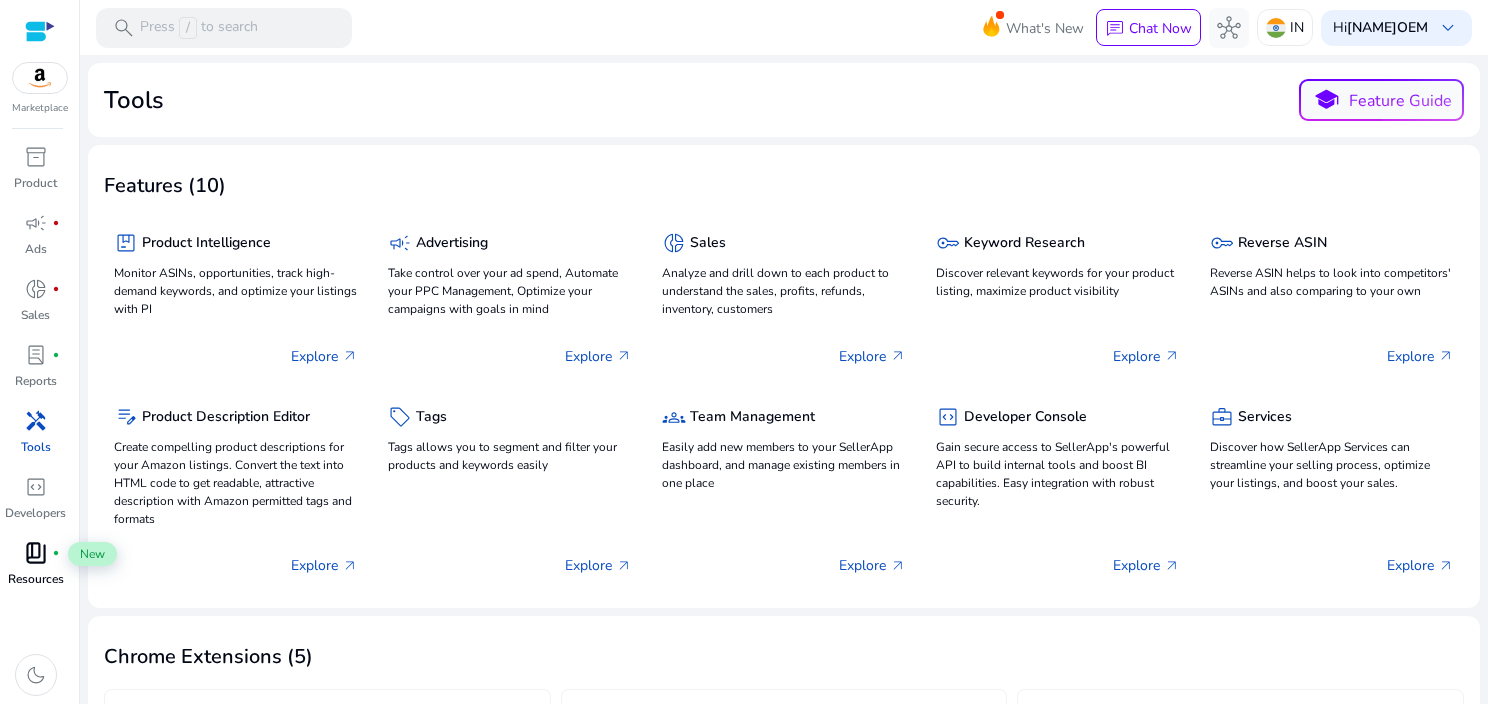 click on "book_4" at bounding box center [36, 553] 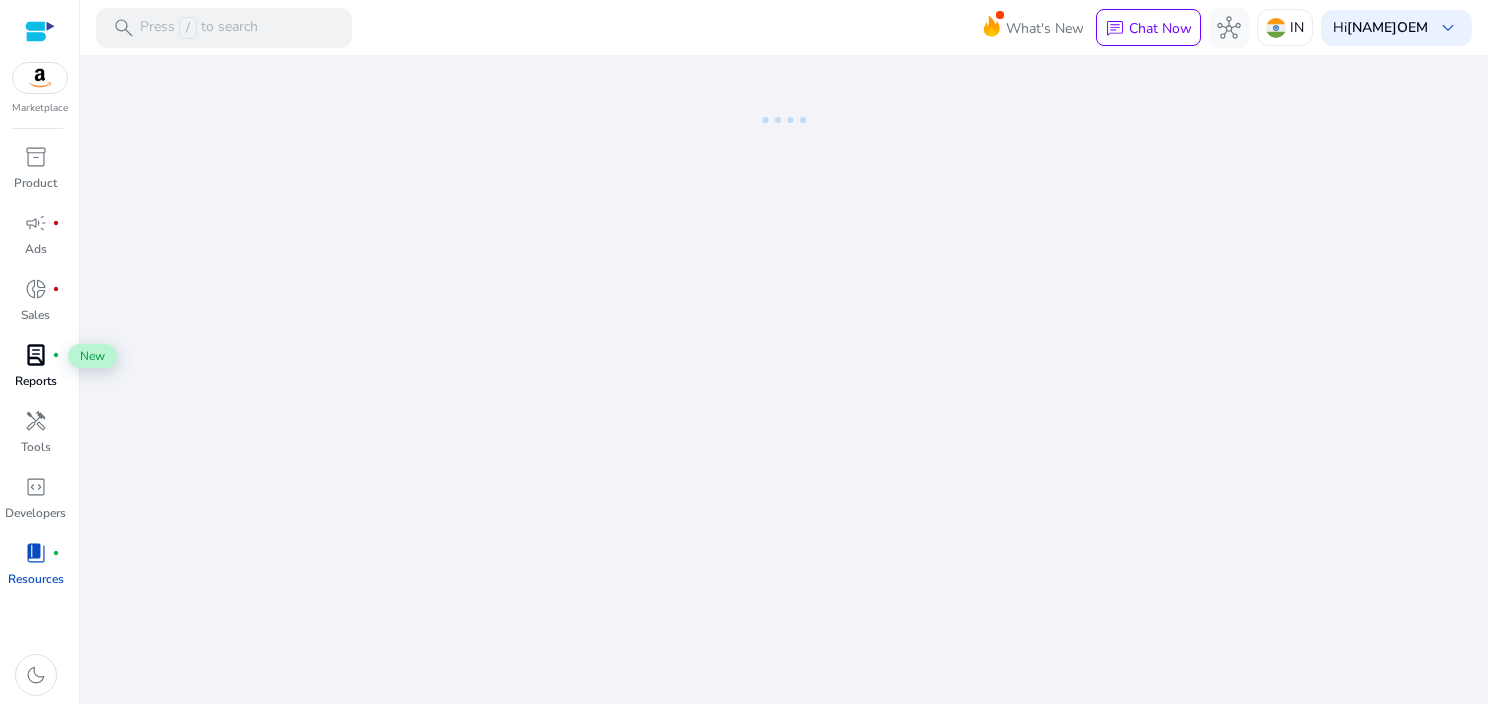 click on "lab_profile" at bounding box center (36, 355) 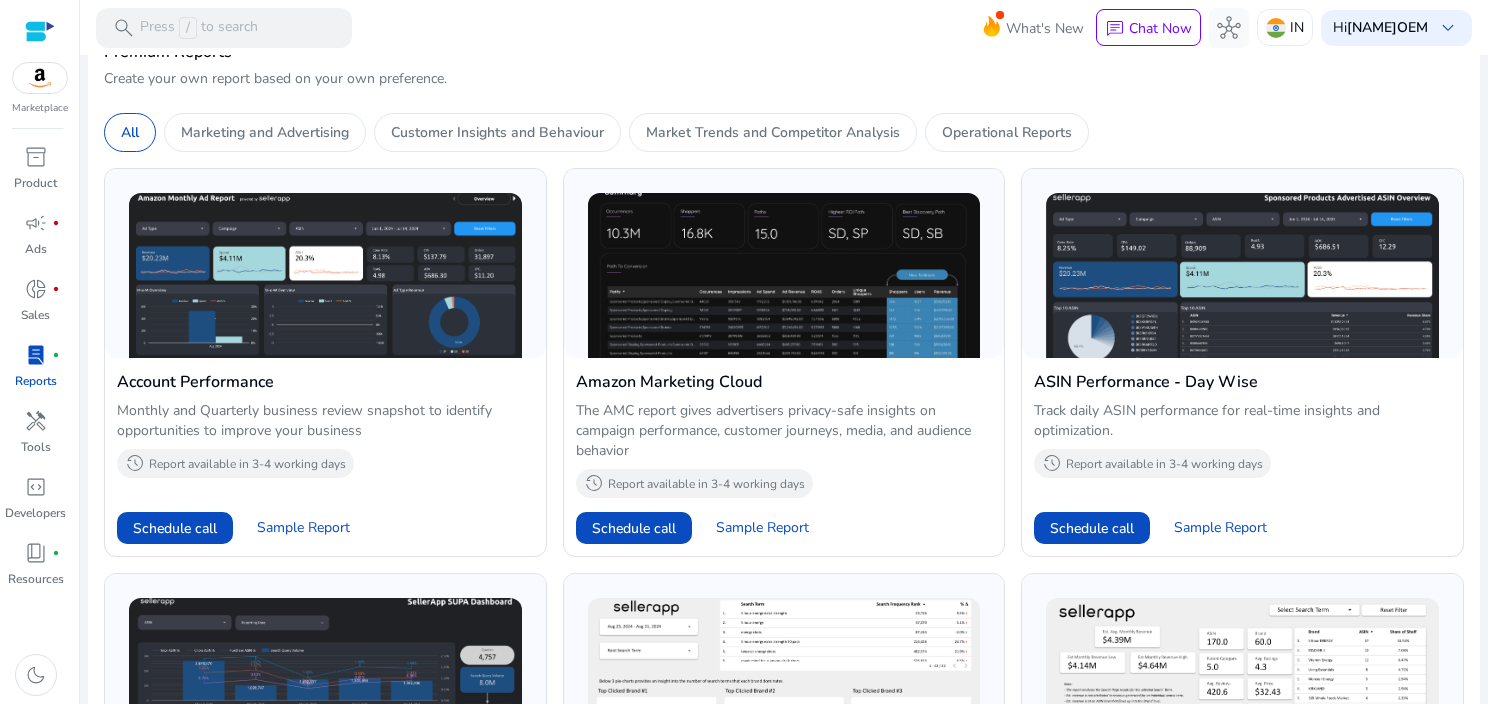 scroll, scrollTop: 610, scrollLeft: 0, axis: vertical 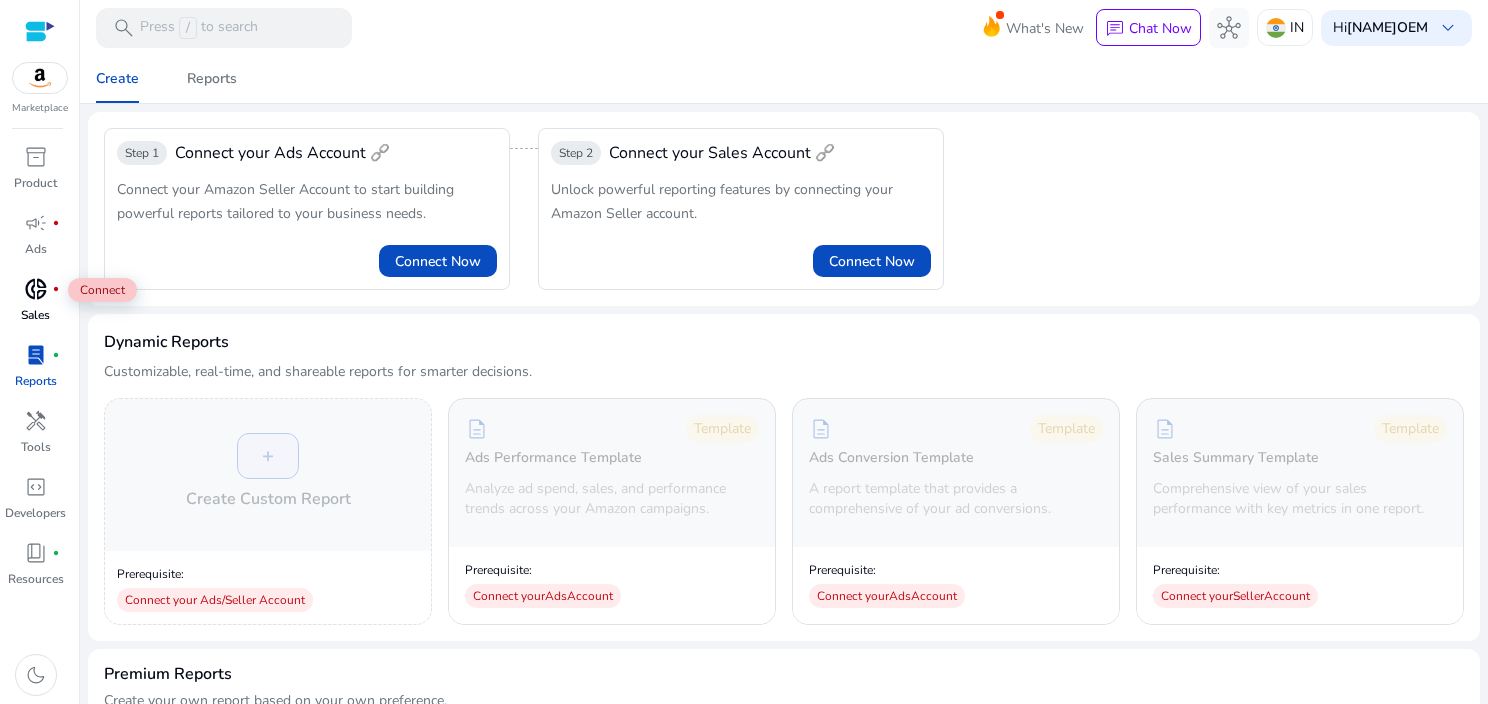 click on "fiber_manual_record" at bounding box center (56, 289) 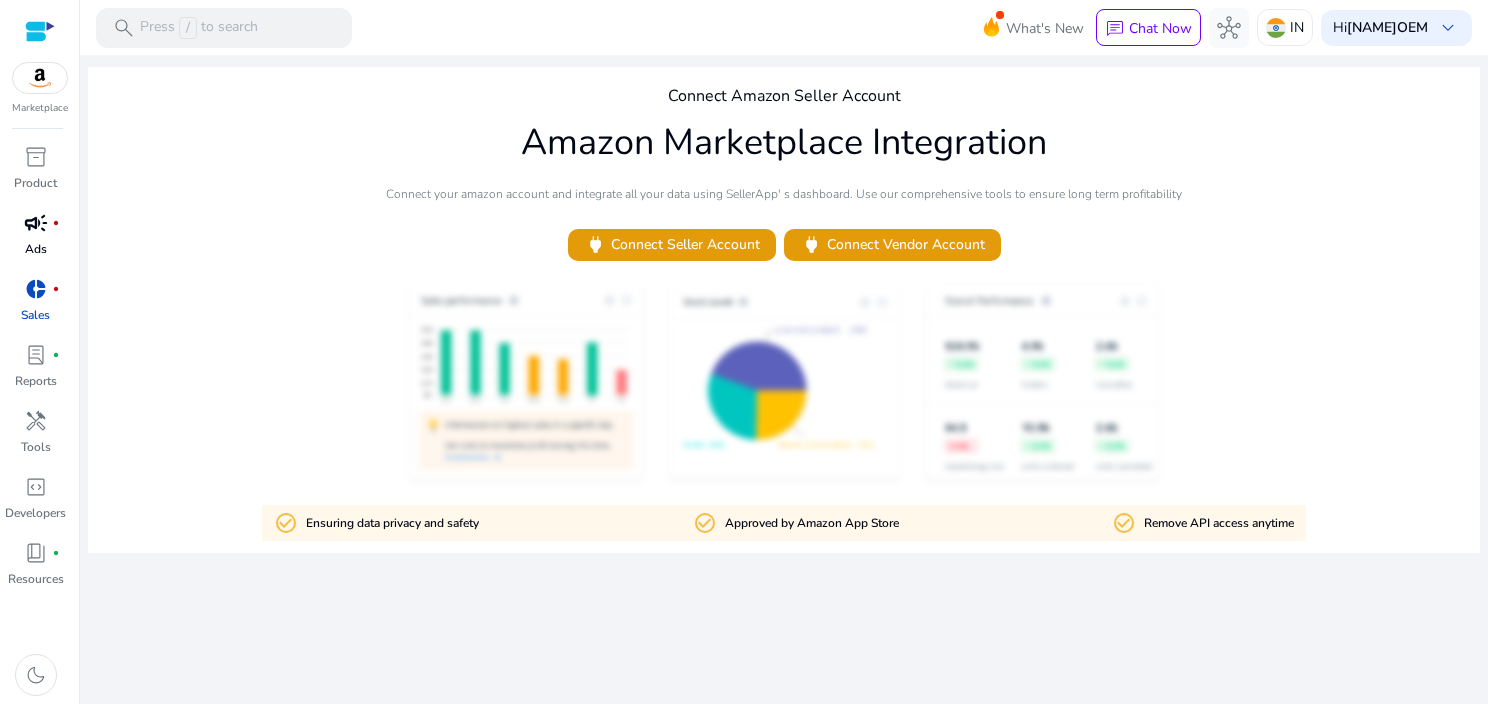 click on "Ads" at bounding box center [36, 249] 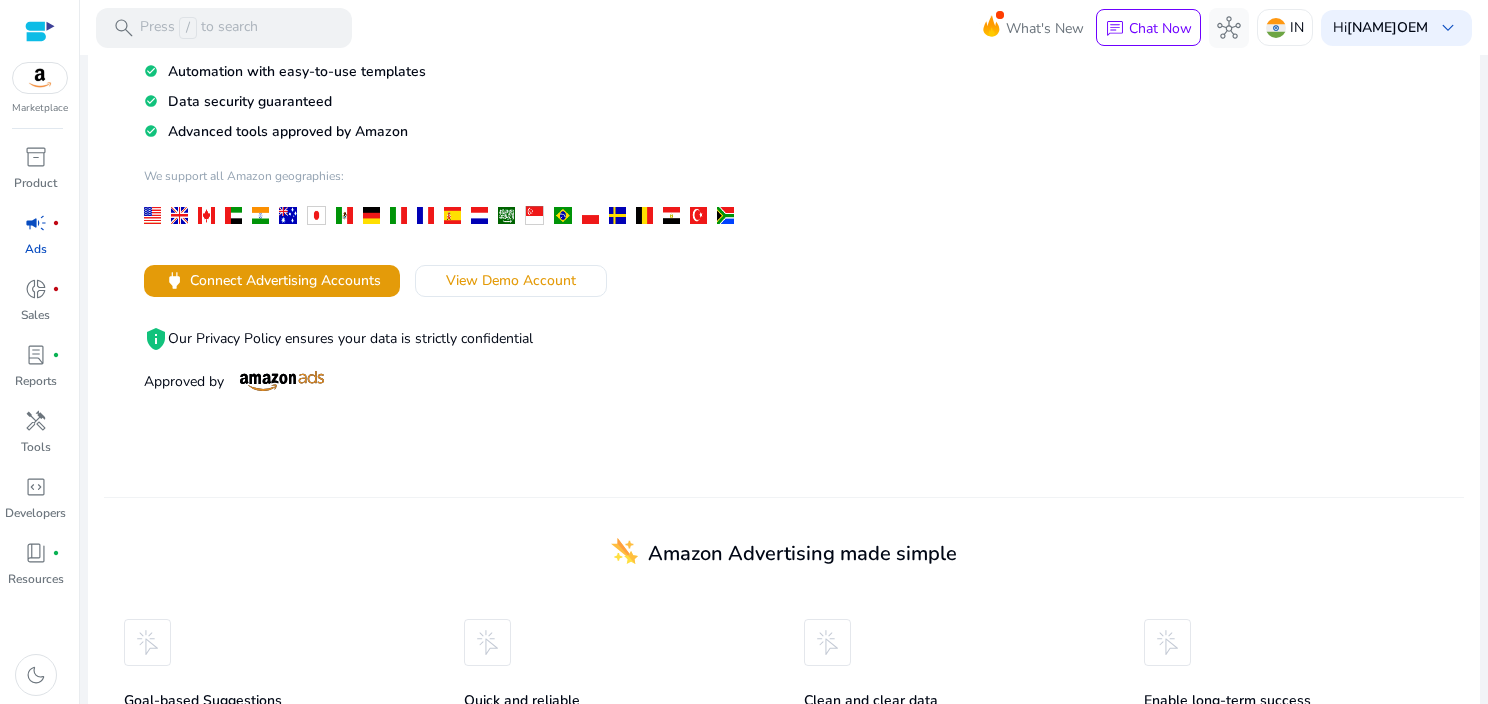scroll, scrollTop: 272, scrollLeft: 0, axis: vertical 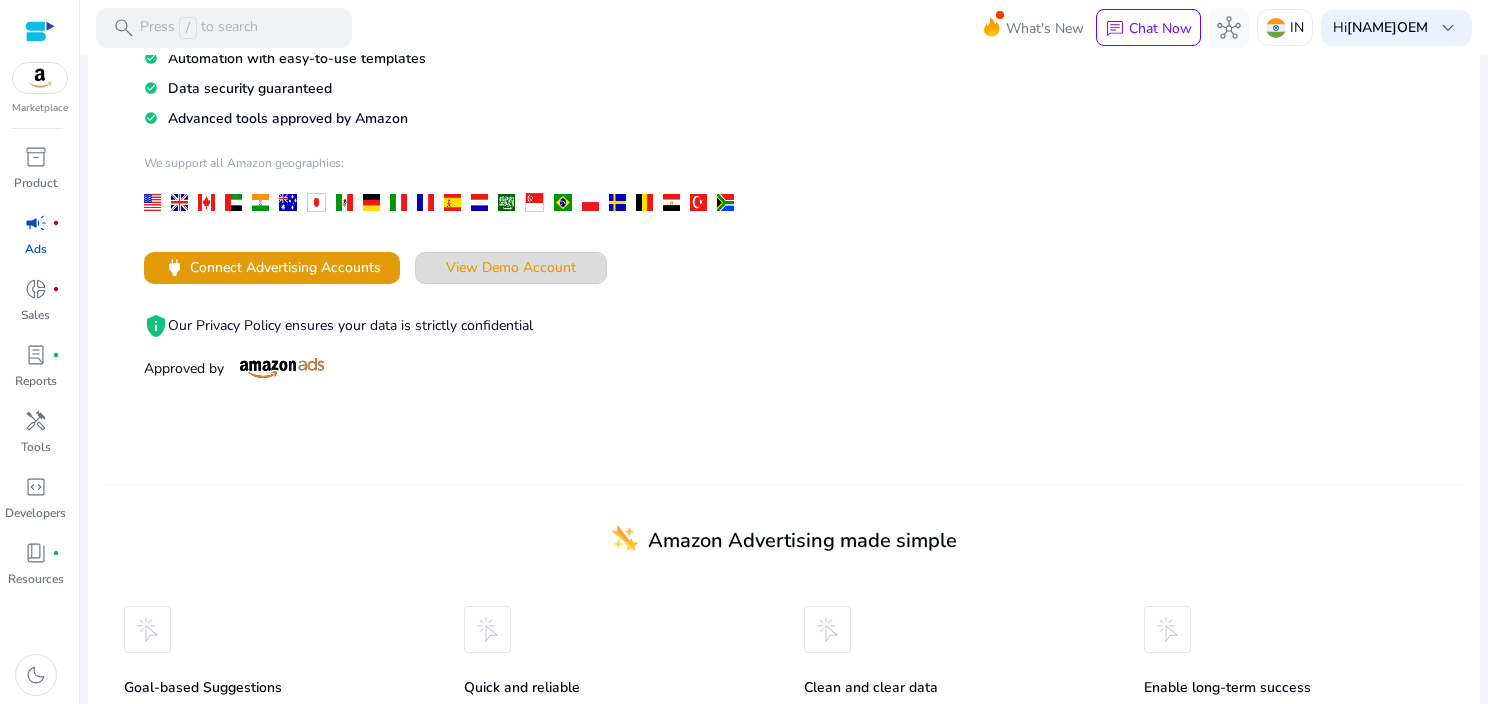 click on "View Demo Account" 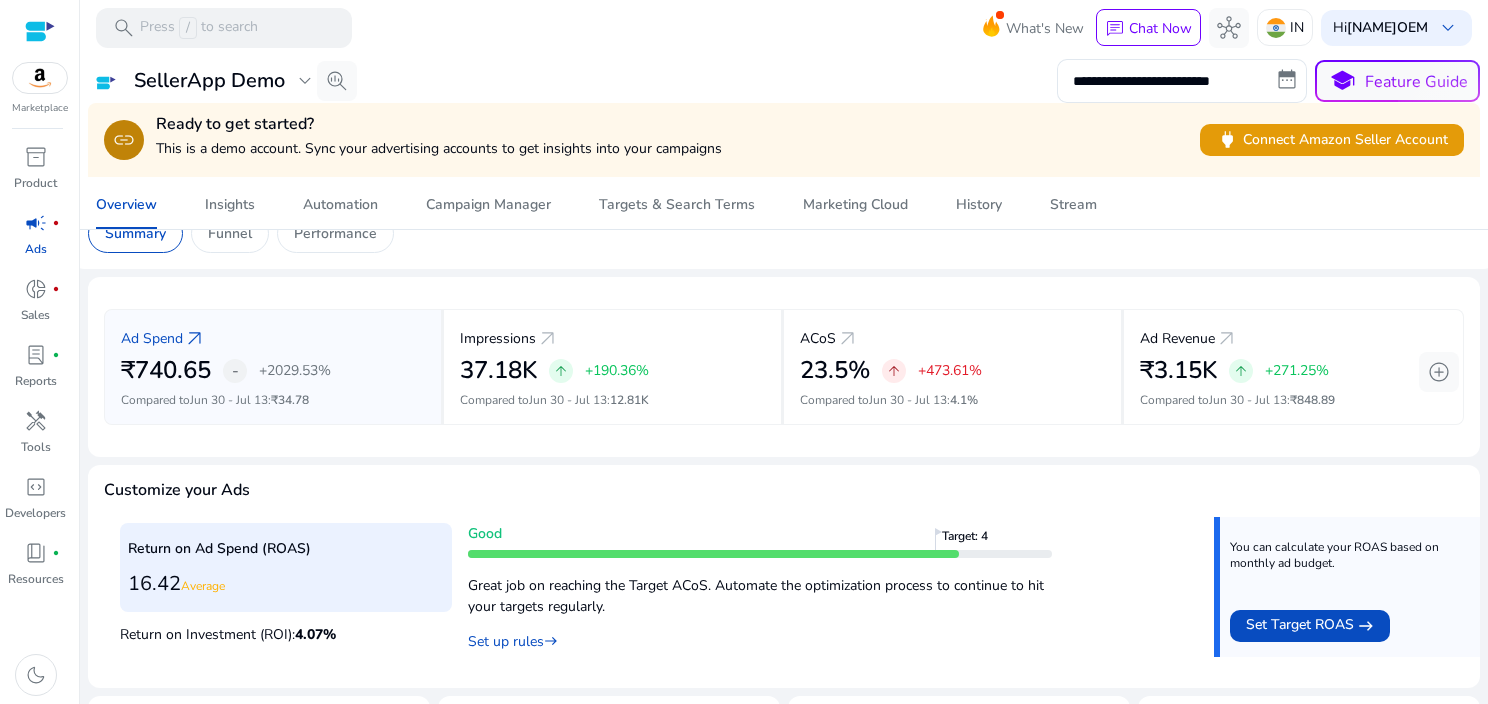 scroll, scrollTop: 0, scrollLeft: 0, axis: both 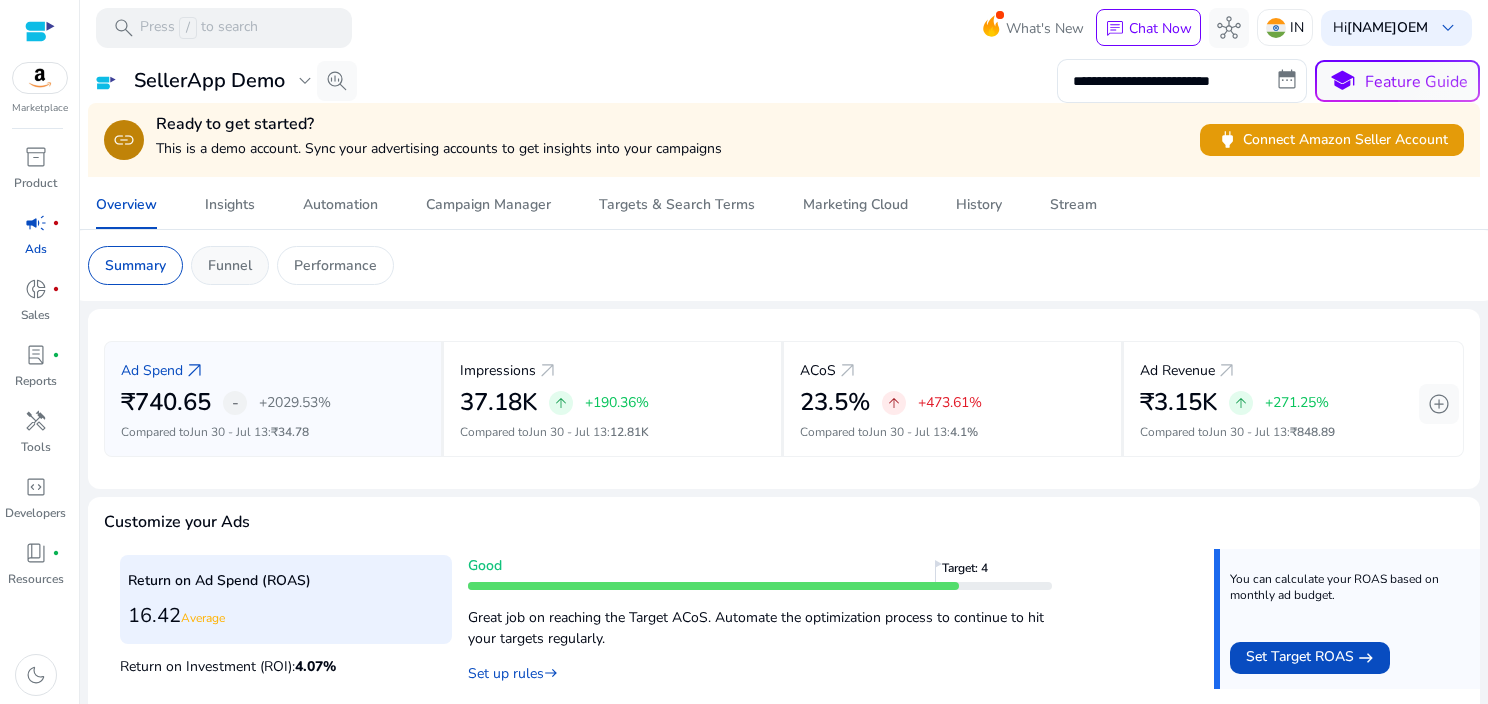 click on "Funnel" 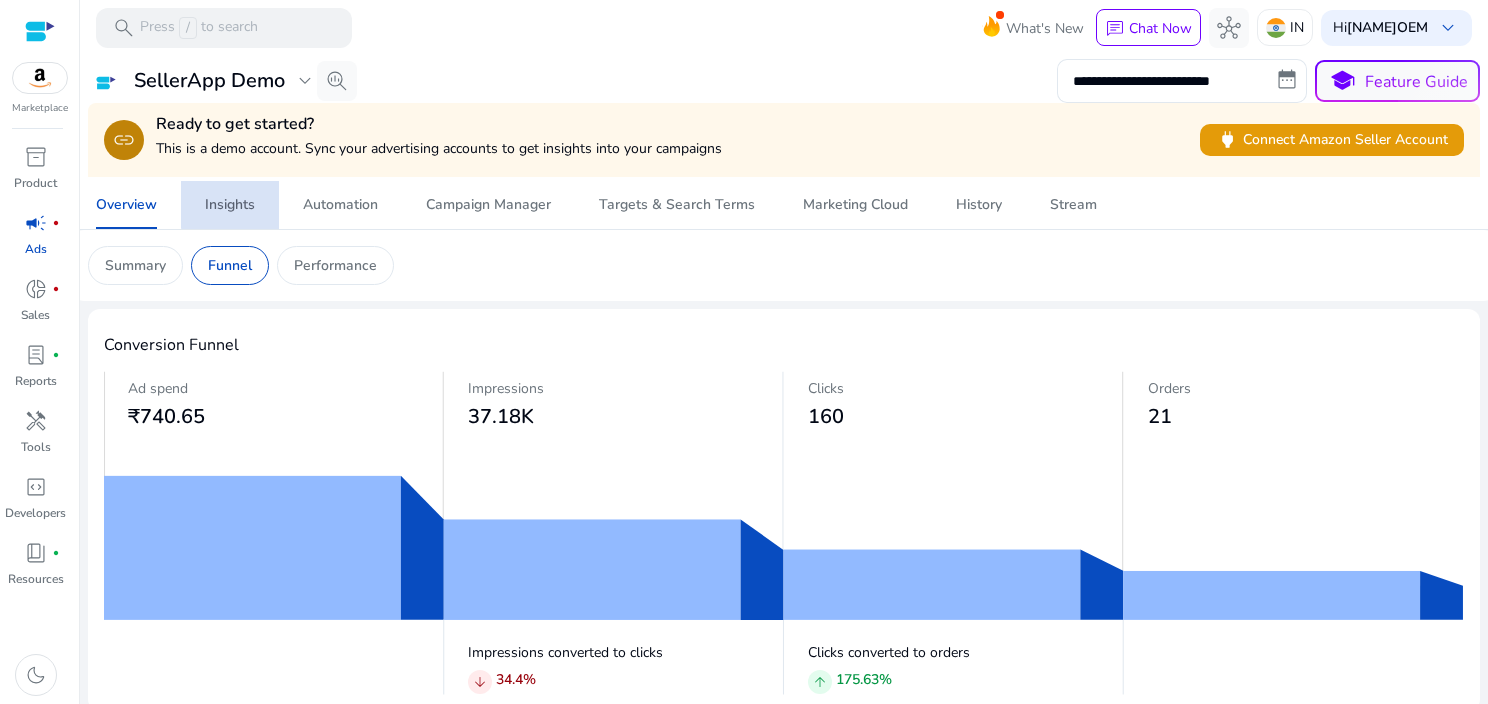 click on "Insights" at bounding box center (230, 205) 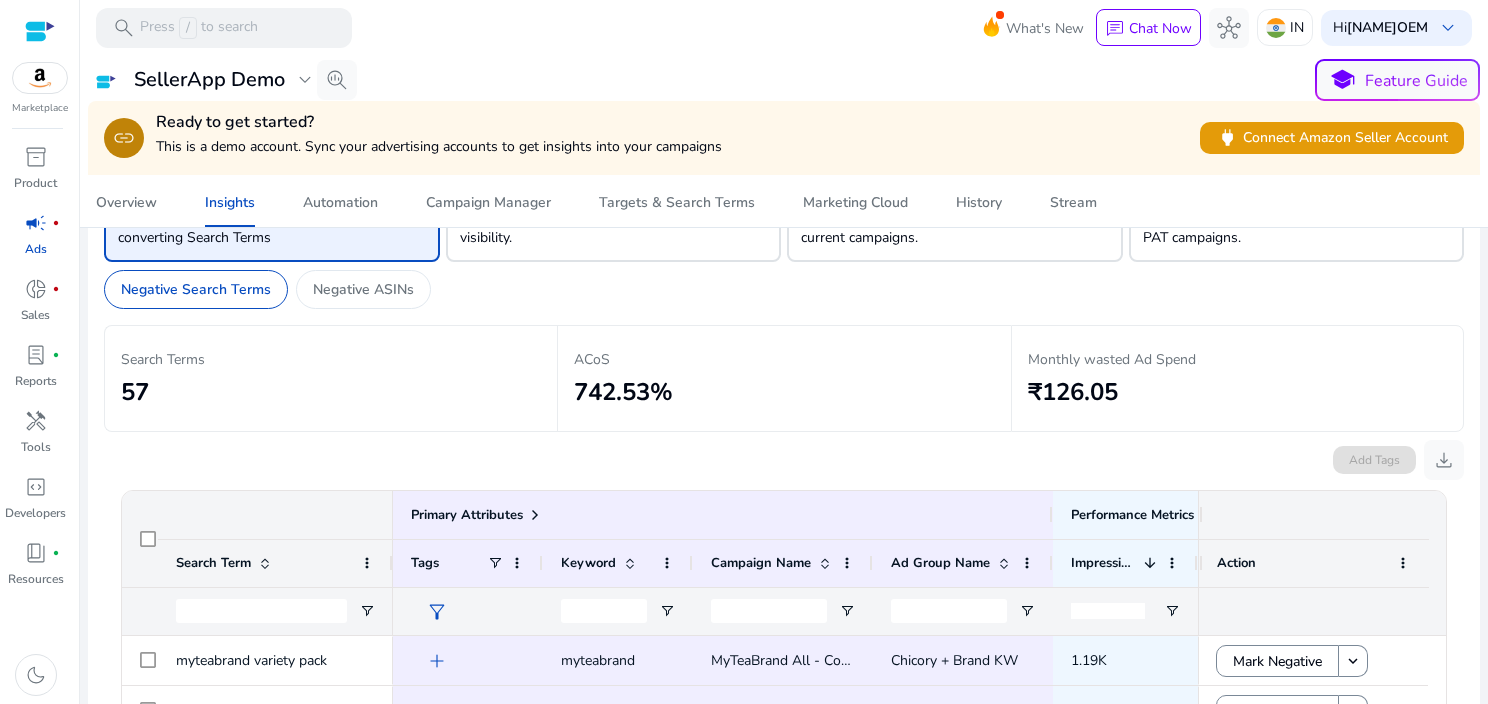 scroll, scrollTop: 91, scrollLeft: 0, axis: vertical 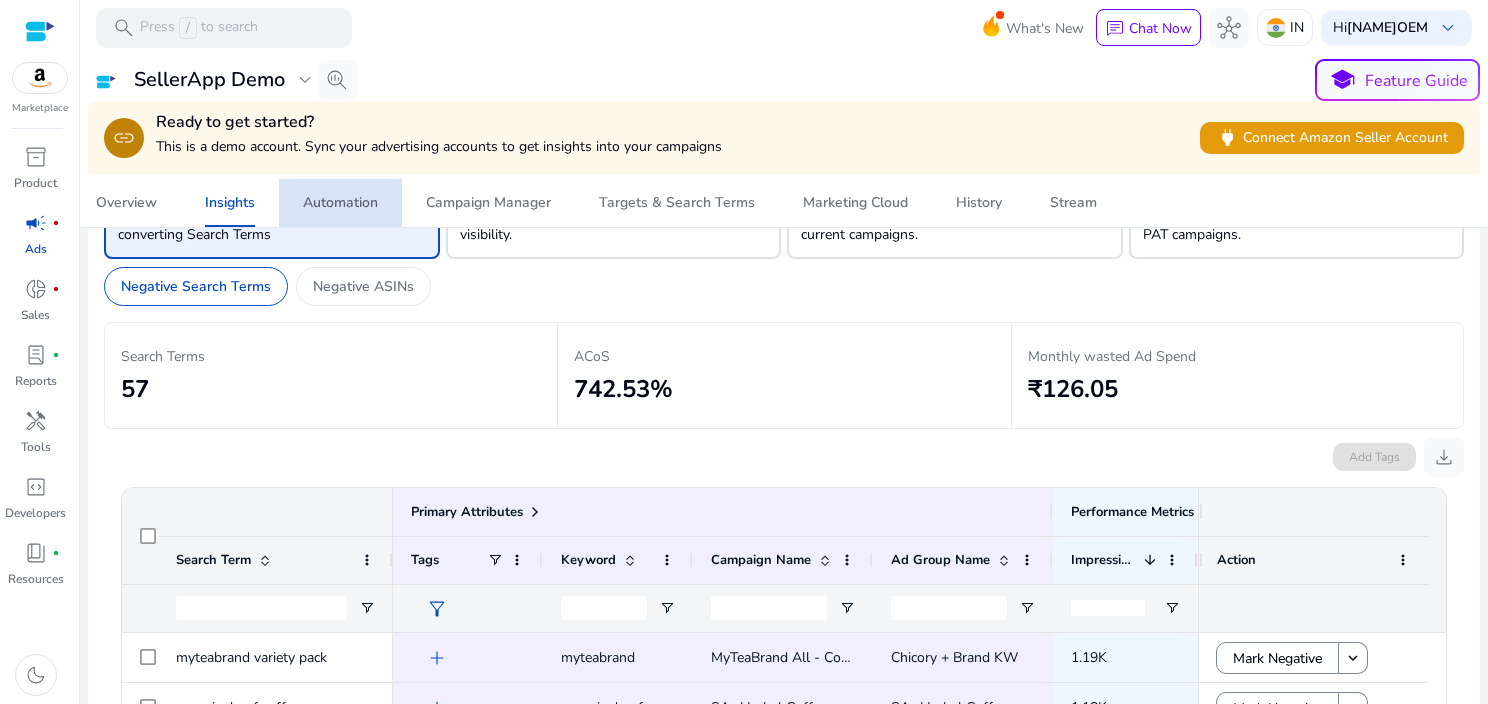 click on "Automation" at bounding box center [340, 203] 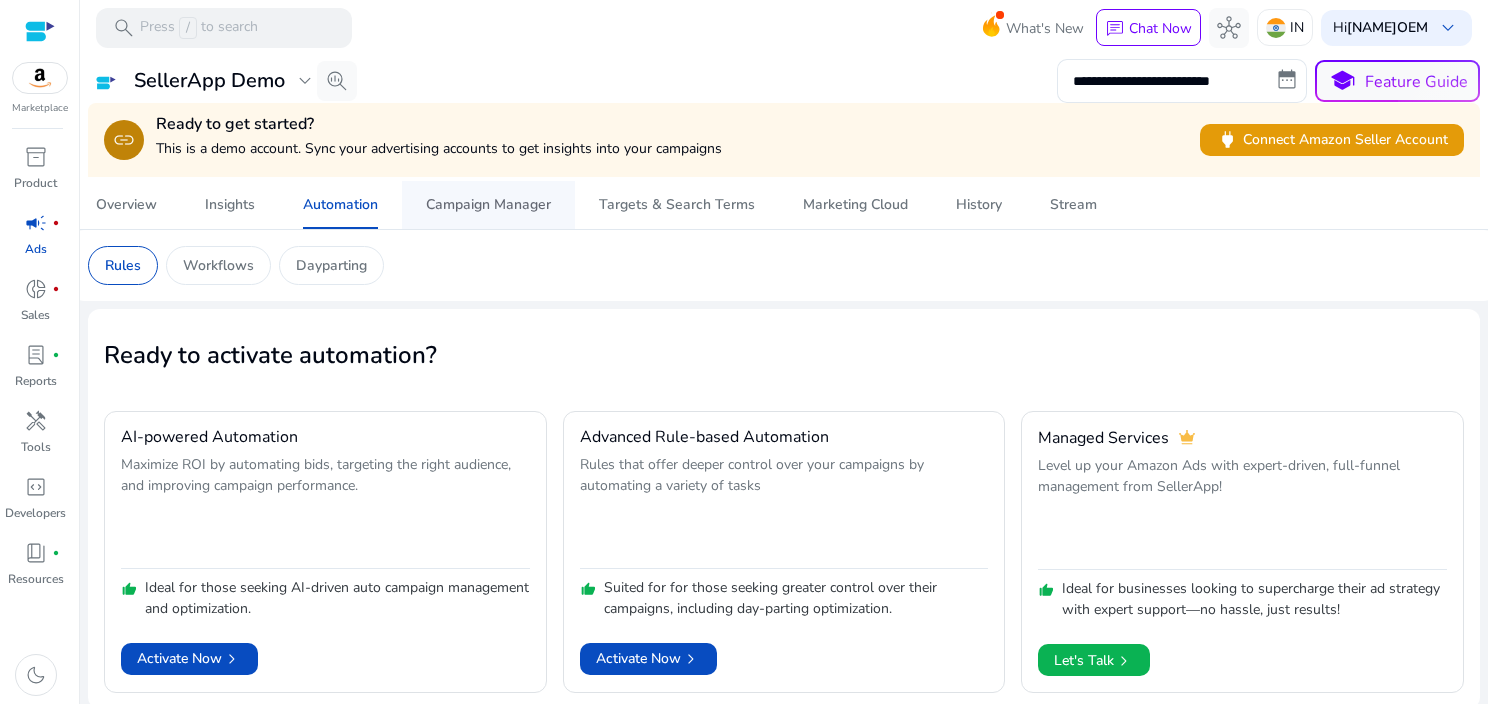 scroll, scrollTop: 4, scrollLeft: 0, axis: vertical 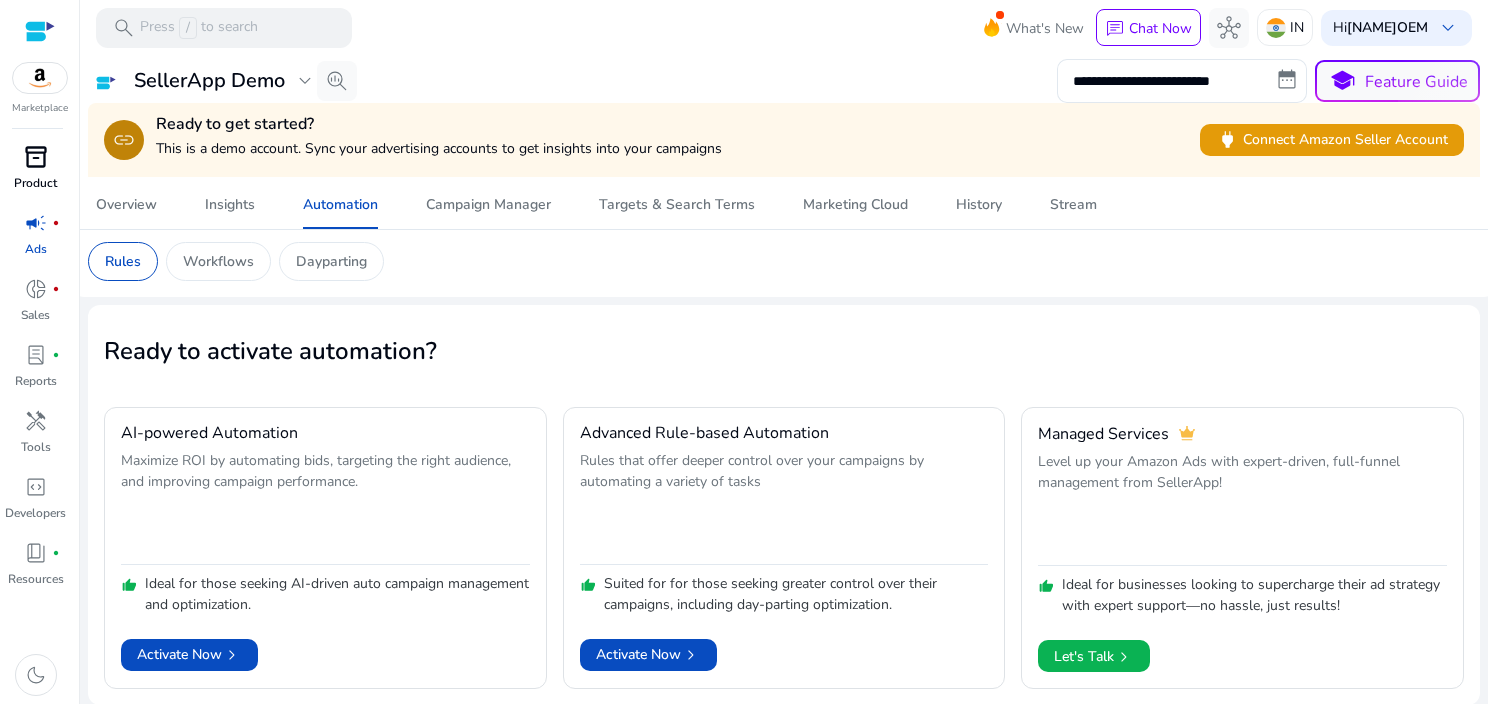 click on "inventory_2   Product" at bounding box center [35, 174] 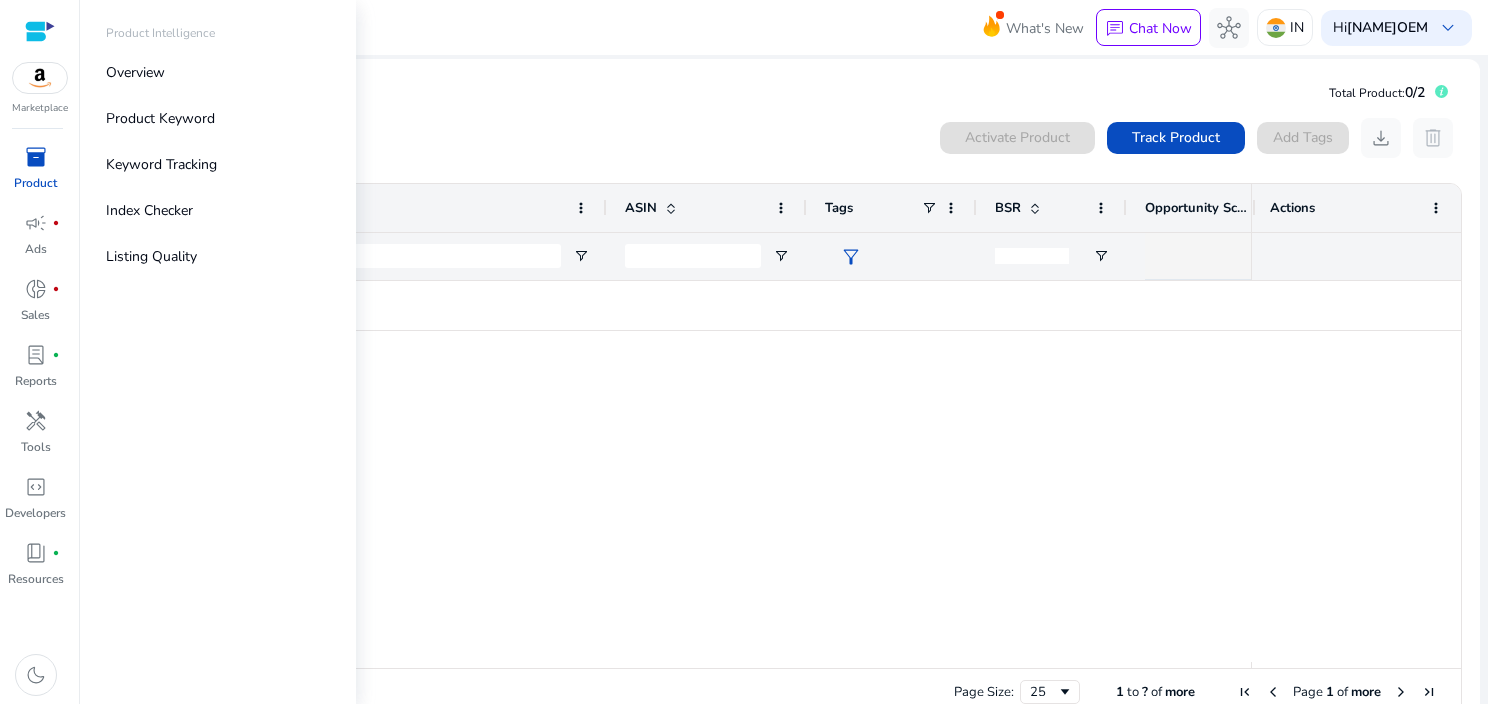 scroll, scrollTop: 0, scrollLeft: 0, axis: both 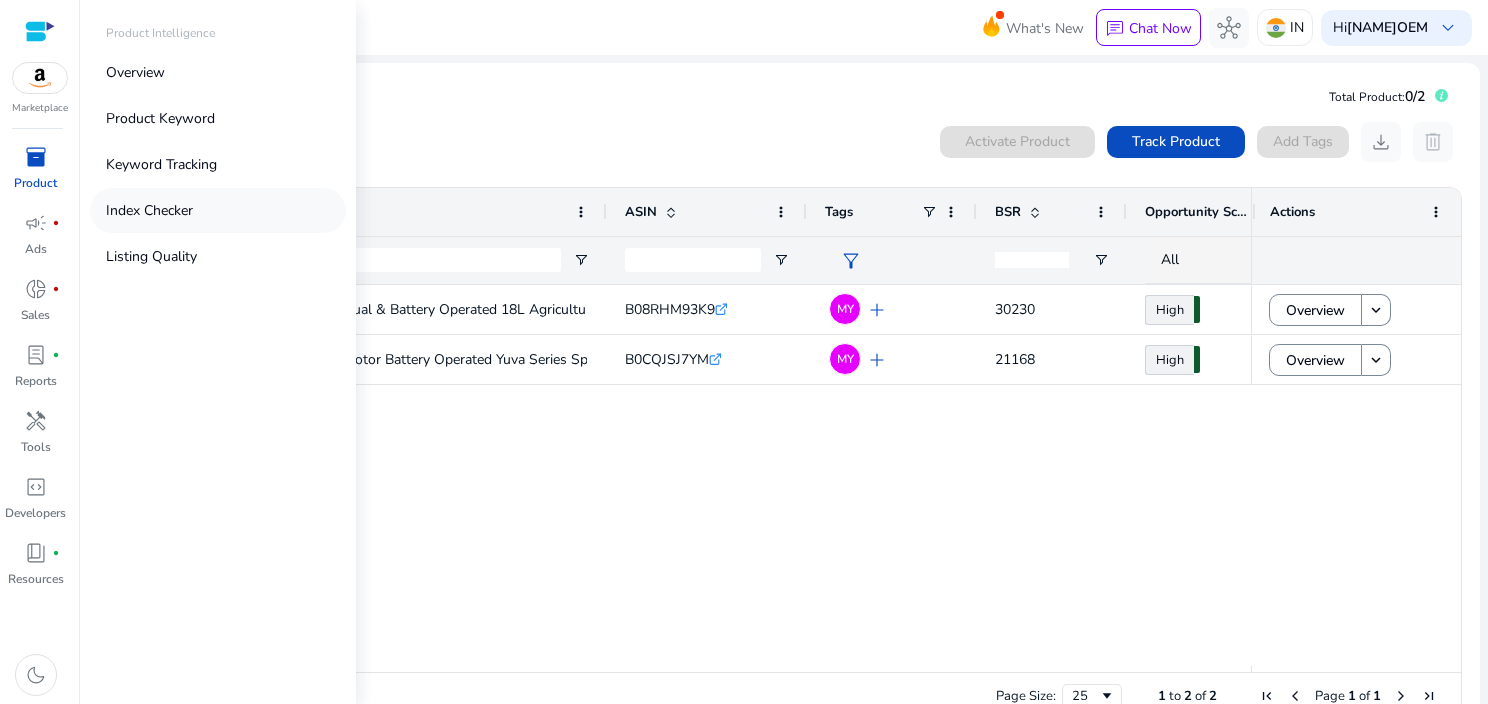 click on "Index Checker" at bounding box center [218, 210] 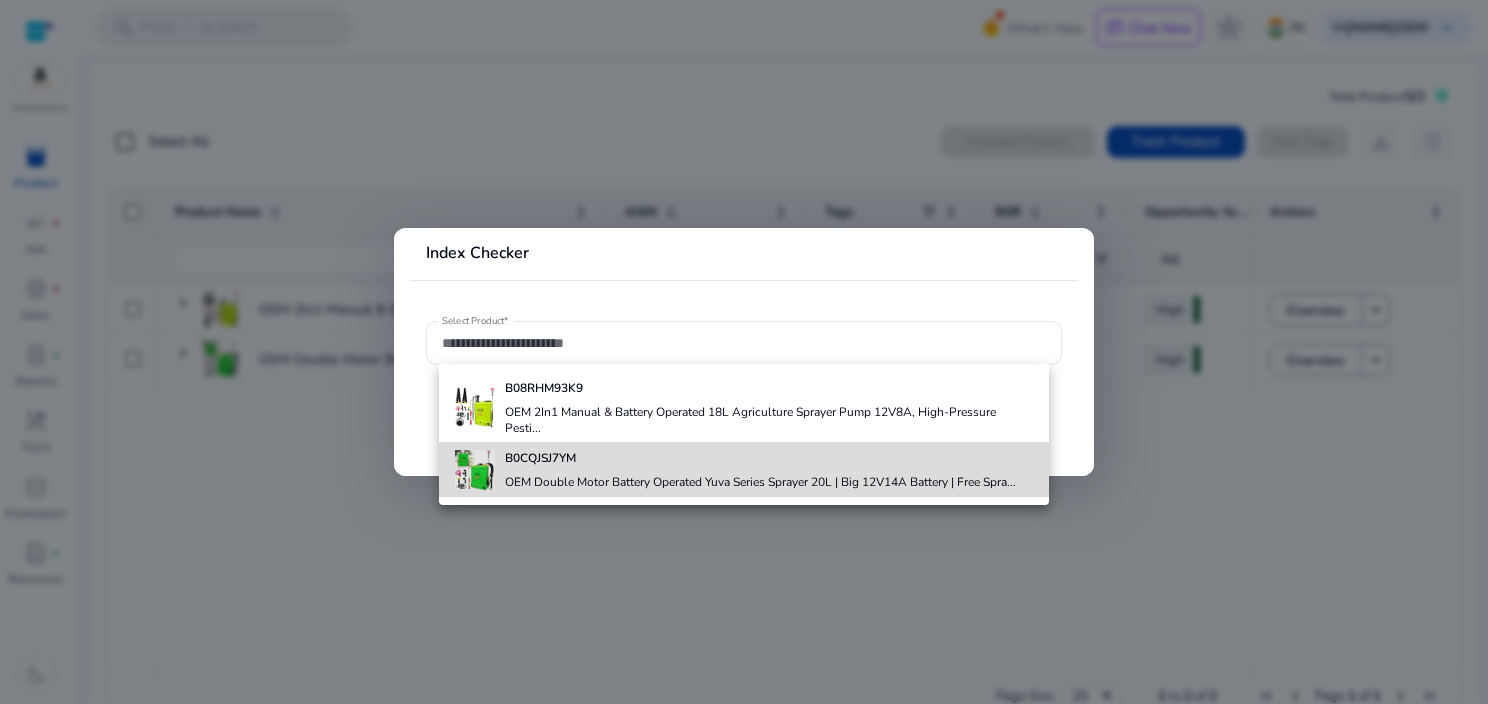 click on "B0CQJSJ7YM" at bounding box center (760, 458) 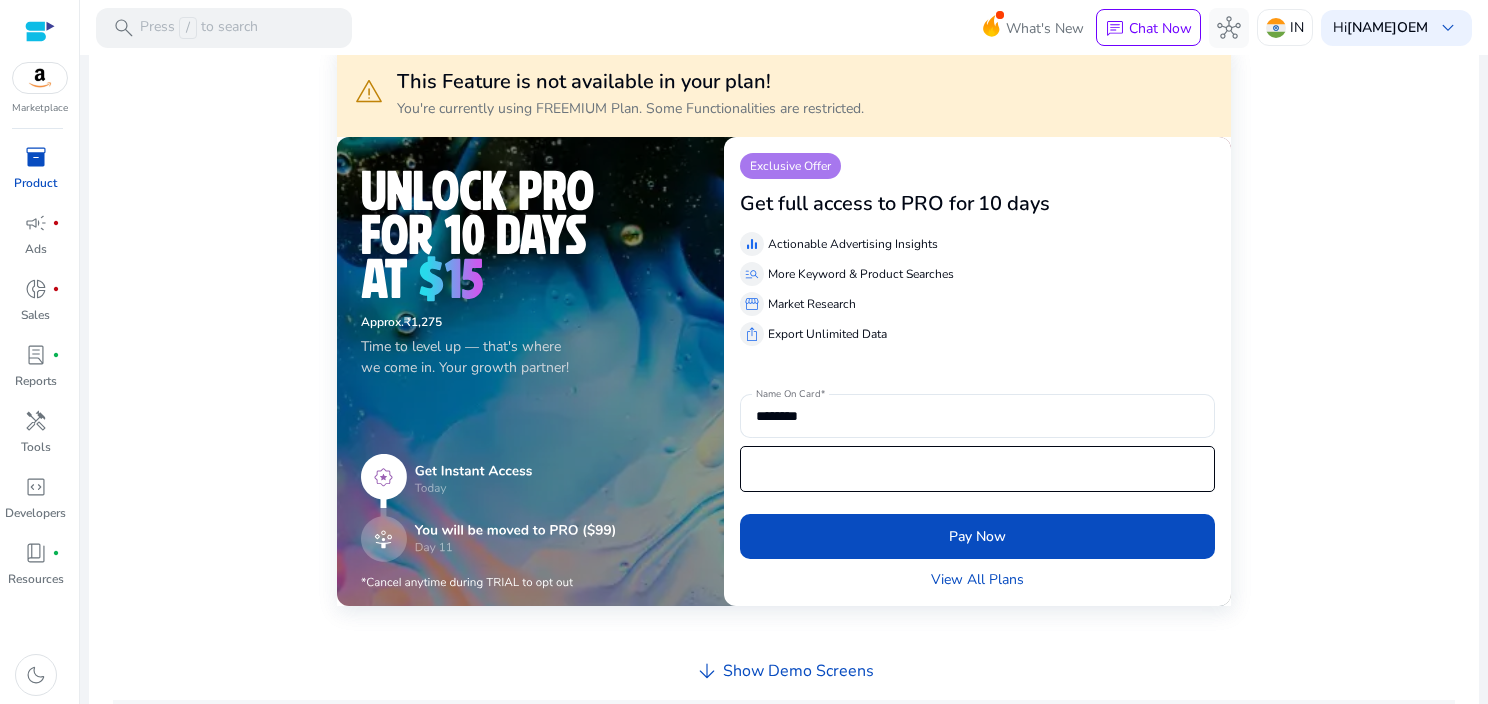 scroll, scrollTop: 328, scrollLeft: 0, axis: vertical 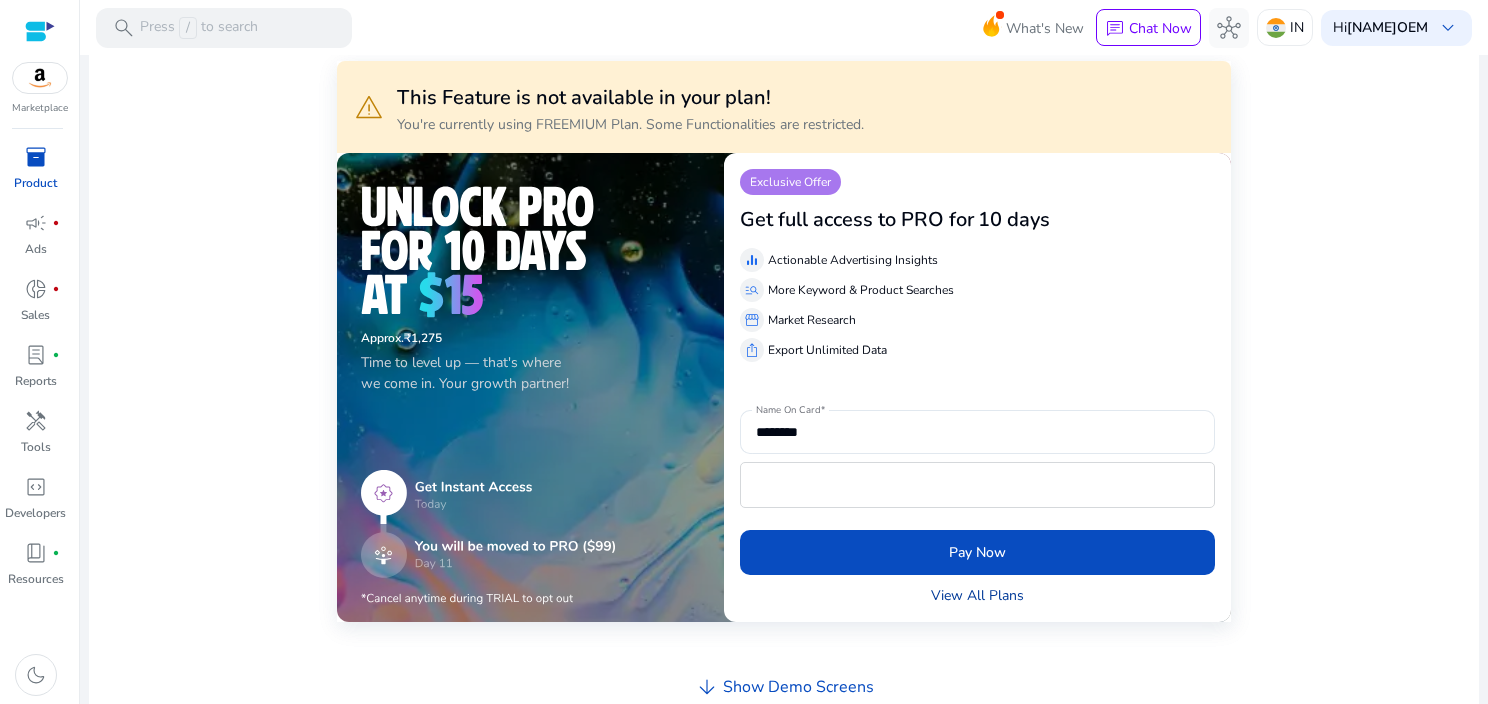 click on "View All Plans" 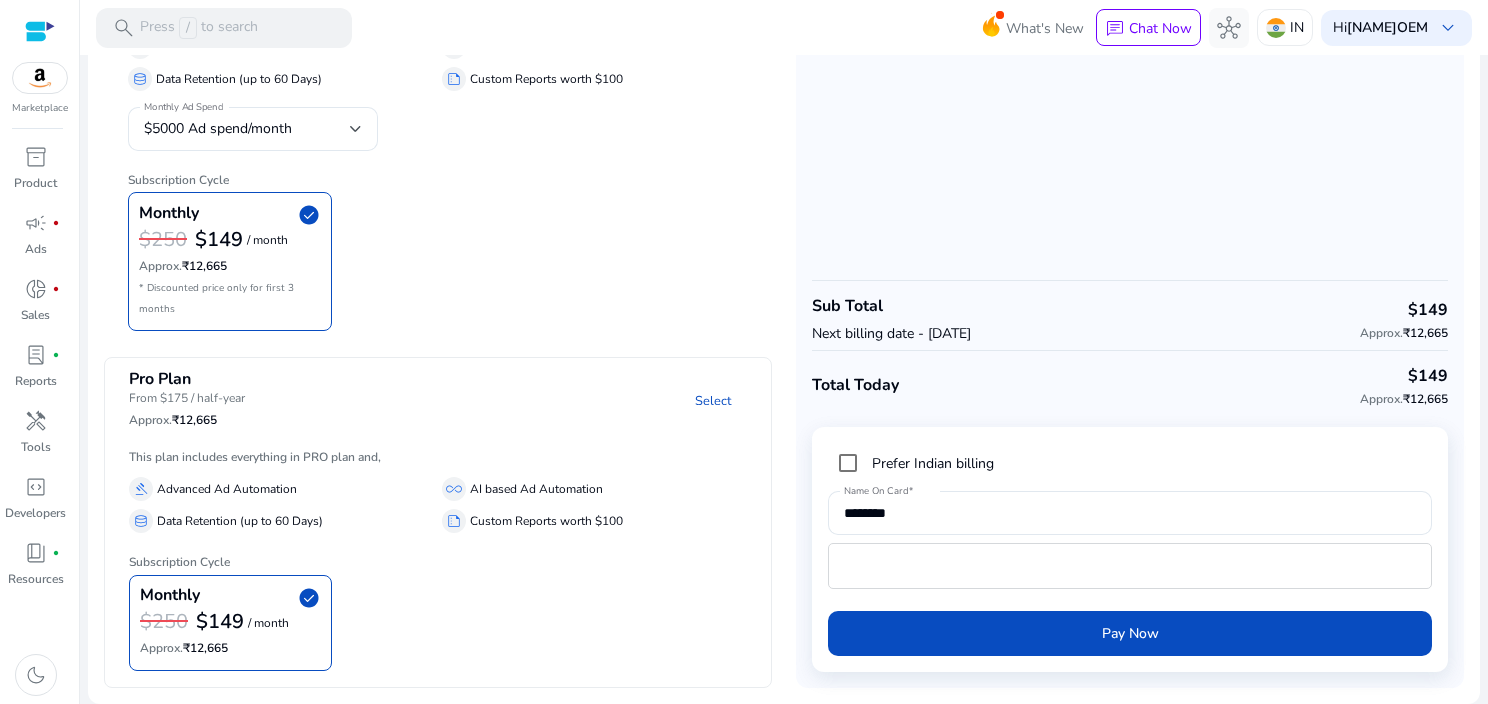 scroll, scrollTop: 0, scrollLeft: 0, axis: both 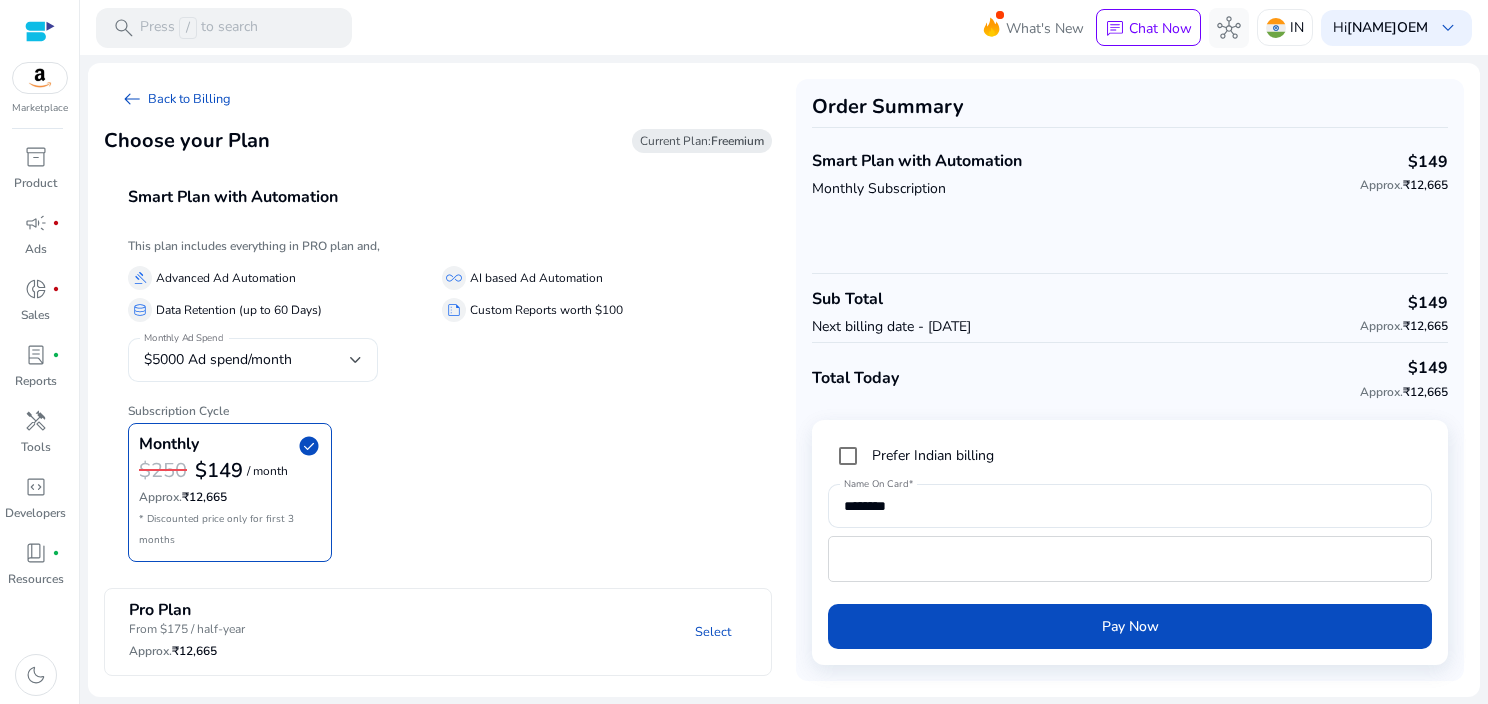 click on "$5000 Ad spend/month" 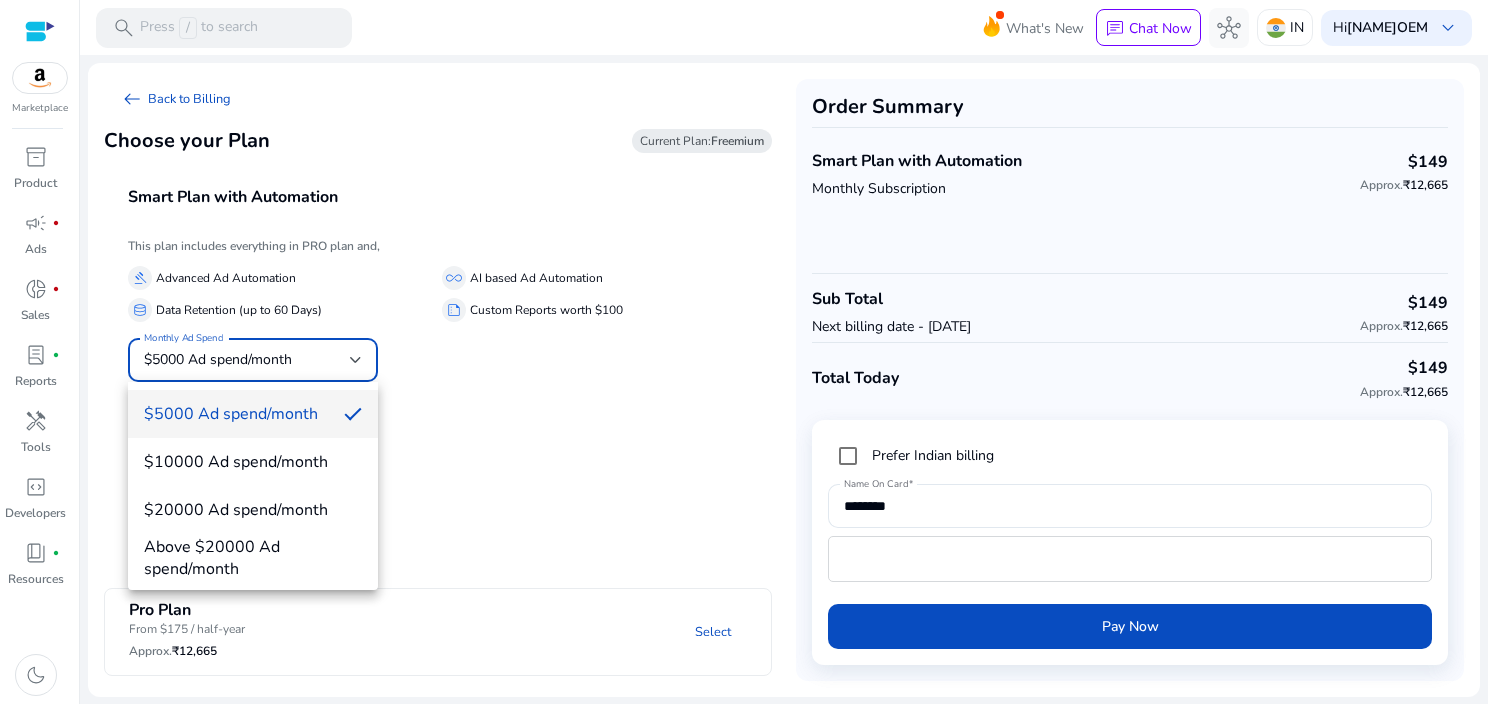 click at bounding box center (744, 352) 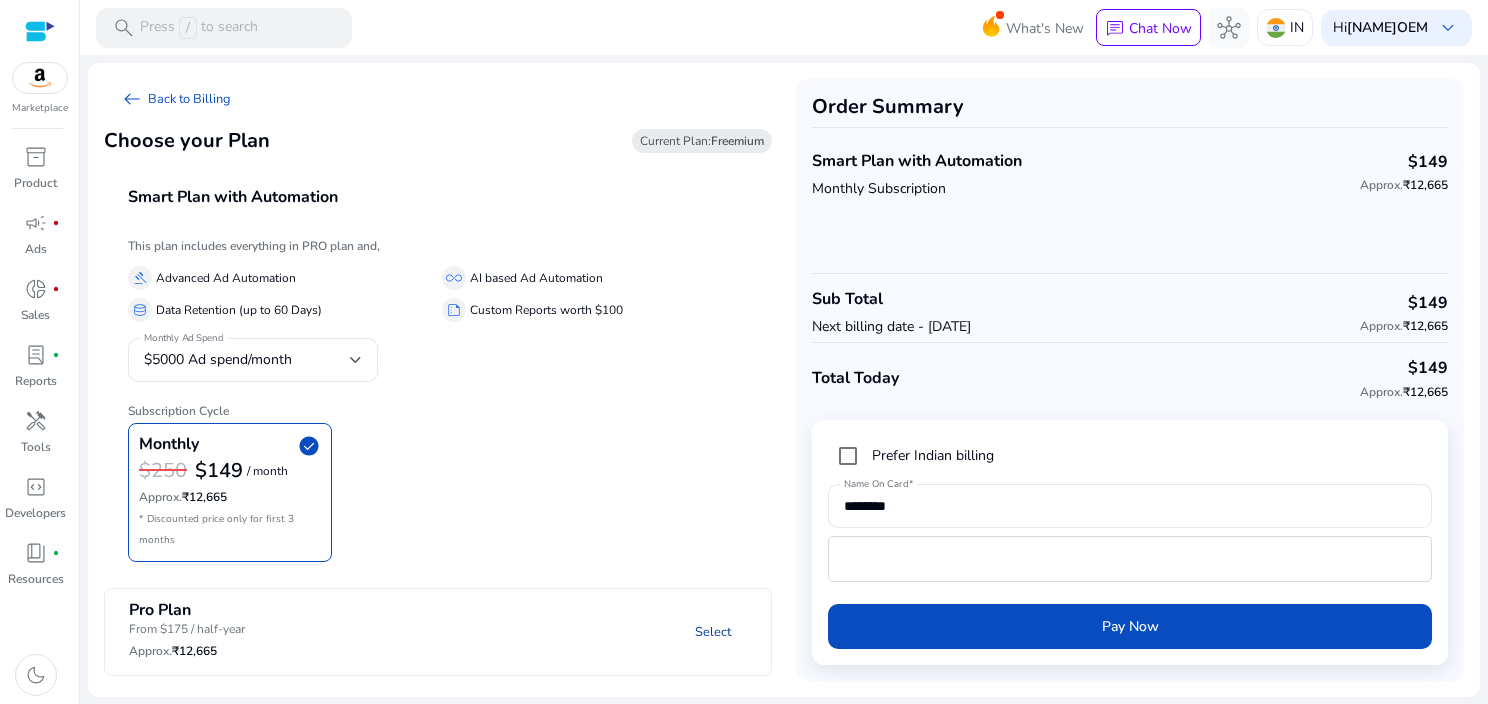 click on "Select" 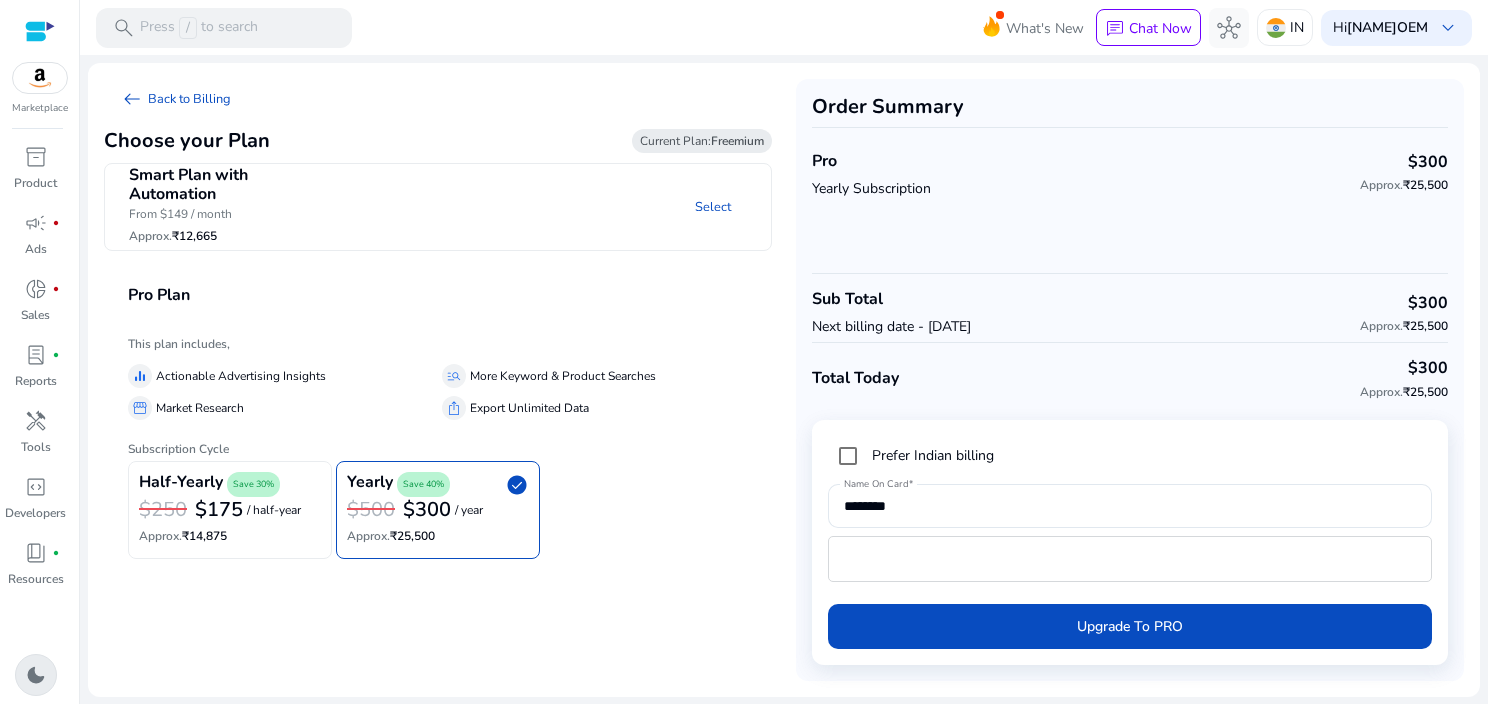 drag, startPoint x: 33, startPoint y: 696, endPoint x: 32, endPoint y: 681, distance: 15.033297 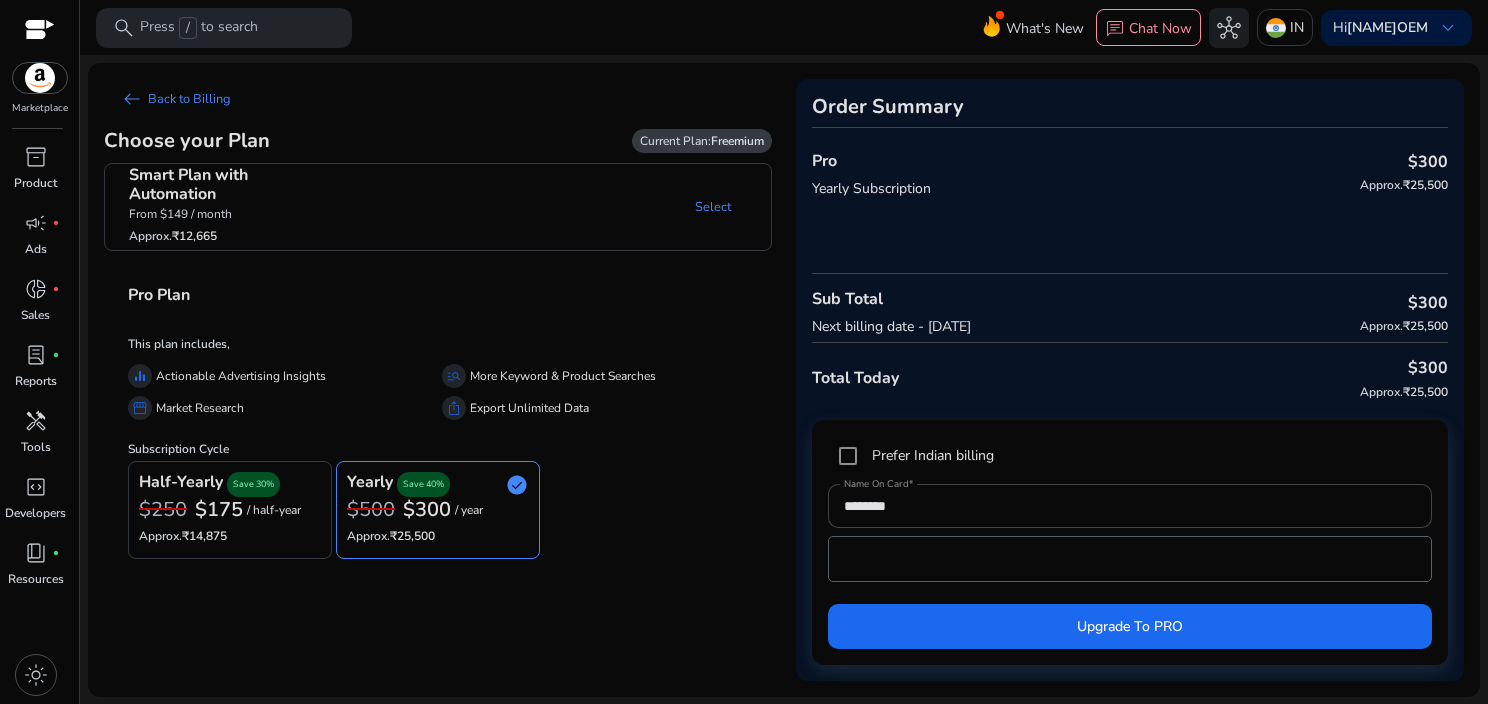 click on "Marketplace  inventory_2   Product   campaign   fiber_manual_record   Ads   donut_small   fiber_manual_record   Sales   lab_profile   fiber_manual_record   Reports   handyman   Tools   code_blocks   Developers   book_4   fiber_manual_record   Resources   light_mode" at bounding box center [40, 352] 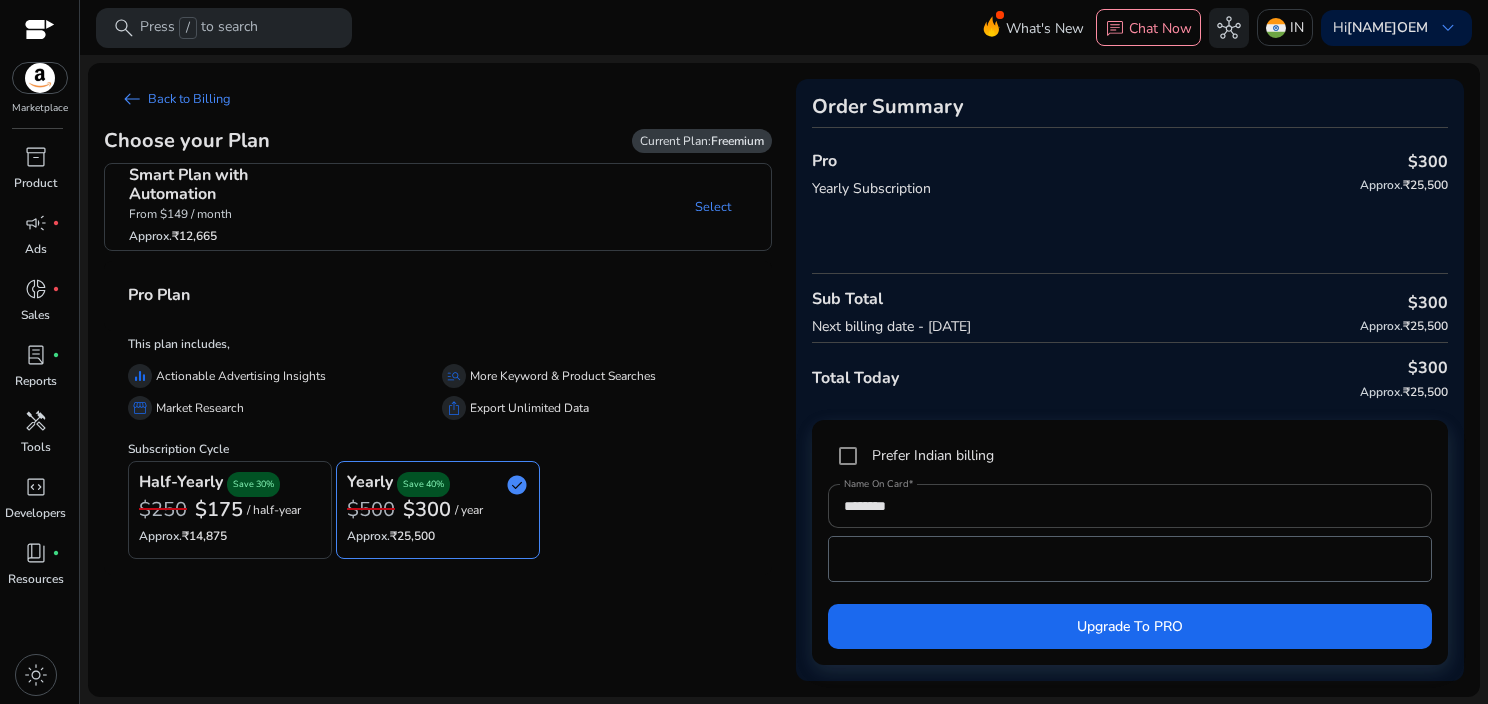 click at bounding box center (40, 78) 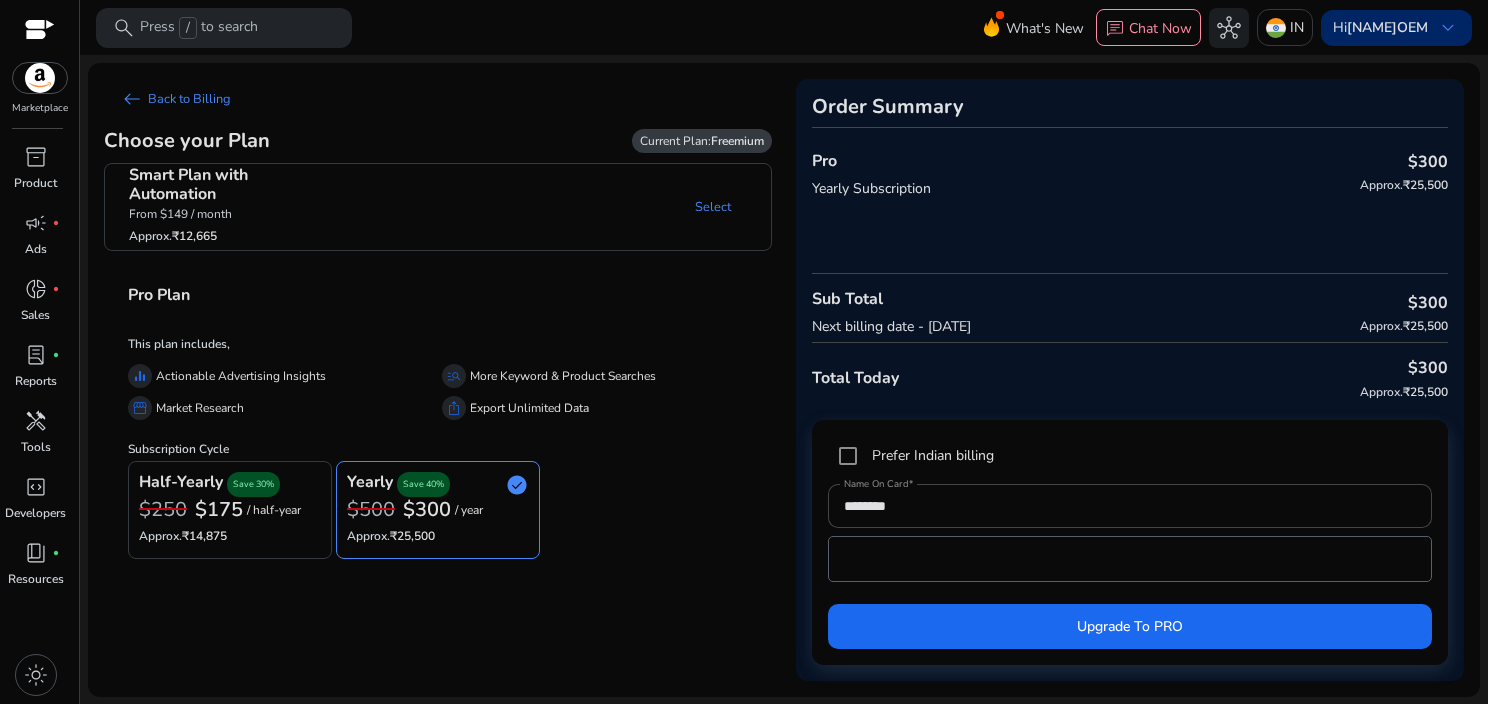 click on "RinkuOEM" at bounding box center (1387, 27) 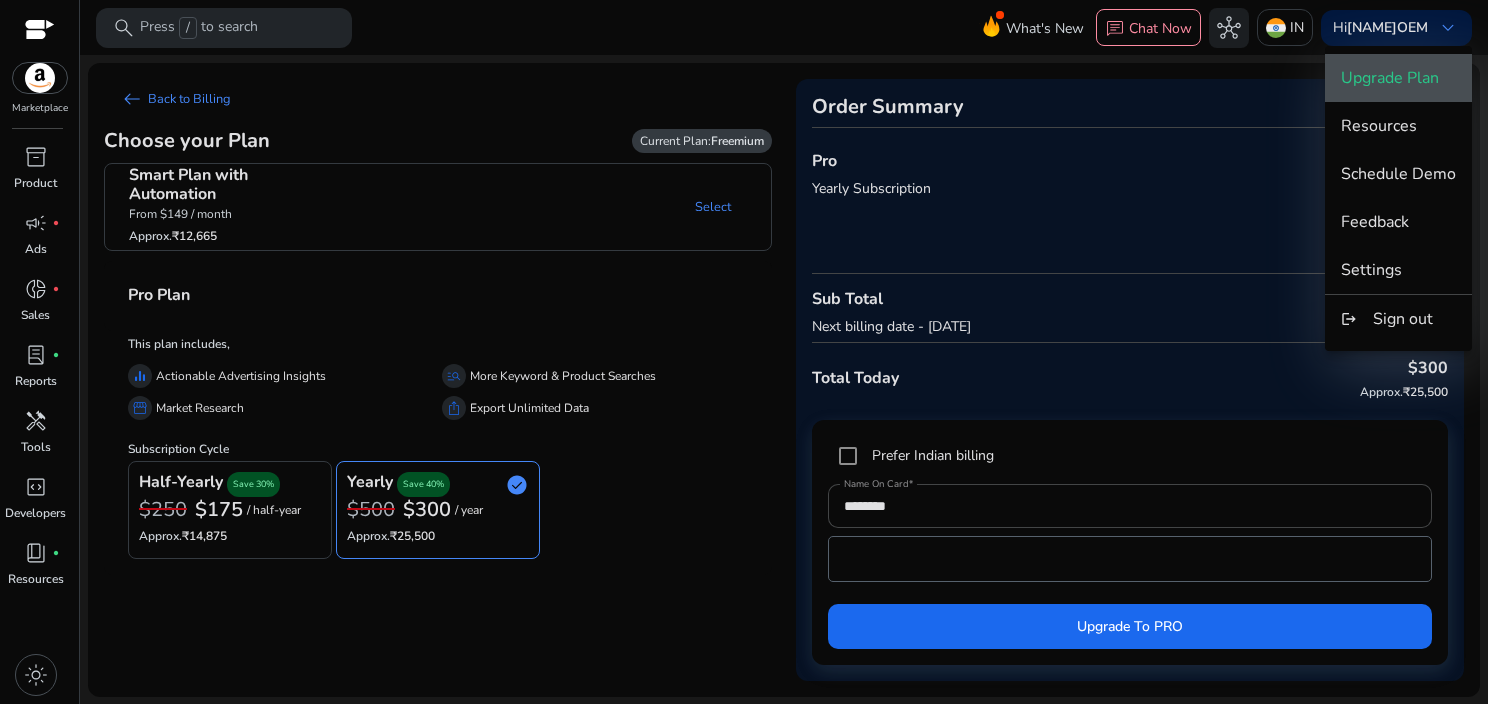 click on "Upgrade Plan" at bounding box center [1390, 78] 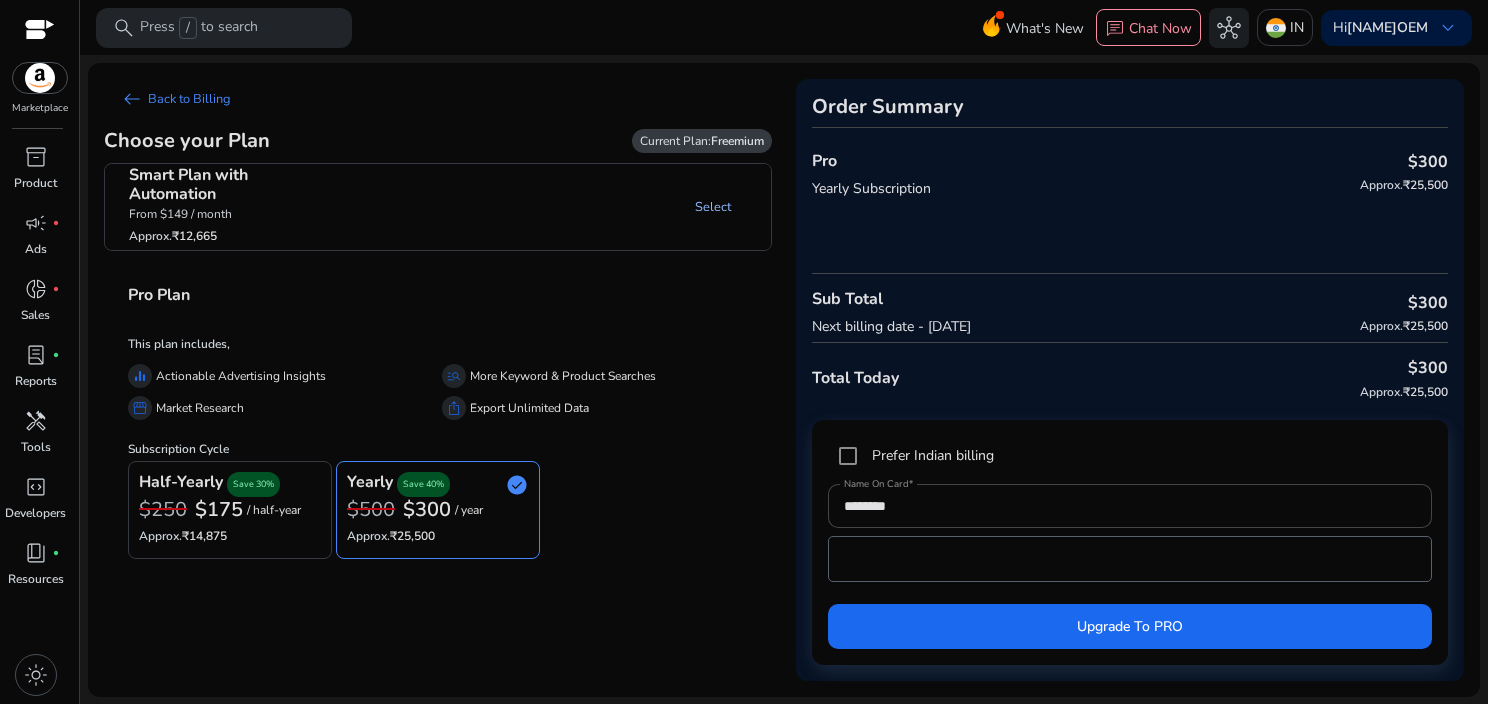 click on "Select" 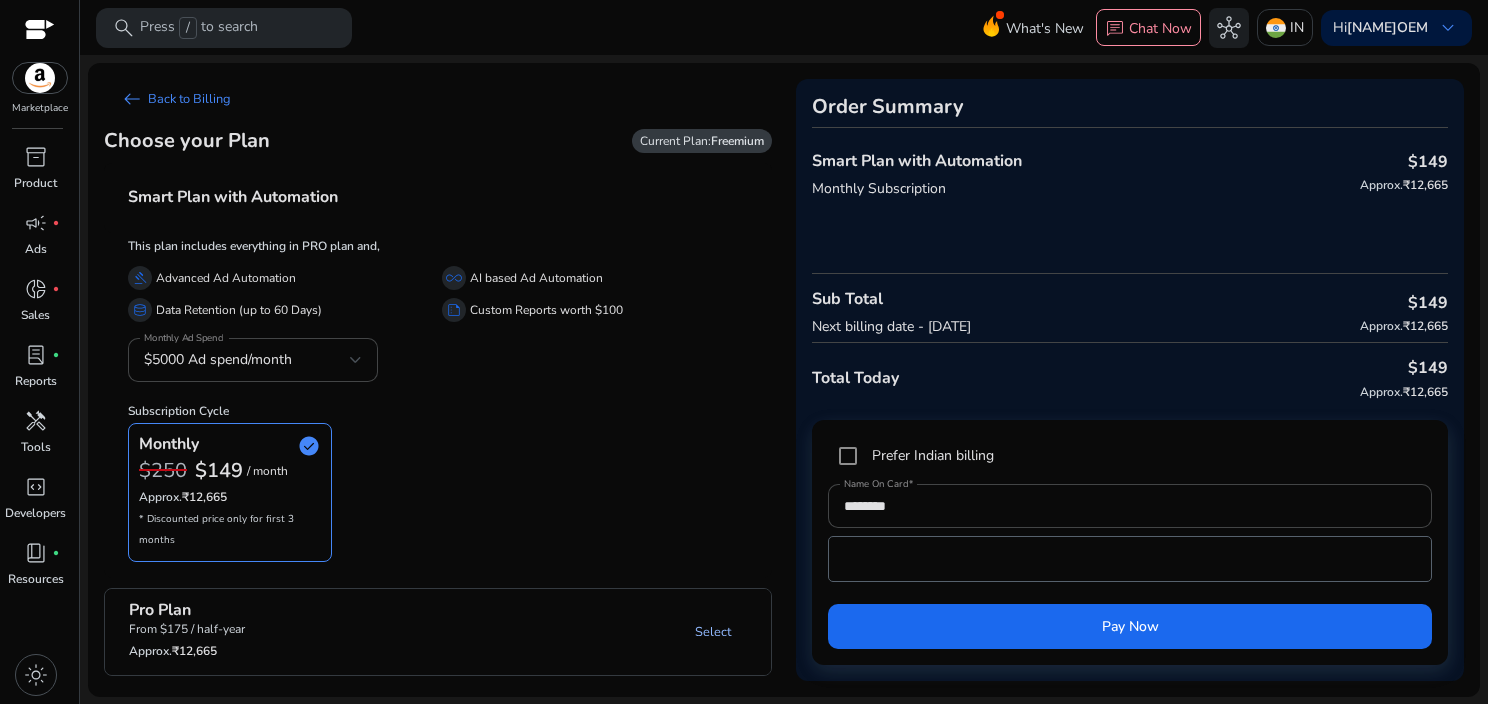 click on "Select" 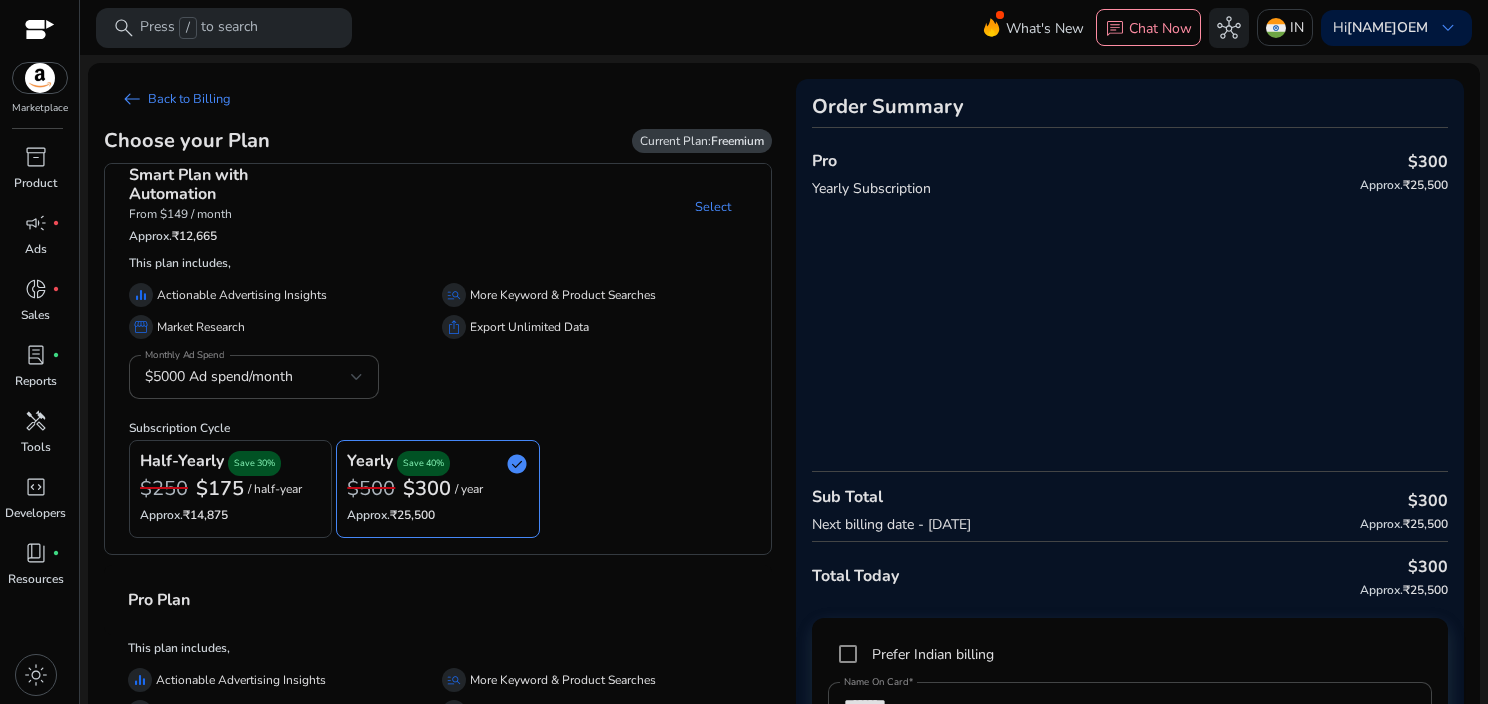 click on "arrow_left_alt   Back to Billing  Choose your Plan Current Plan:  Freemium  Smart Plan with Automation   From $149 / month  Approx.  ₹12,665  Select  This plan includes,   equalizer  Actionable Advertising Insights  manage_search  More Keyword & Product Searches  storefront  Market Research  ios_share  Export Unlimited Data Monthly Ad Spend $5000 Ad spend/month Subscription Cycle  Half-Yearly  Save 30% $250 $175  / half-year  Approx.  ₹14,875      Yearly  Save 40%  check_circle  $500 $300  / year  Approx.  ₹25,500      Pro Plan   This plan includes,   equalizer  Actionable Advertising Insights  manage_search  More Keyword & Product Searches  storefront  Market Research  ios_share  Export Unlimited Data Subscription Cycle  Half-Yearly  Save 30% $250 $175  / half-year  Approx.  ₹14,875   Yearly  Save 40%  check_circle  $500 $300  / year  Approx.  ₹25,500" 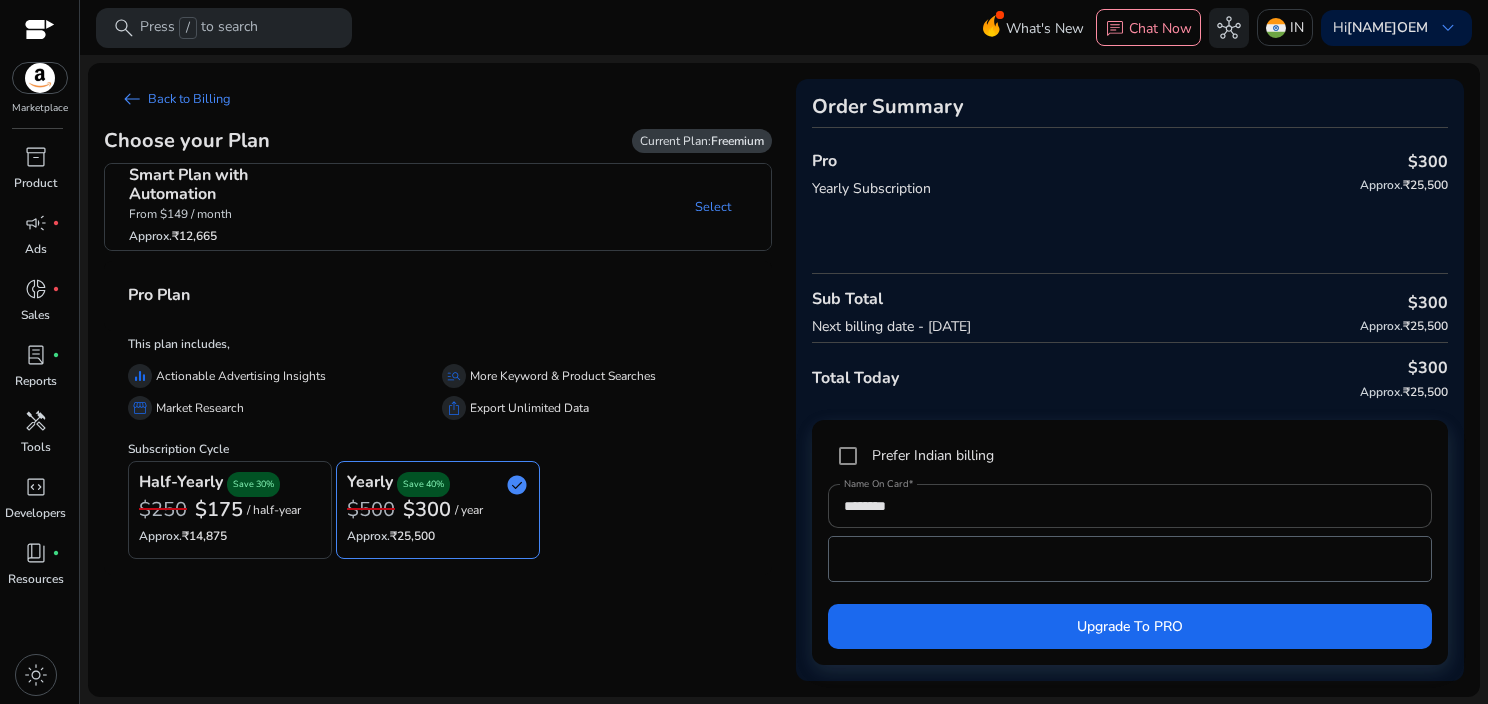 click on "Select" 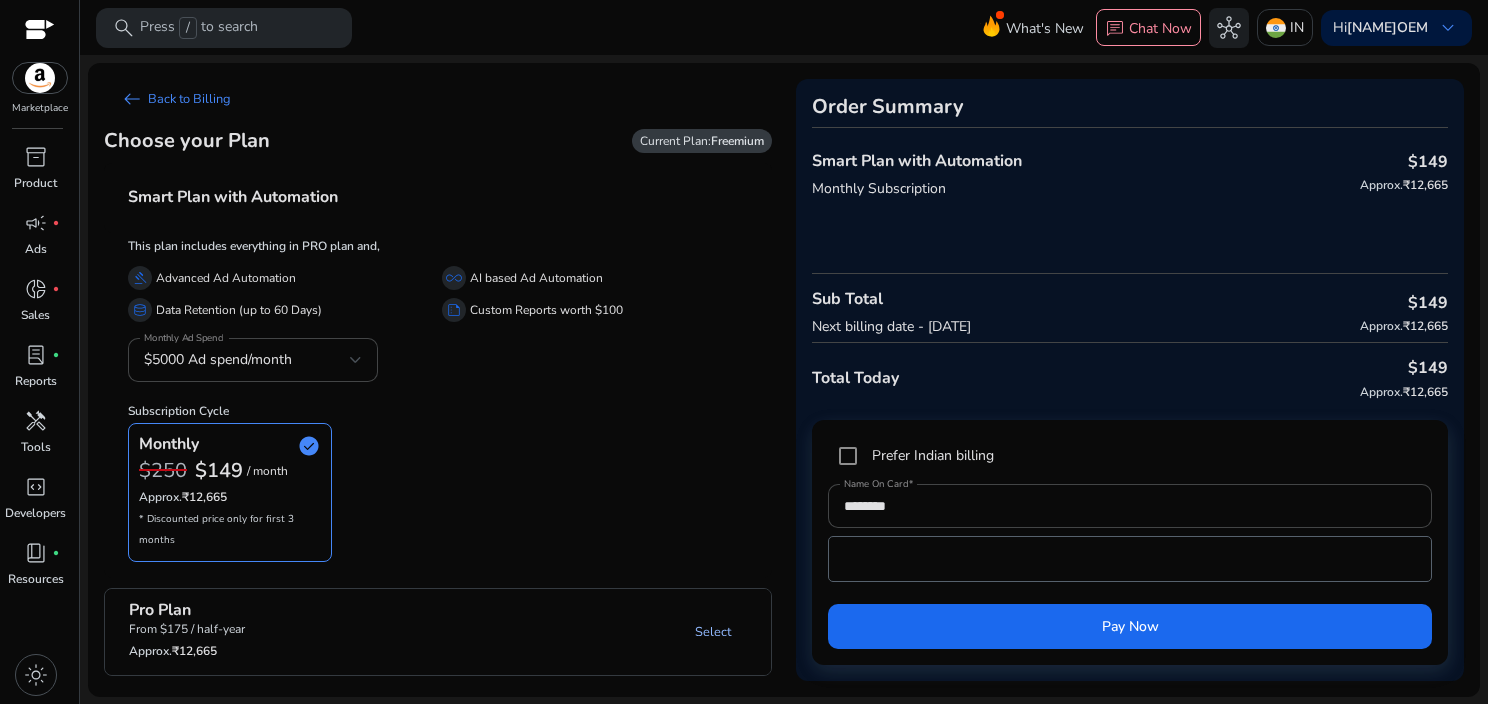 click on "Select" 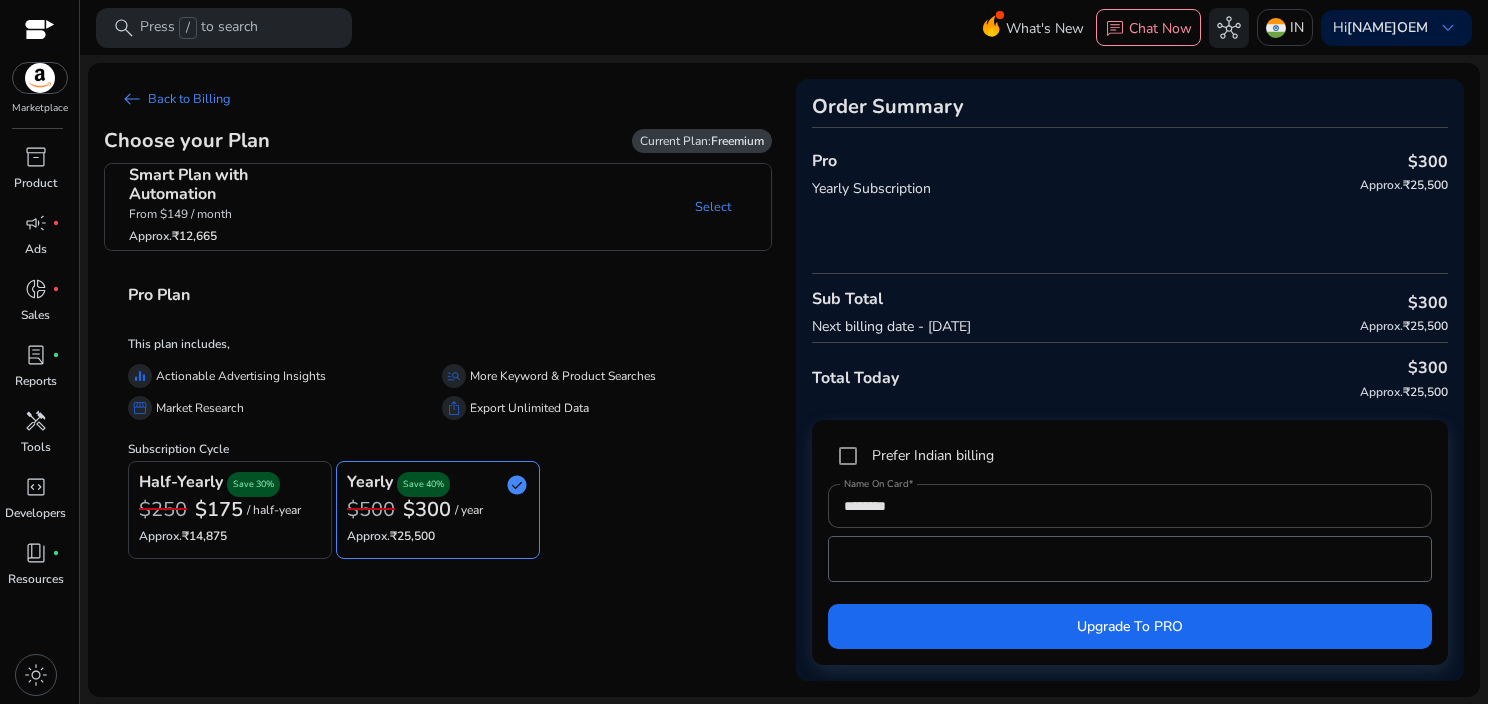 click on "$175" 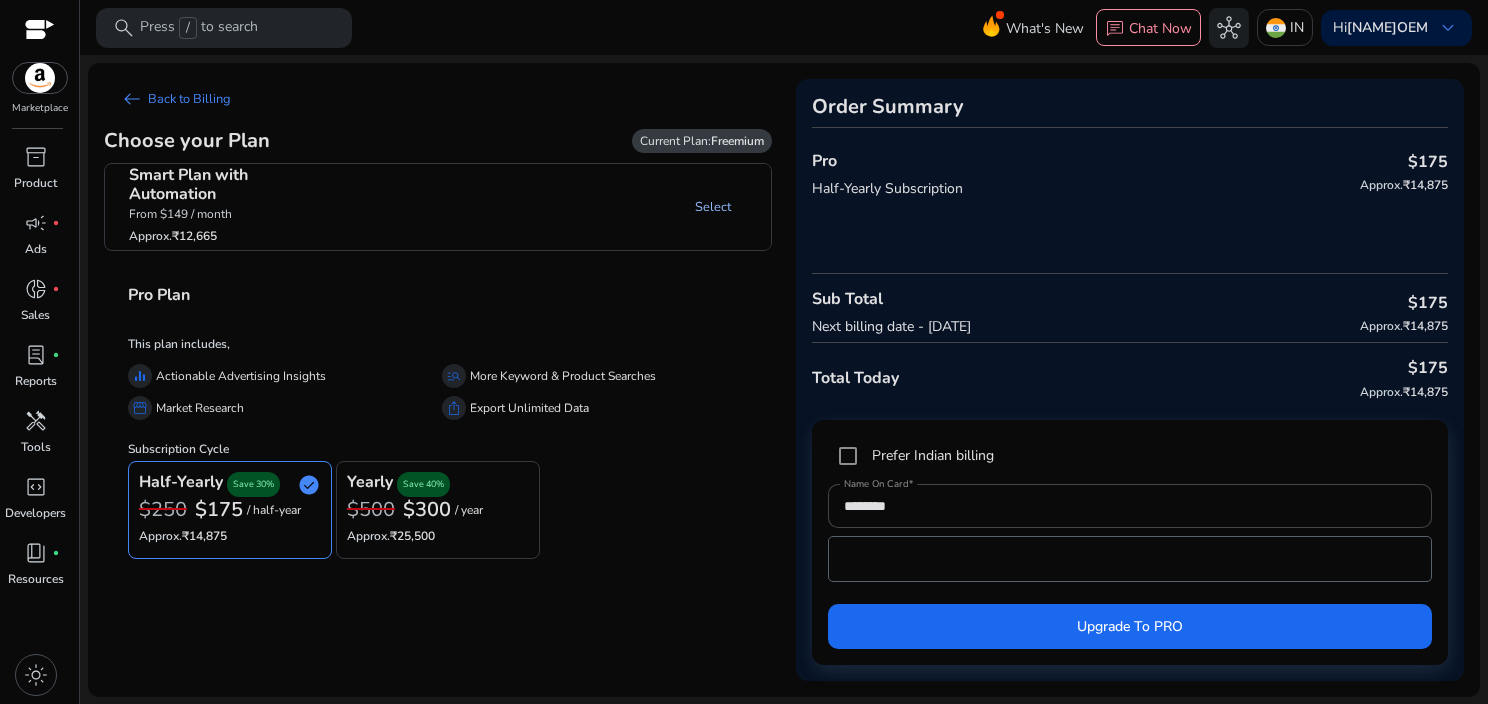 click on "Select" 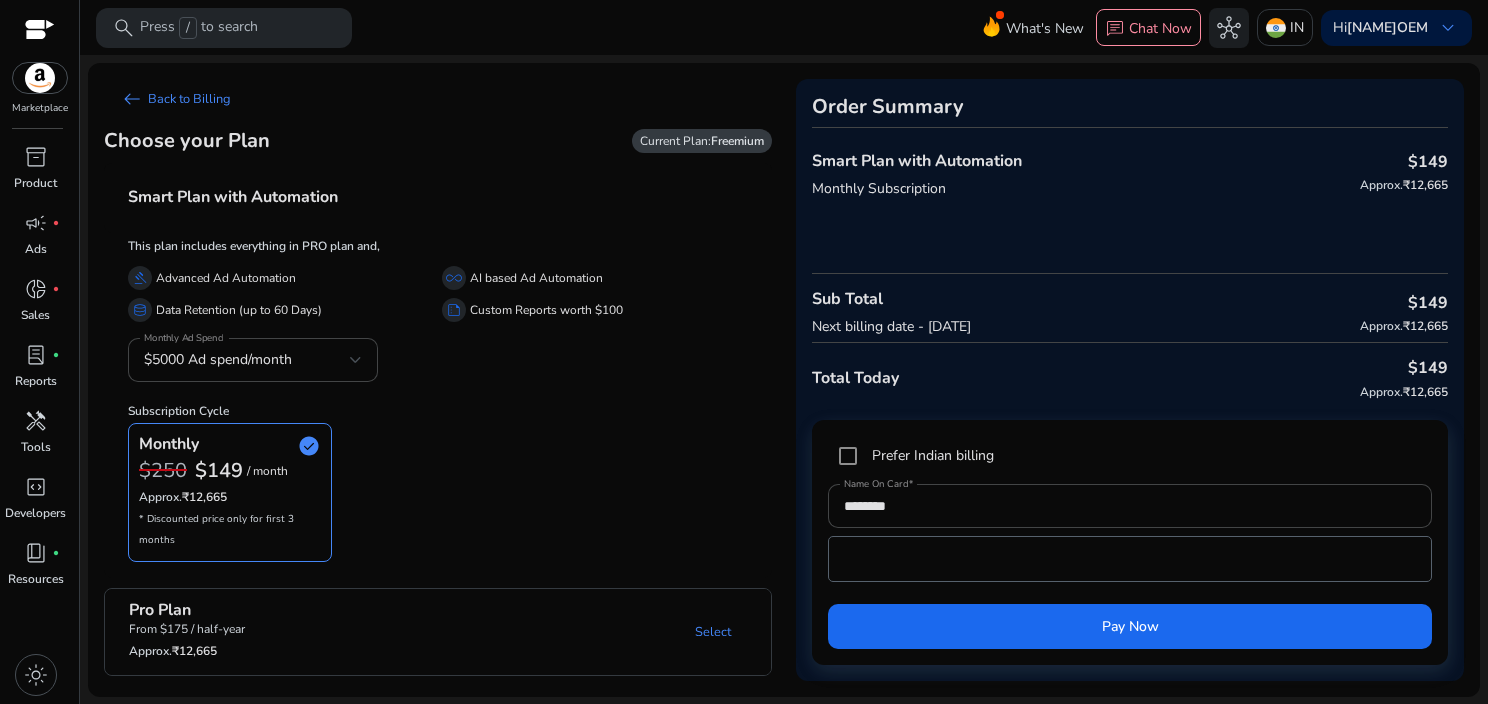 click on "$149  / month" 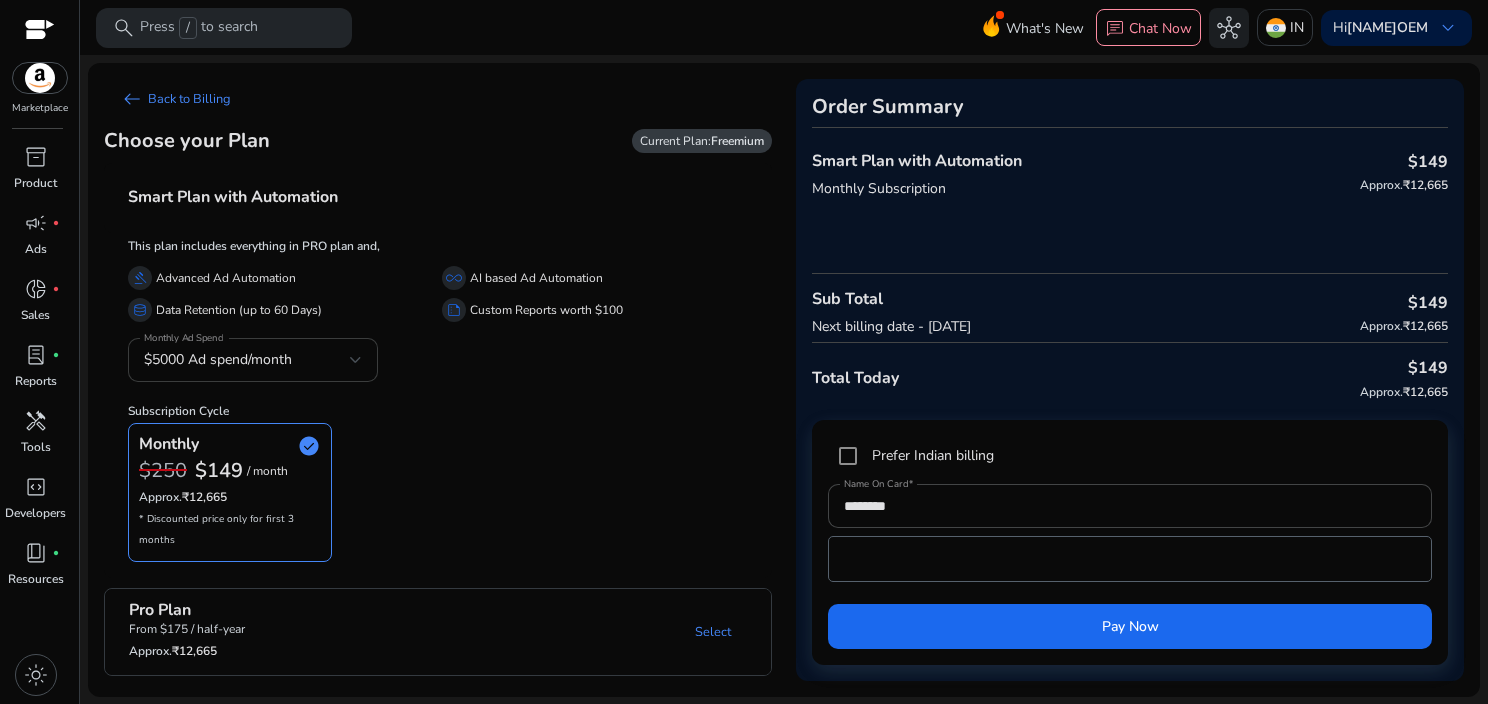 click on "$5000 Ad spend/month" 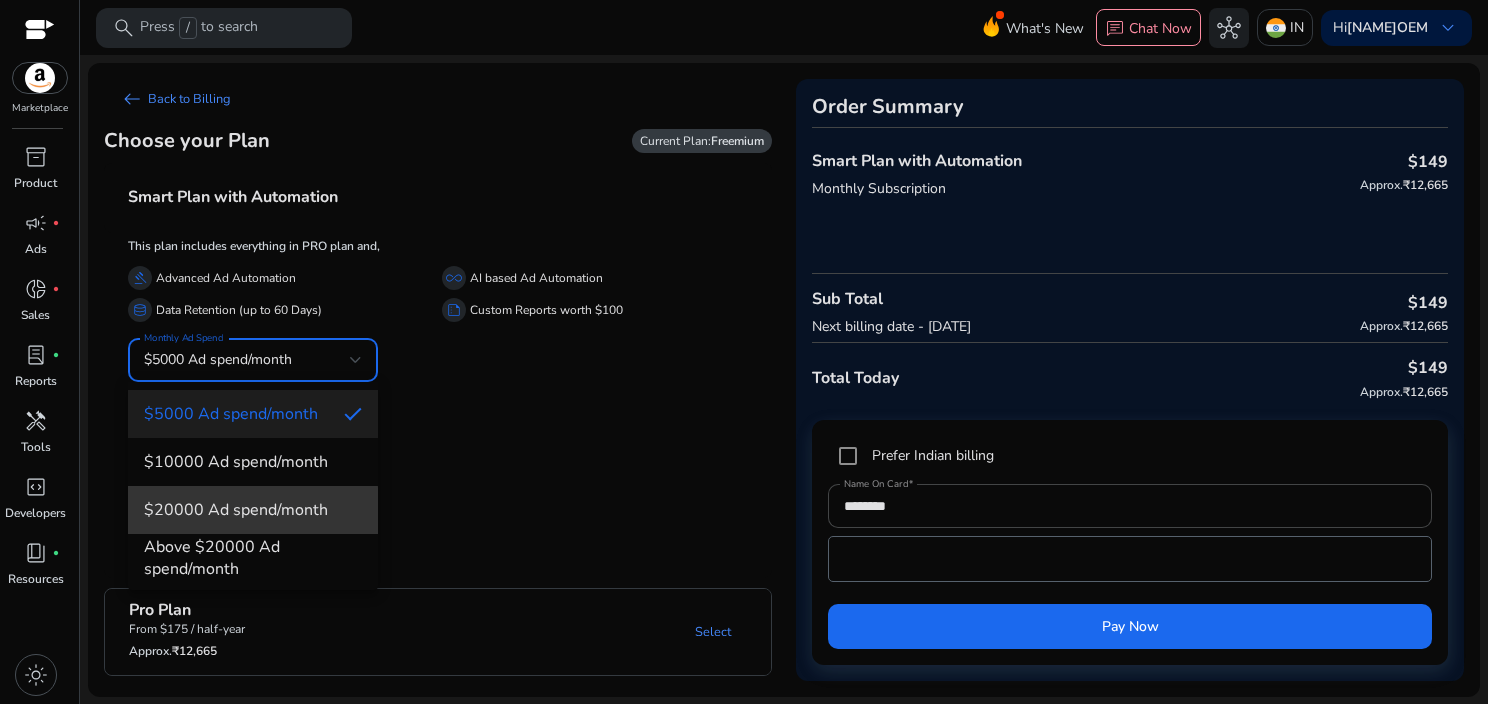 click on "$20000 Ad spend/month" at bounding box center (253, 510) 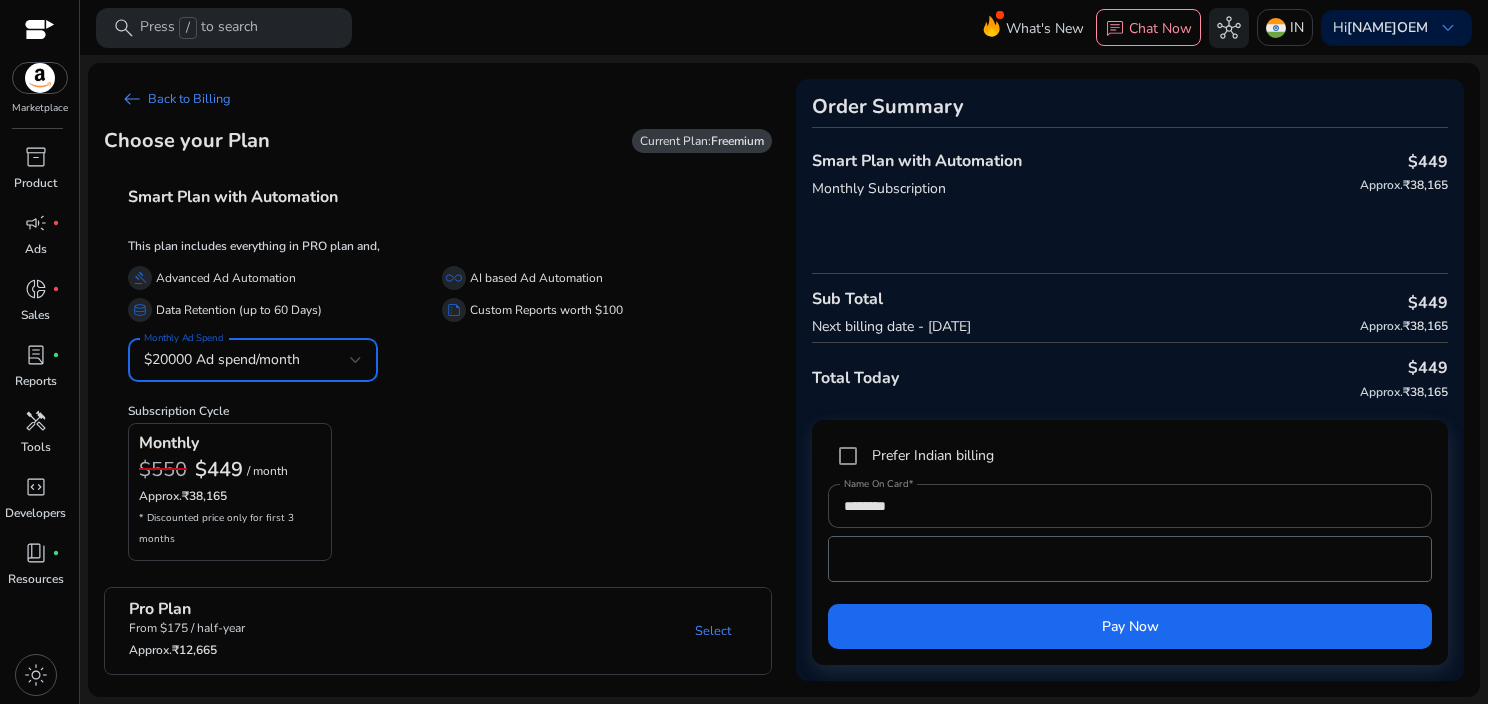 click on "$20000 Ad spend/month" at bounding box center [222, 359] 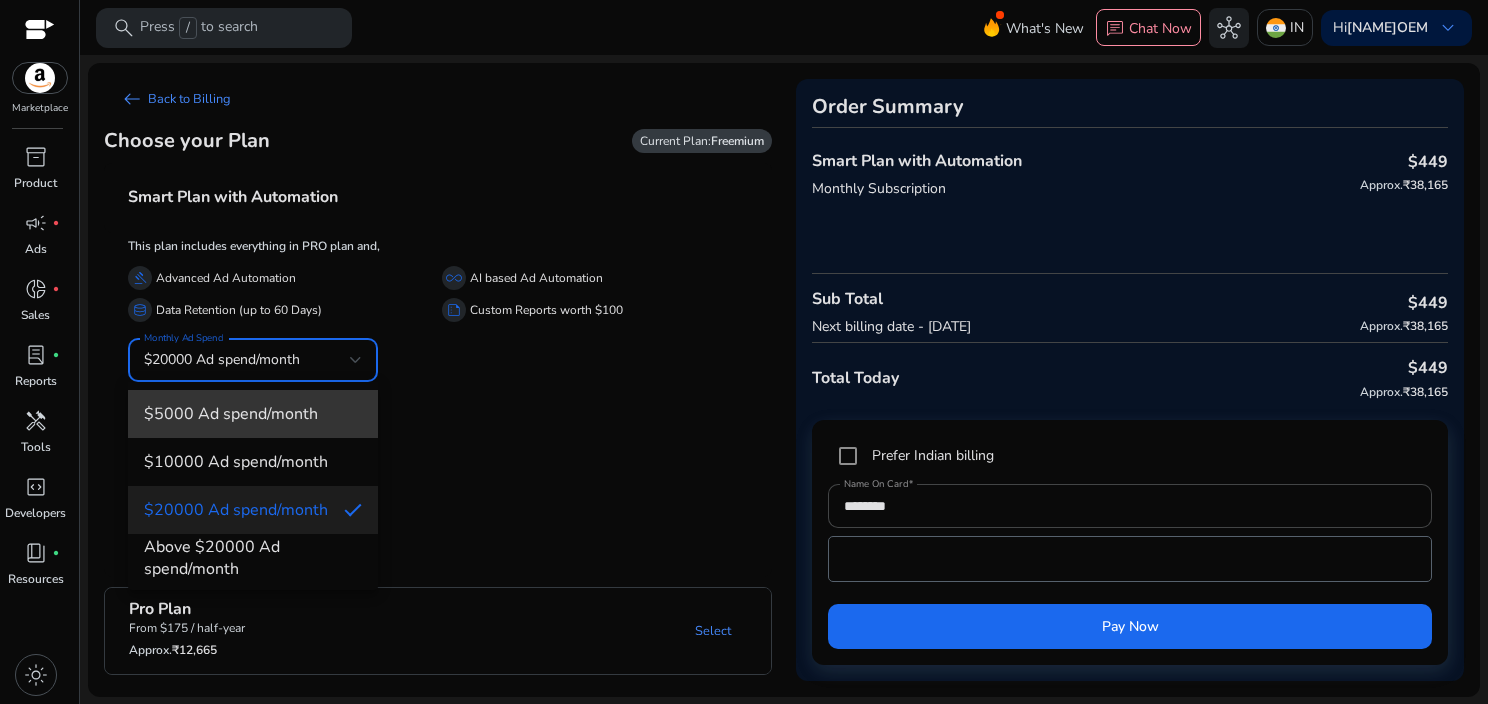 click on "$5000 Ad spend/month" at bounding box center (253, 414) 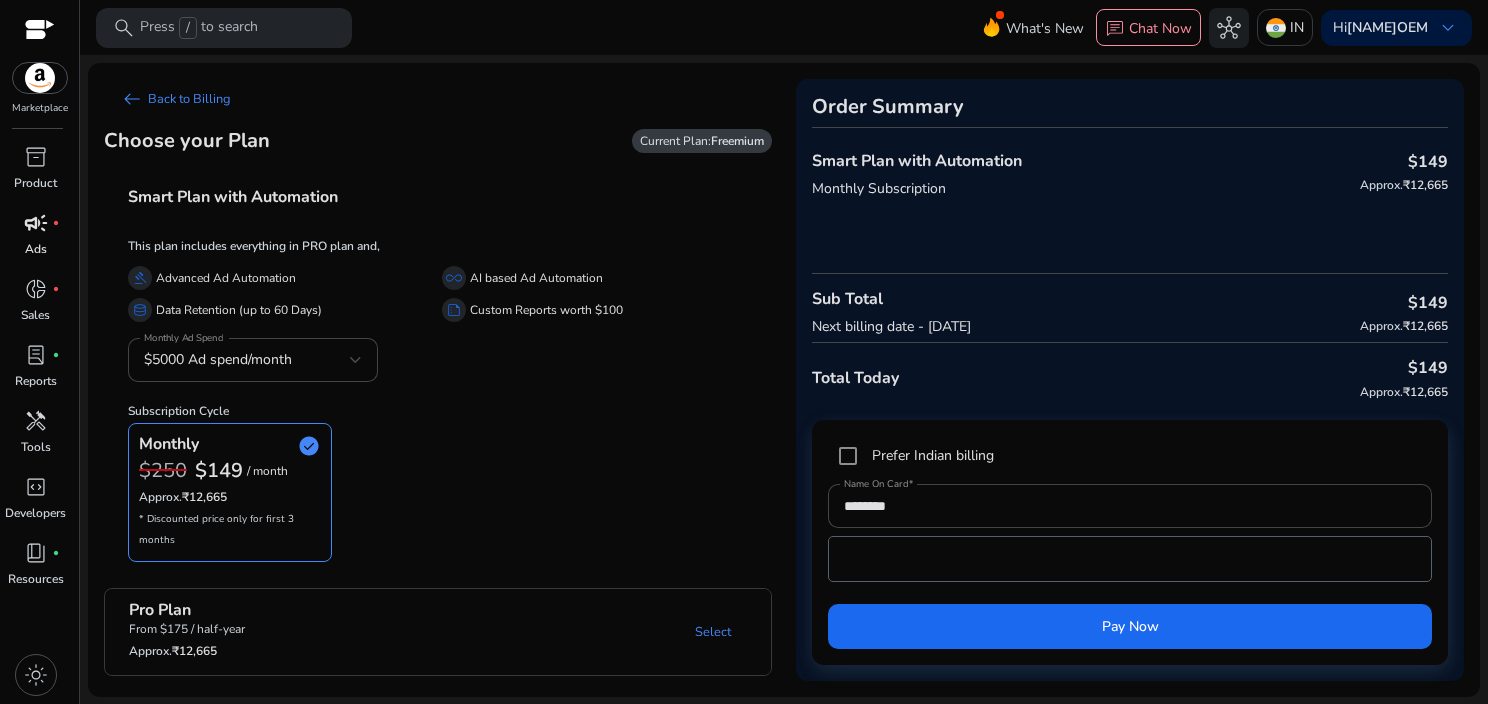 click on "campaign" at bounding box center (36, 223) 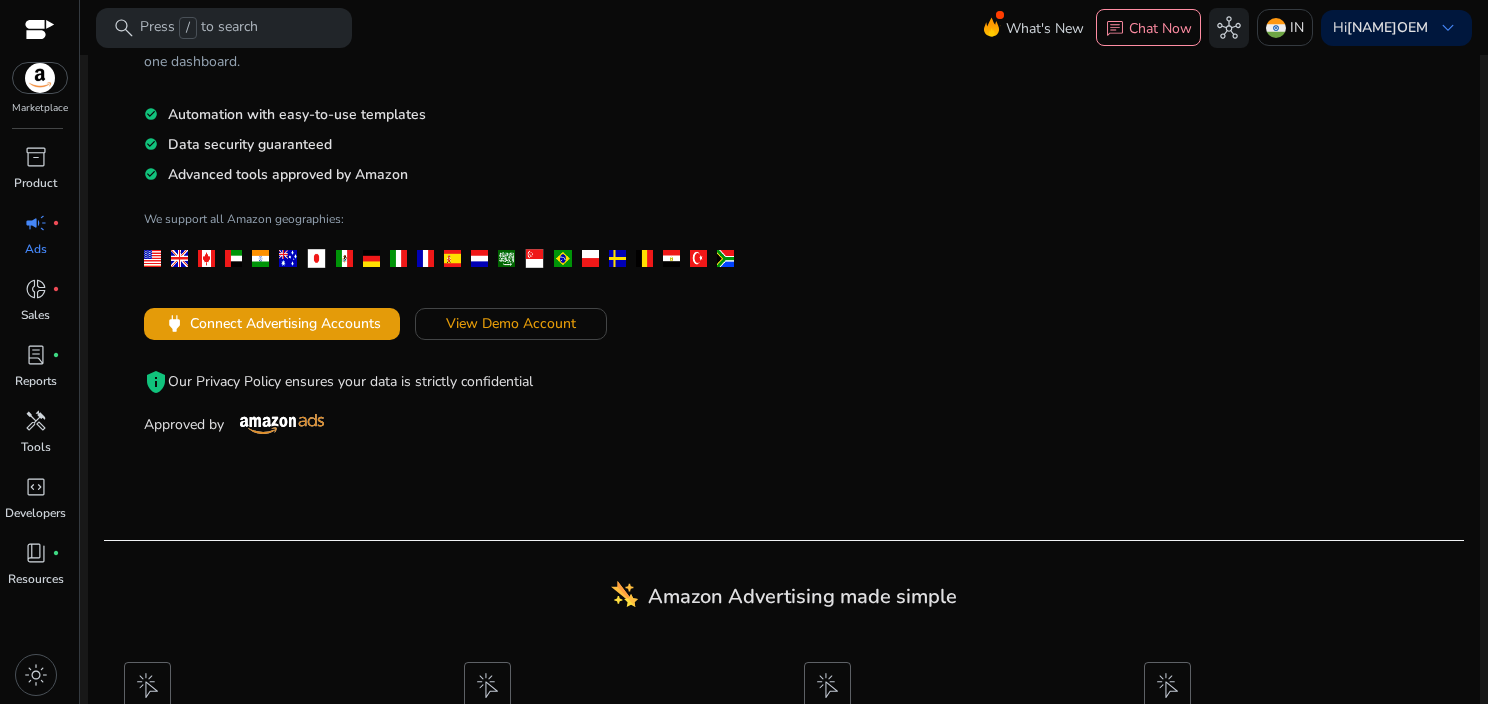 scroll, scrollTop: 407, scrollLeft: 0, axis: vertical 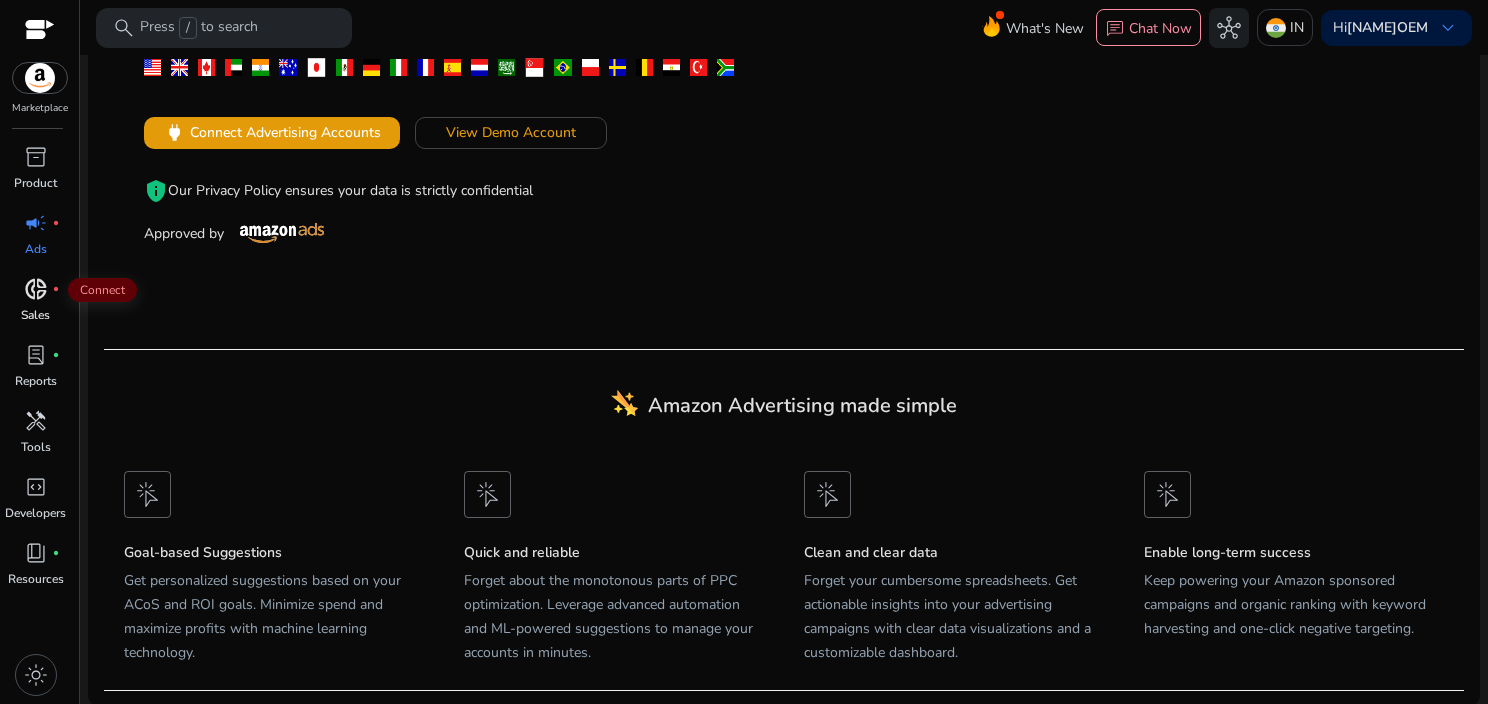 click on "donut_small   fiber_manual_record" at bounding box center [36, 289] 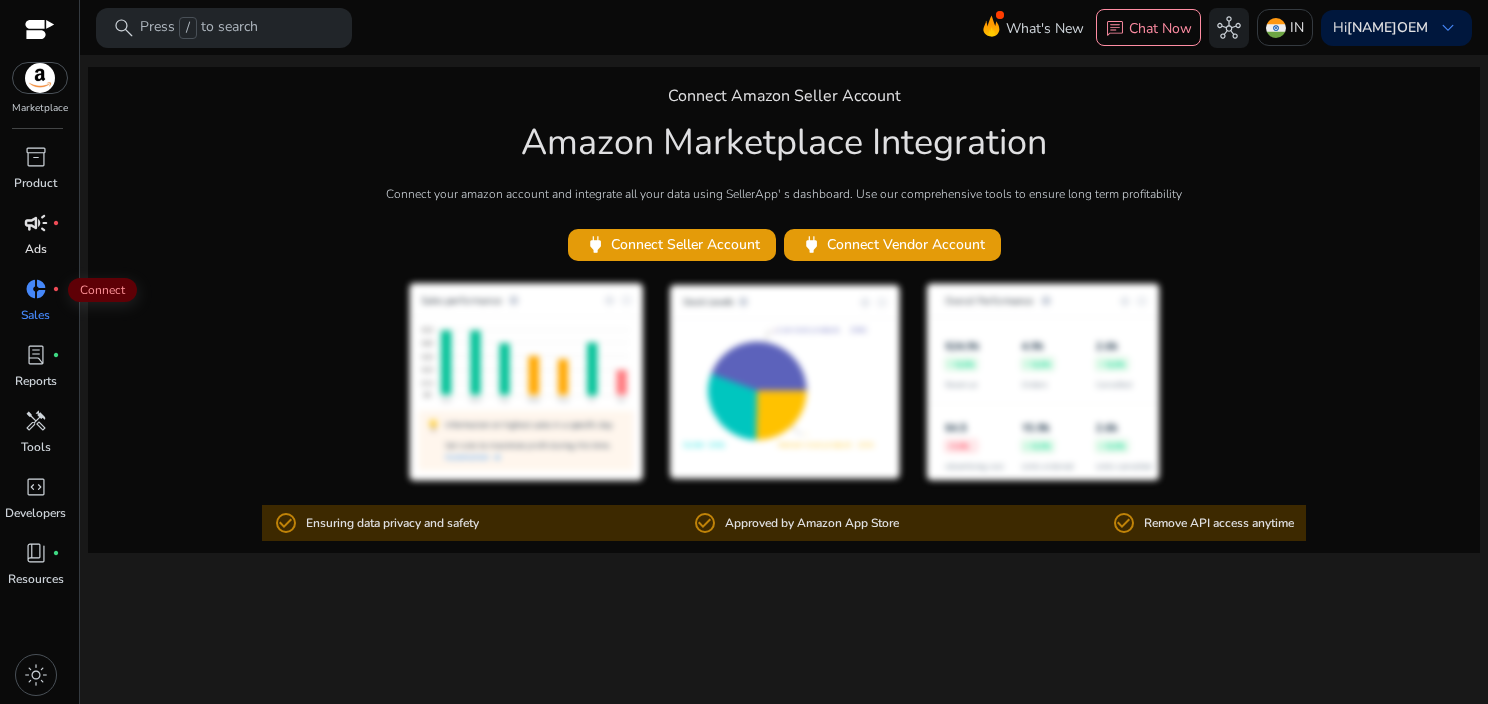 scroll, scrollTop: 0, scrollLeft: 0, axis: both 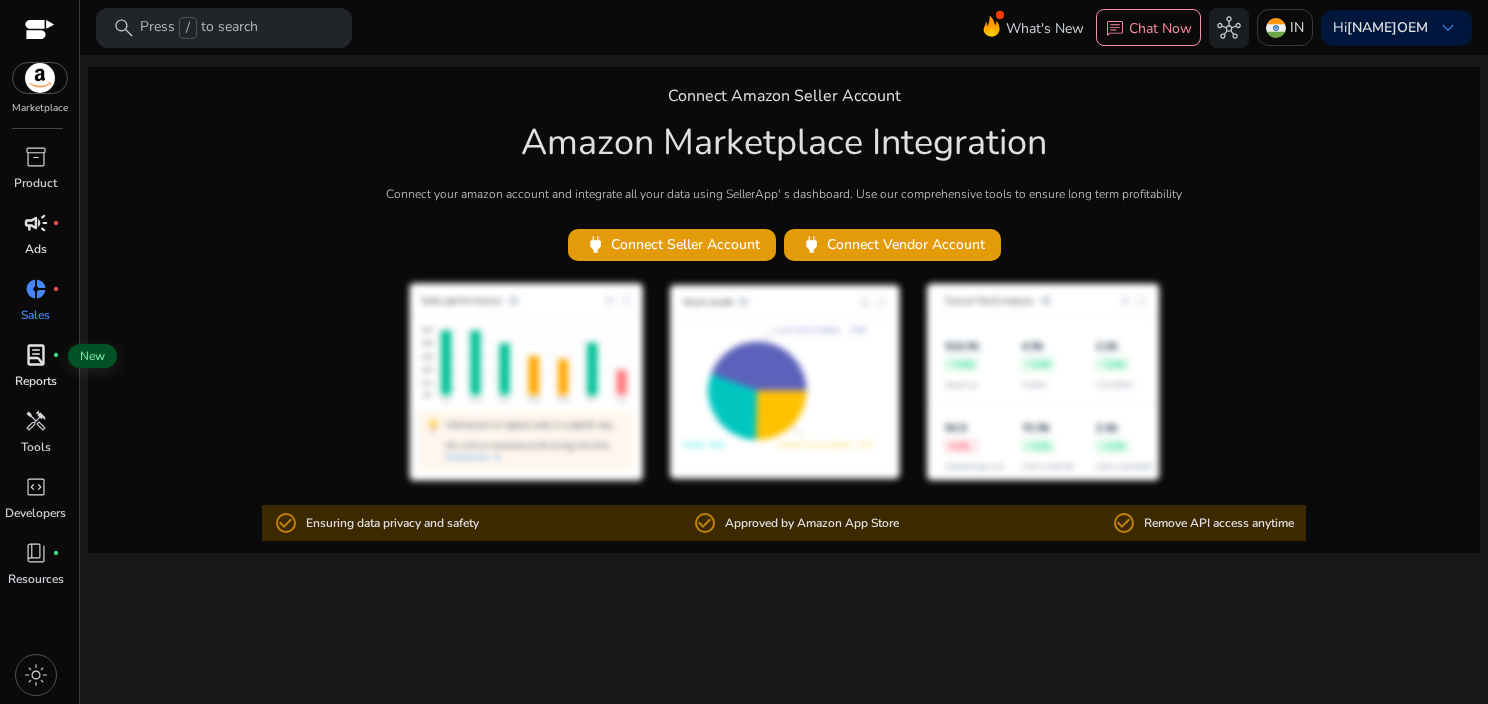 click on "lab_profile" at bounding box center (36, 355) 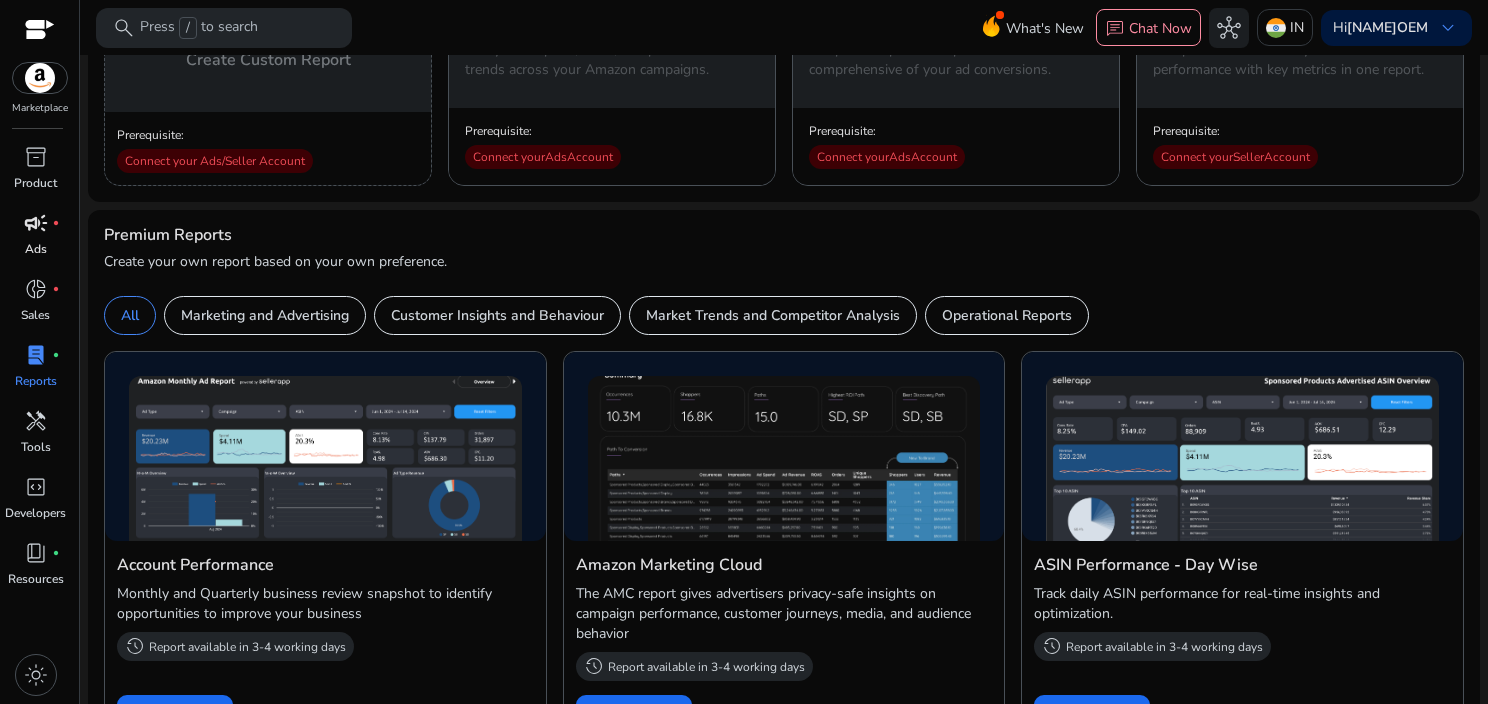 scroll, scrollTop: 779, scrollLeft: 0, axis: vertical 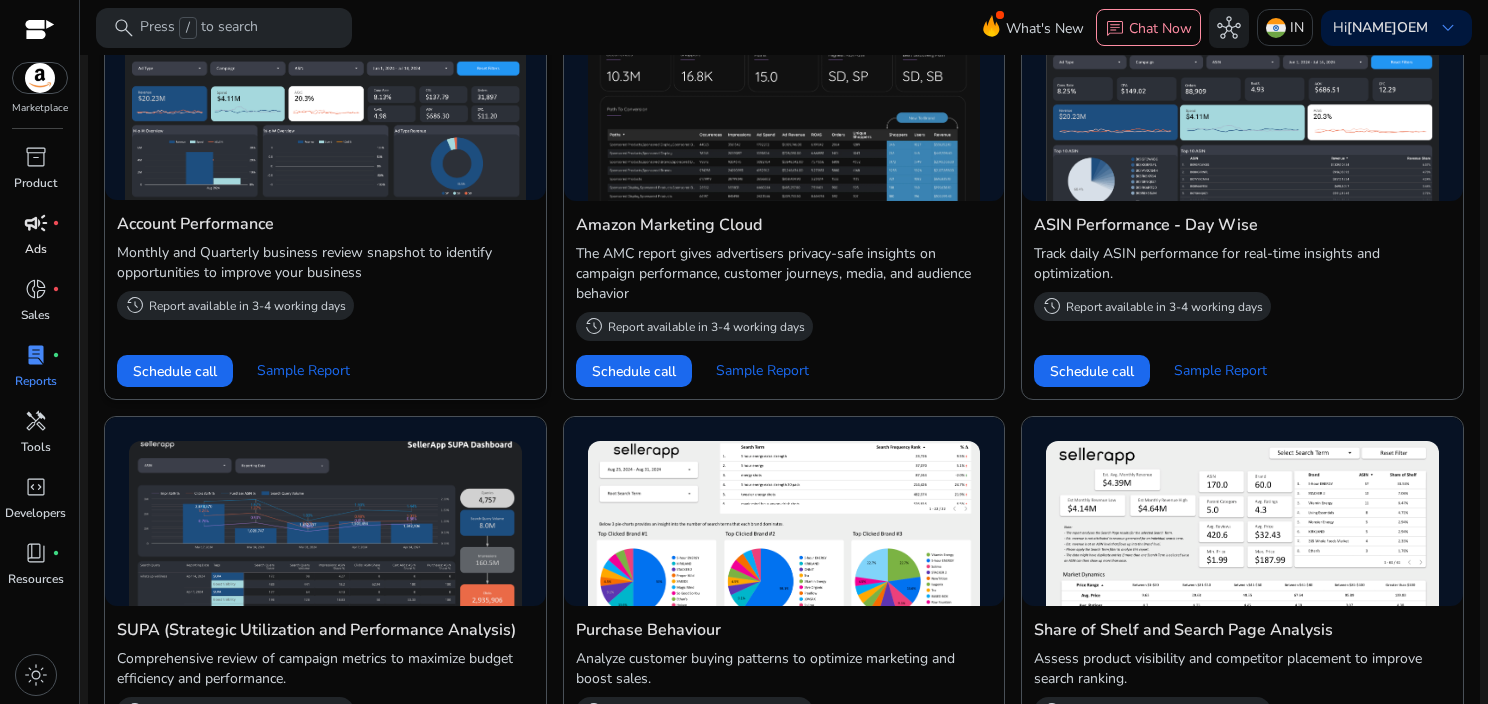 click 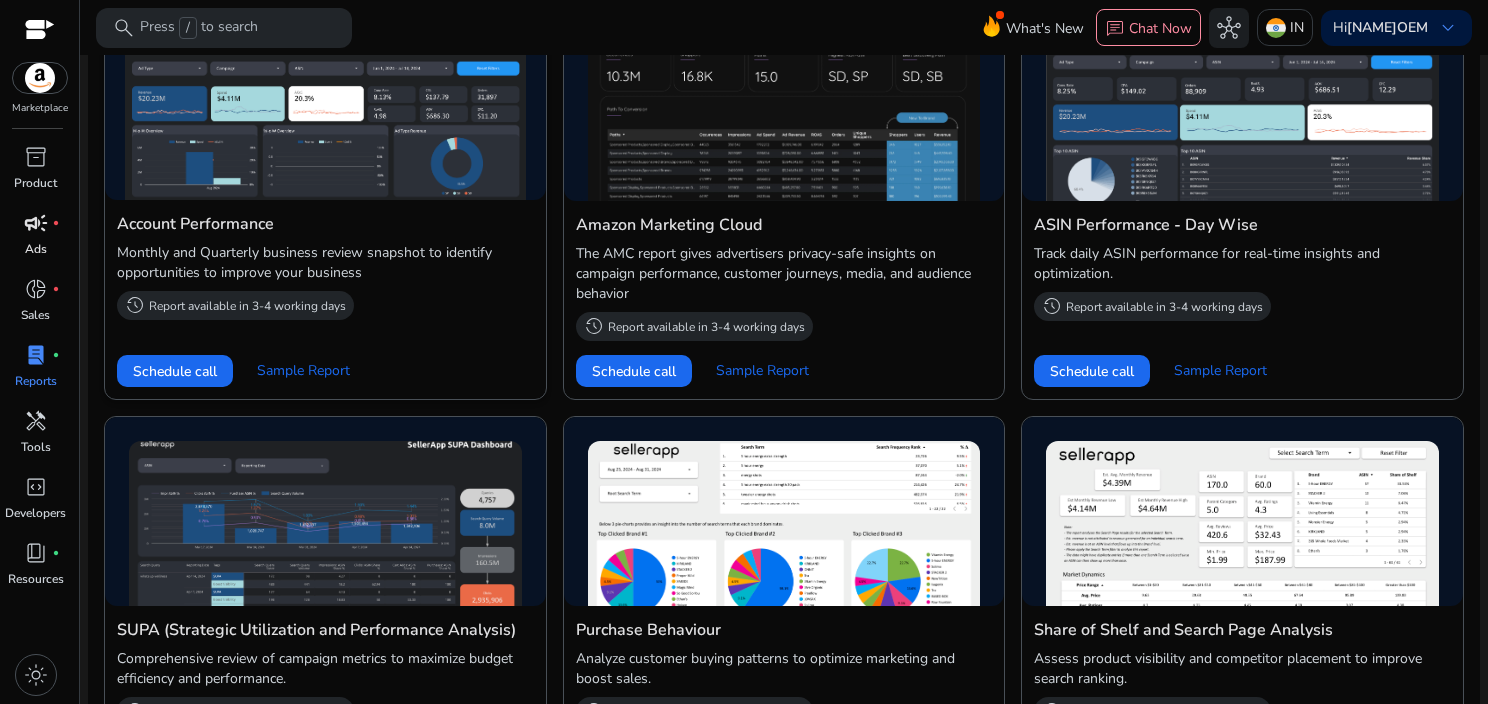 click 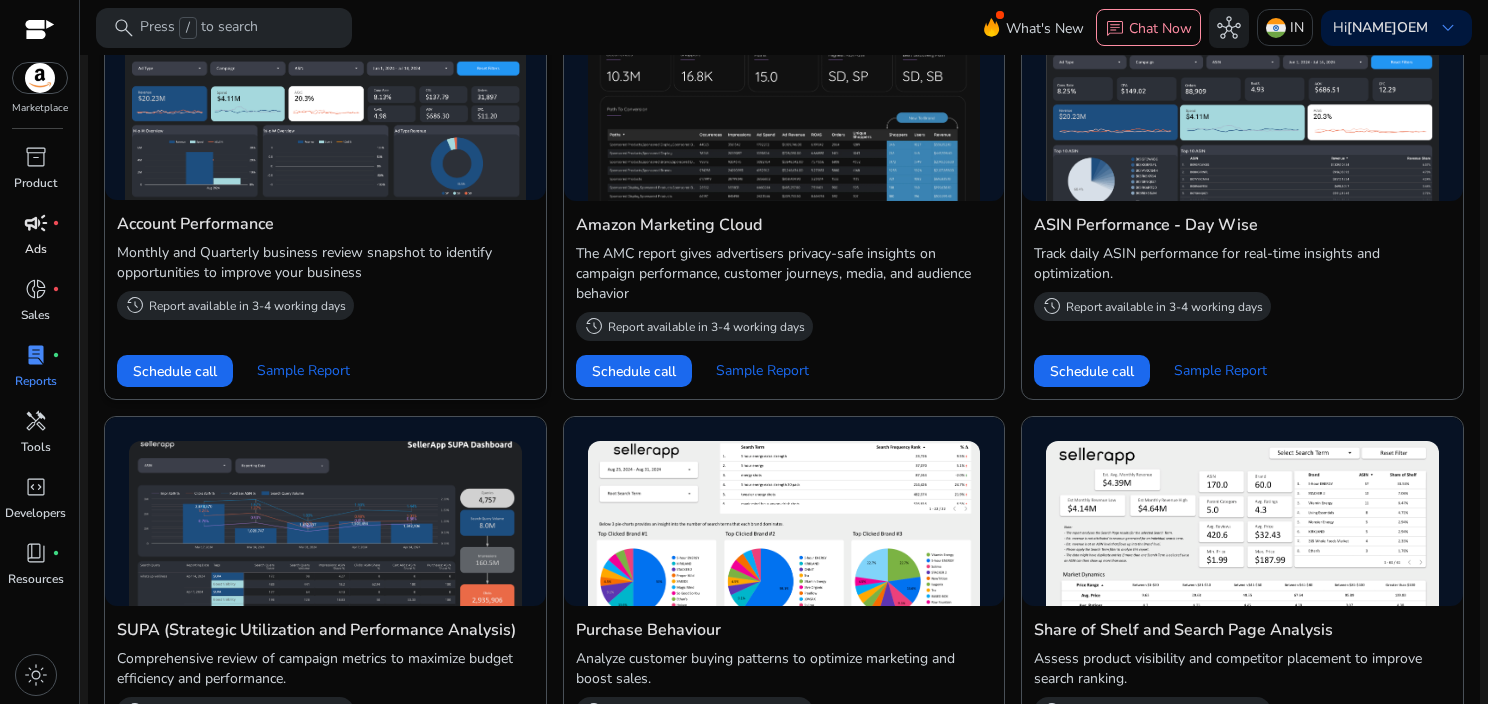 click on "Monthly and Quarterly business review snapshot to identify opportunities to improve your business" 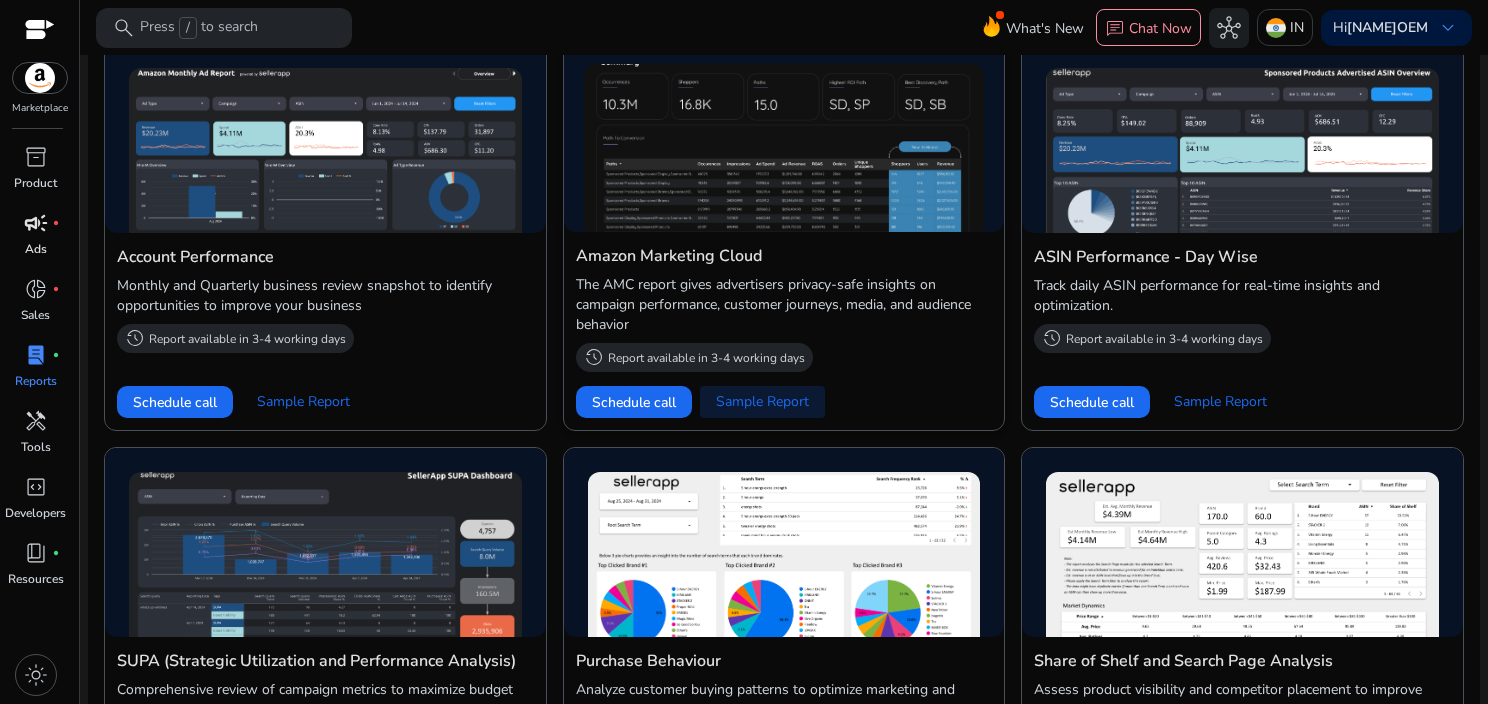 click on "Sample Report" 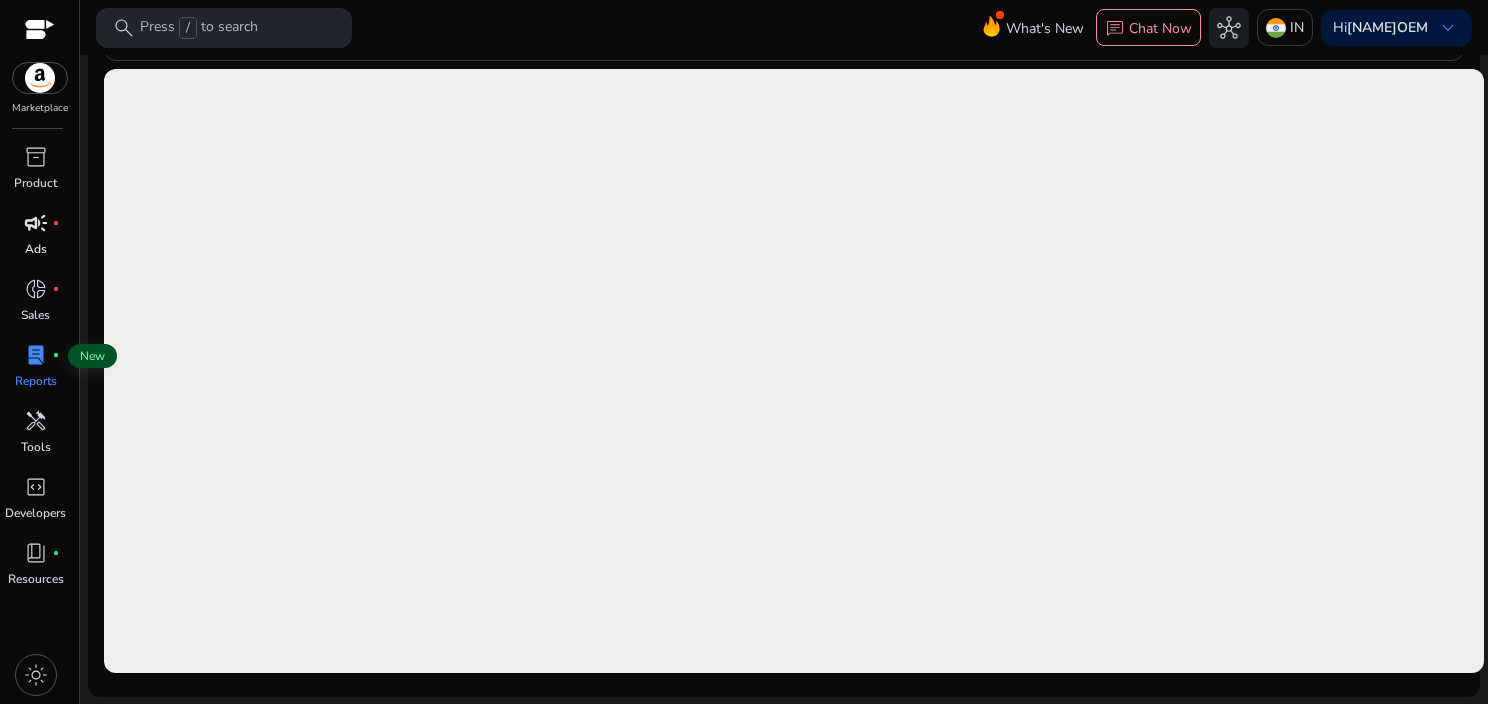 click on "lab_profile" at bounding box center [36, 355] 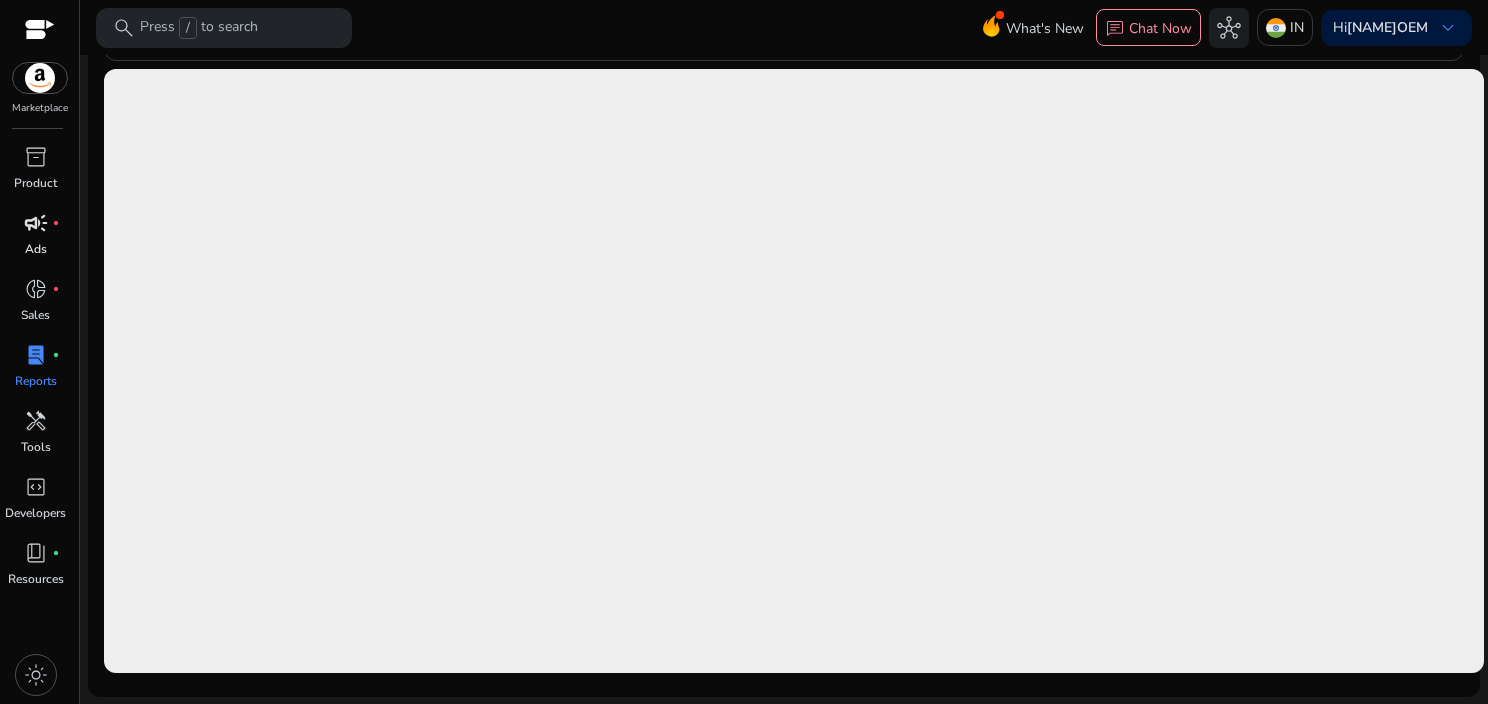 scroll, scrollTop: 0, scrollLeft: 0, axis: both 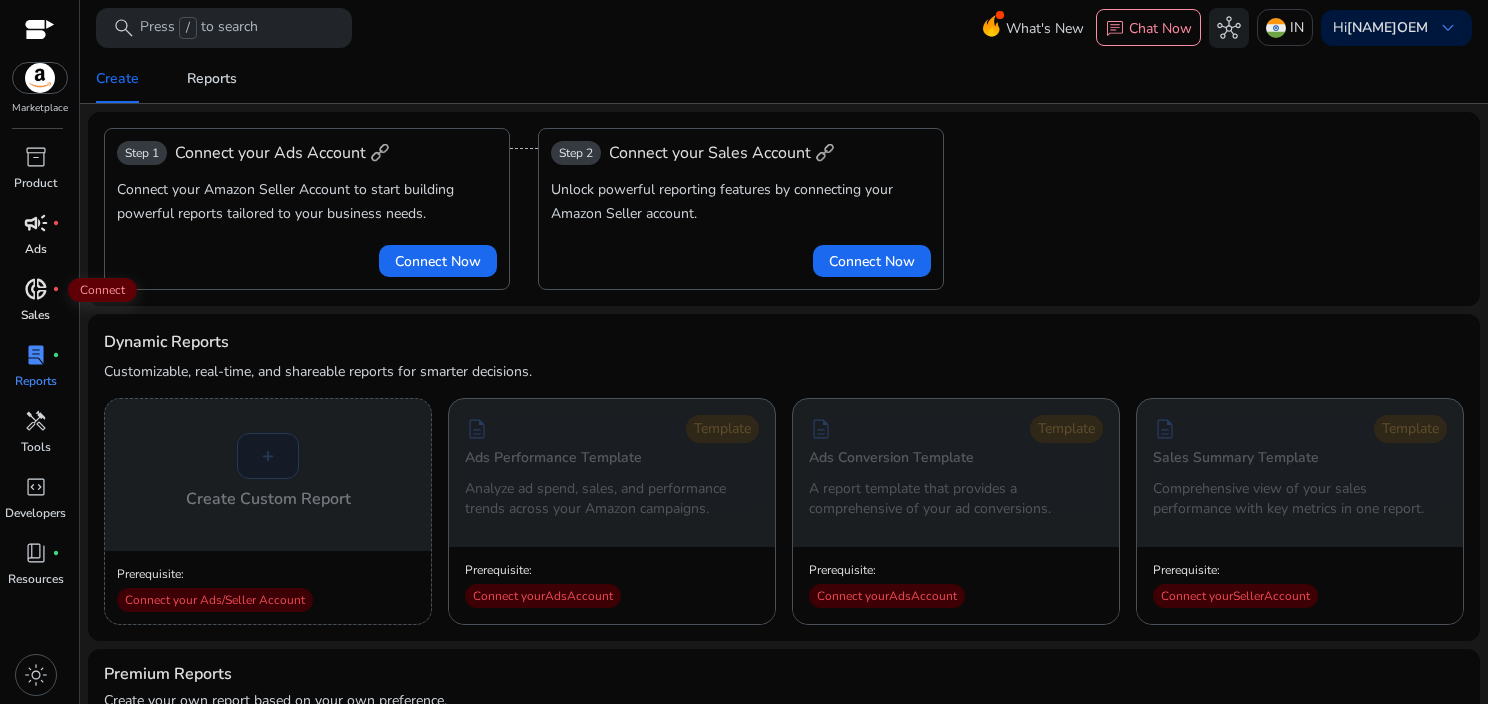 click on "donut_small" at bounding box center [36, 289] 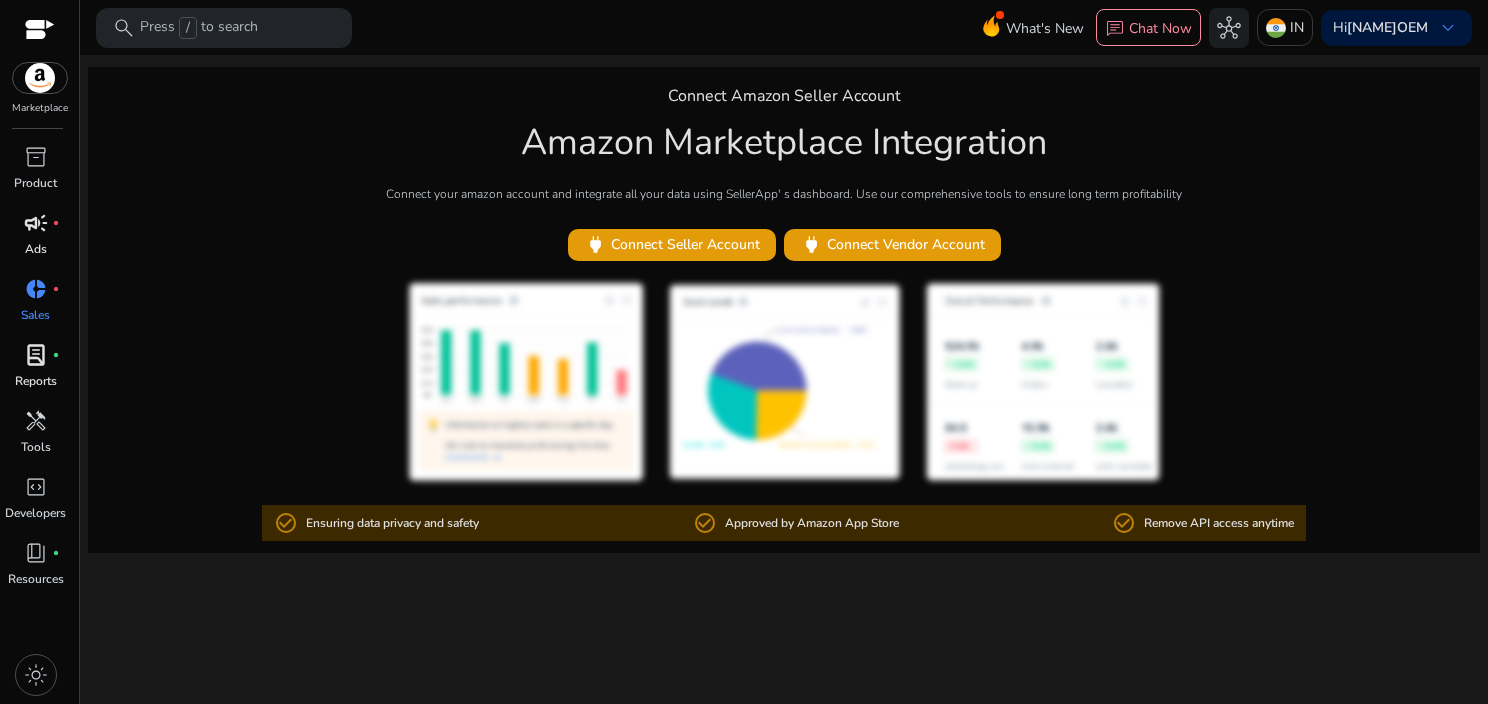 click on "lab_profile   fiber_manual_record   Reports" at bounding box center [35, 372] 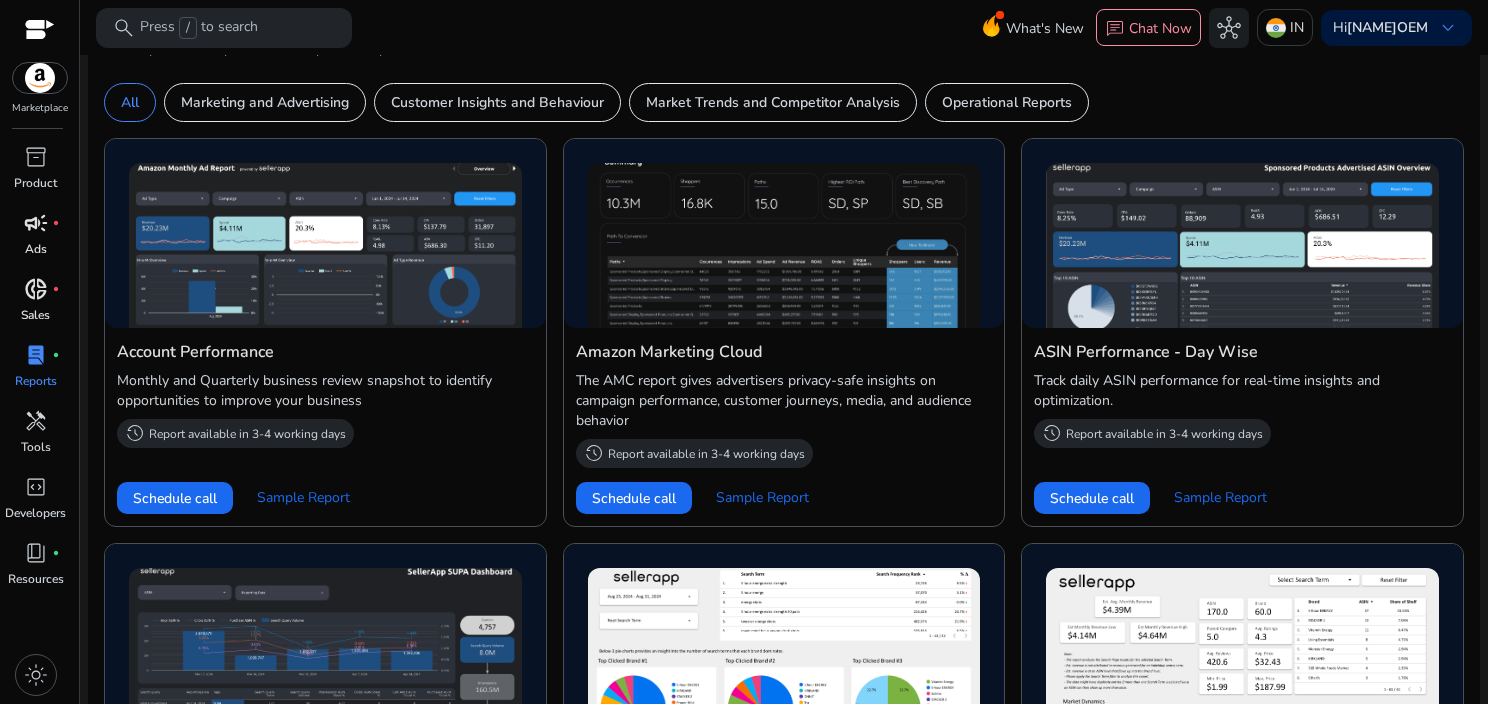 scroll, scrollTop: 656, scrollLeft: 0, axis: vertical 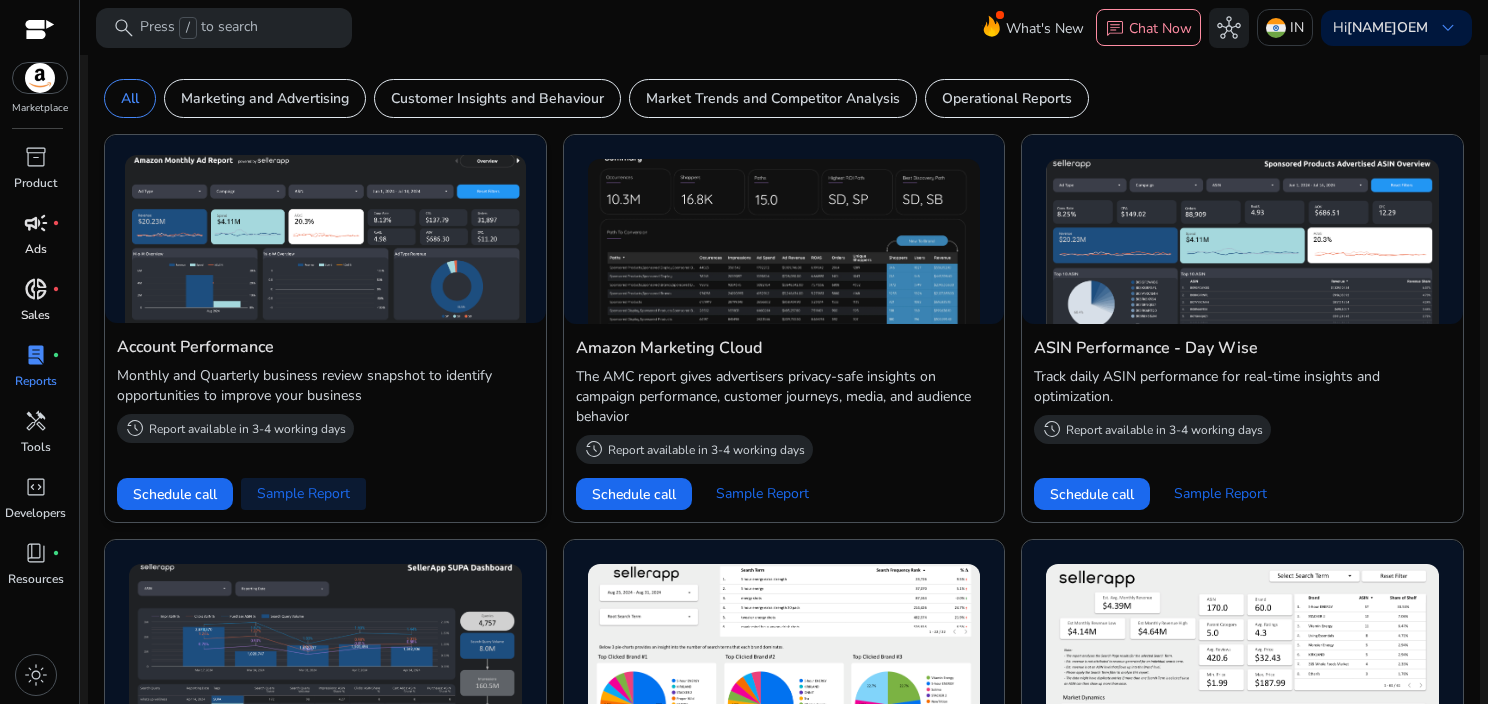 click on "Sample Report" 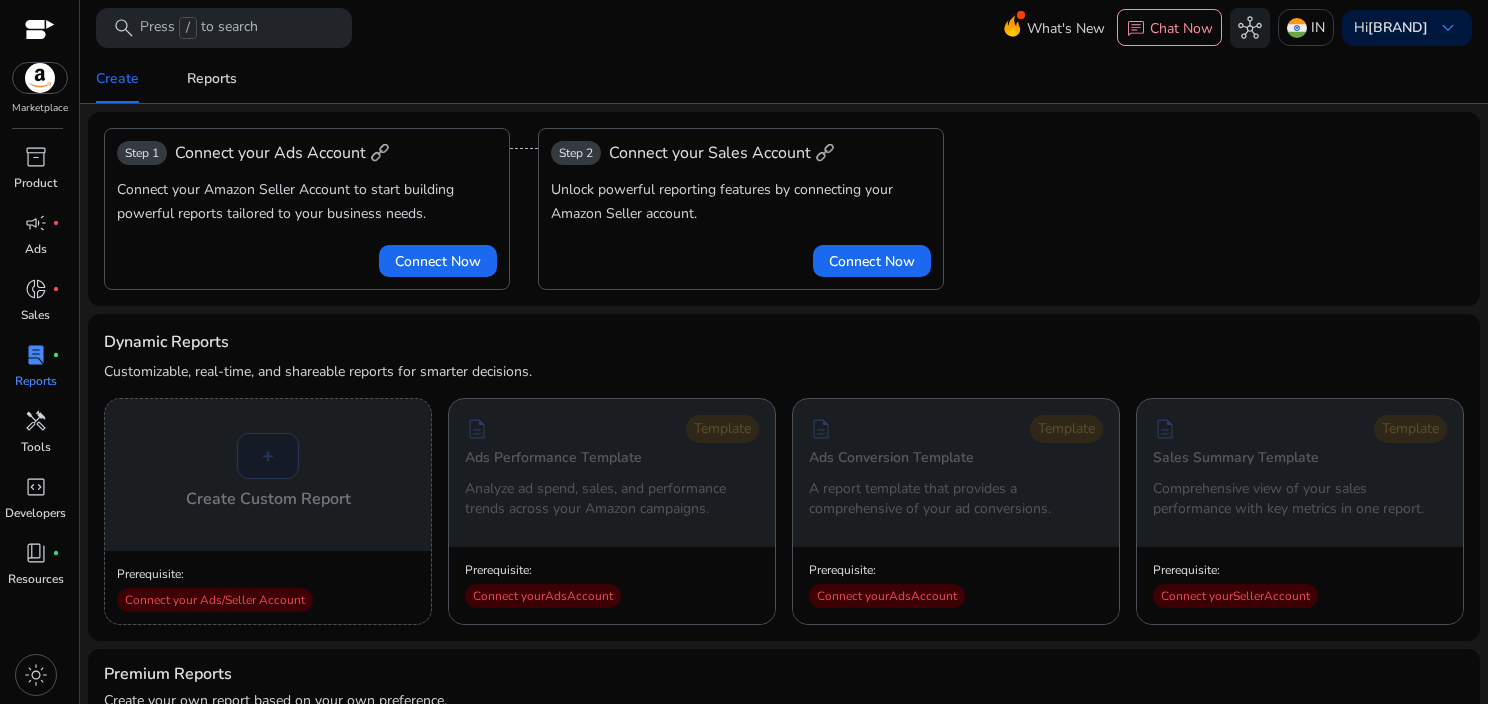 scroll, scrollTop: 0, scrollLeft: 0, axis: both 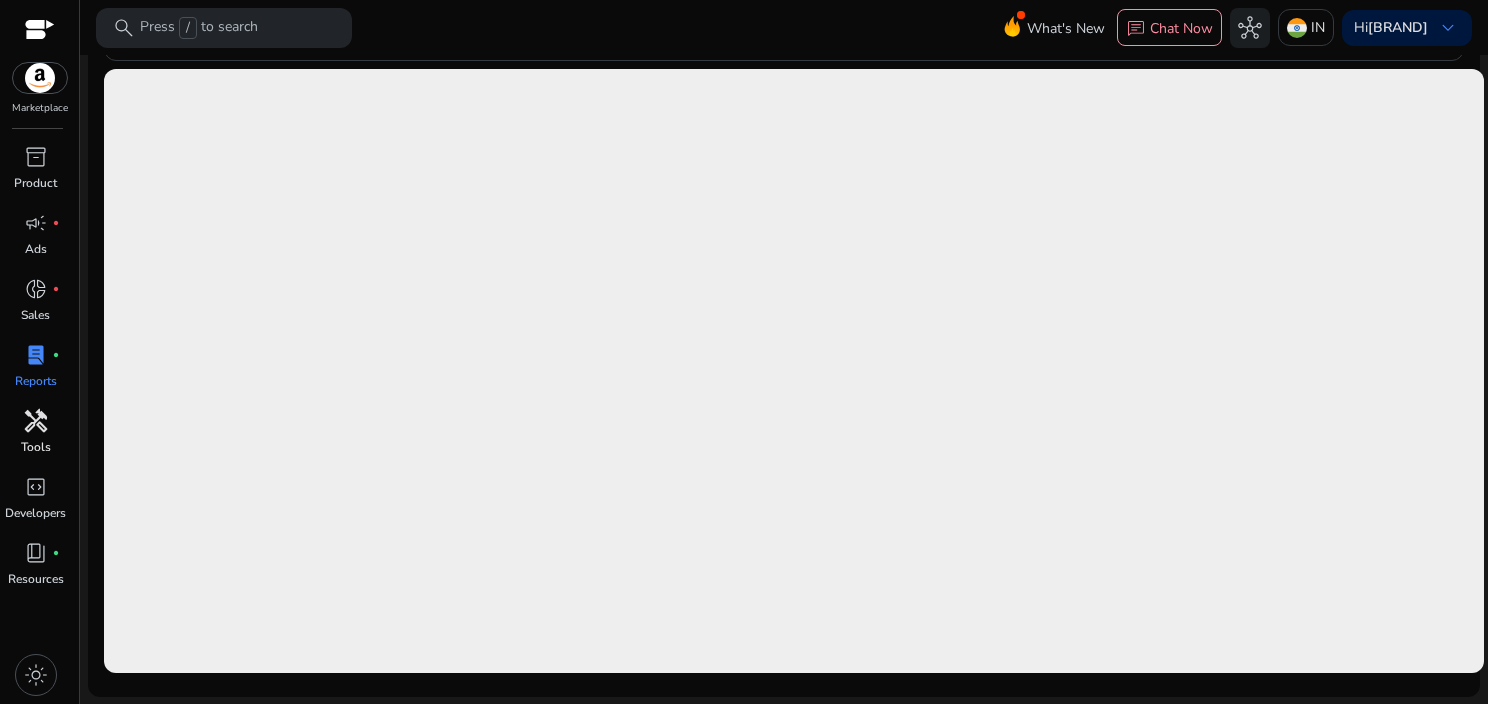 click on "handyman" at bounding box center [36, 421] 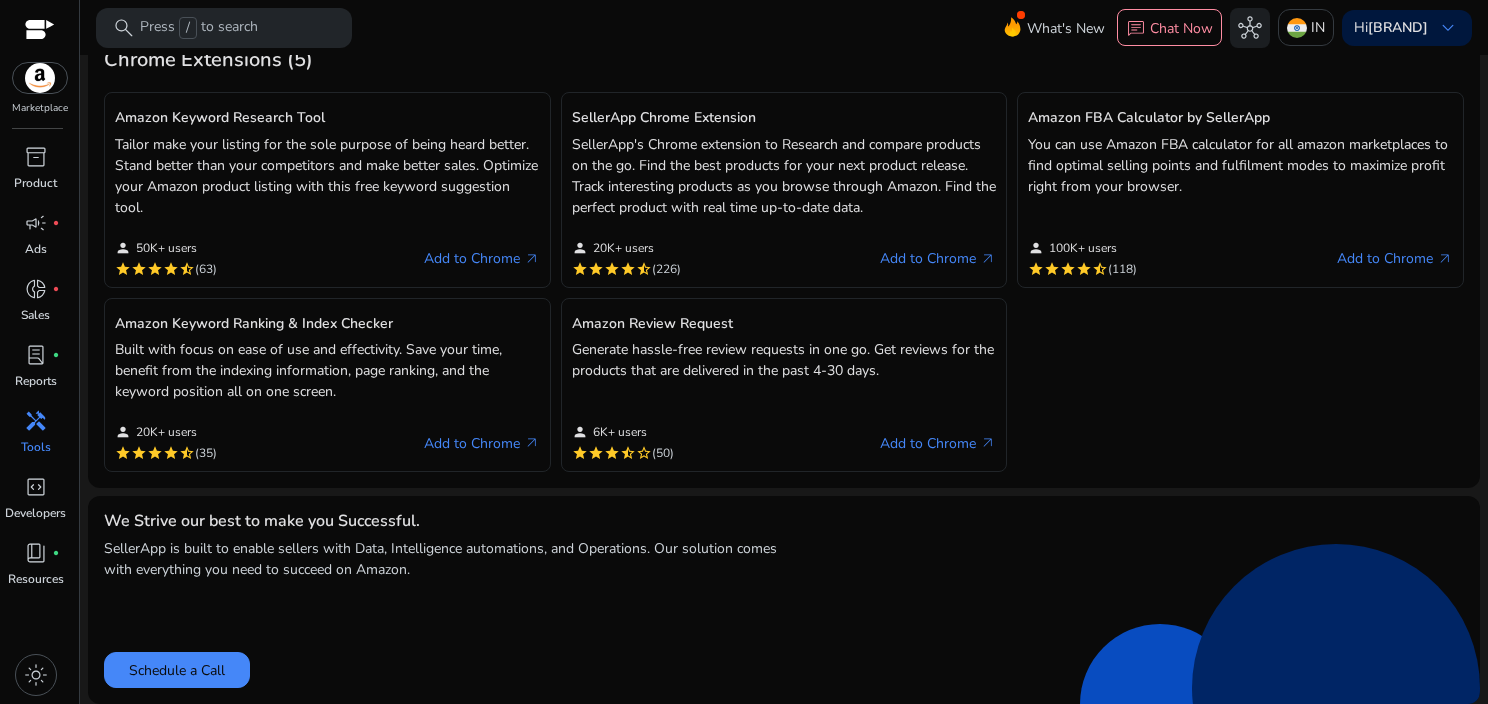 scroll, scrollTop: 0, scrollLeft: 0, axis: both 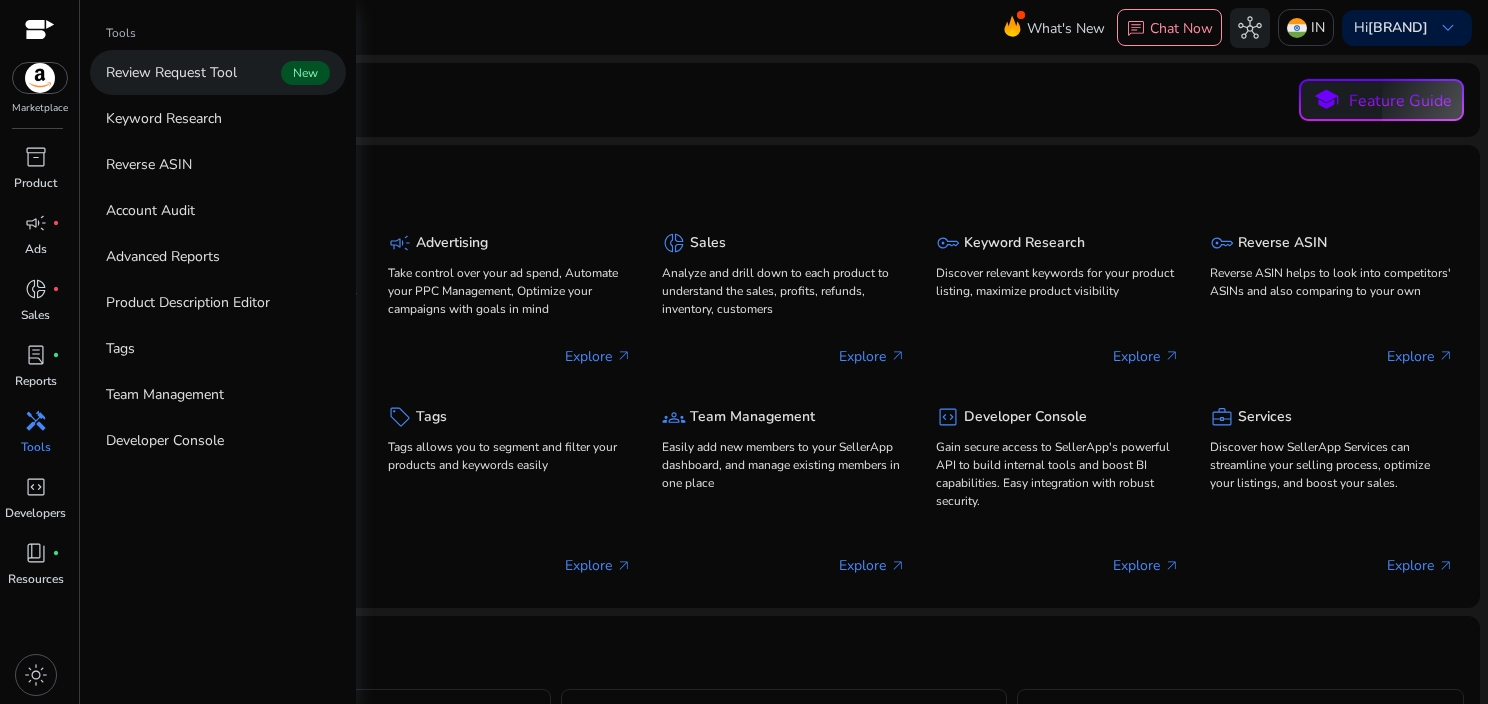 click on "Review Request Tool  New" at bounding box center [218, 72] 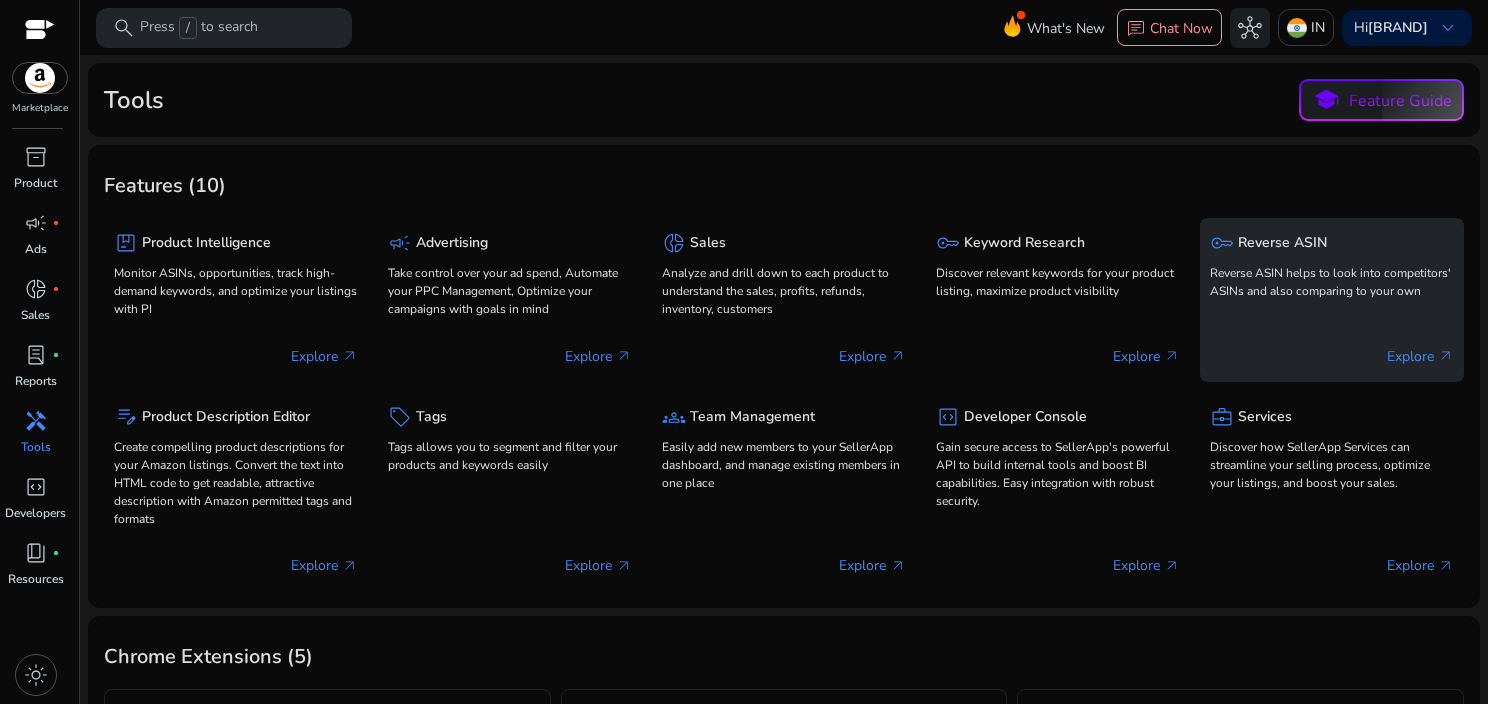 click on "key  Reverse ASIN Reverse ASIN helps to look into competitors' ASINs and also comparing to your own" 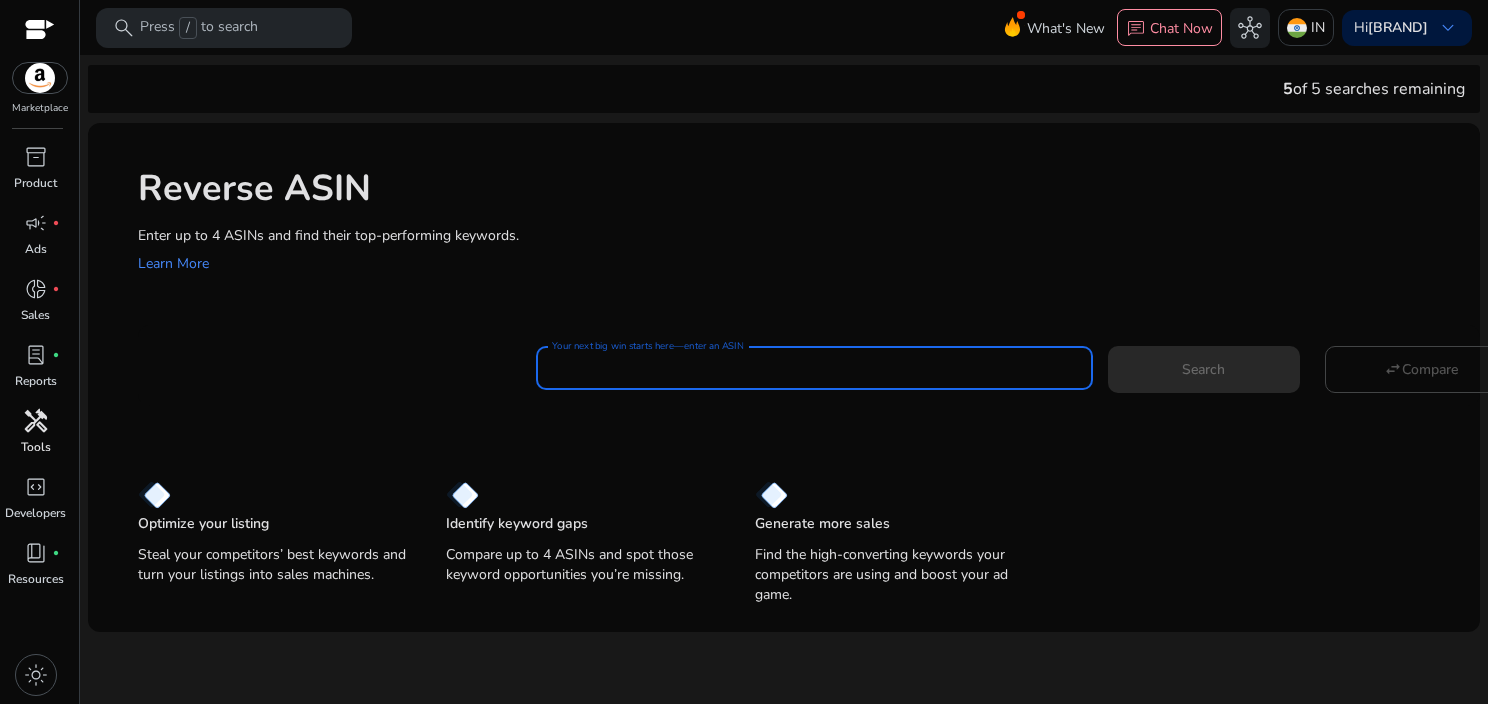 click on "Your next big win starts here—enter an ASIN" at bounding box center [814, 368] 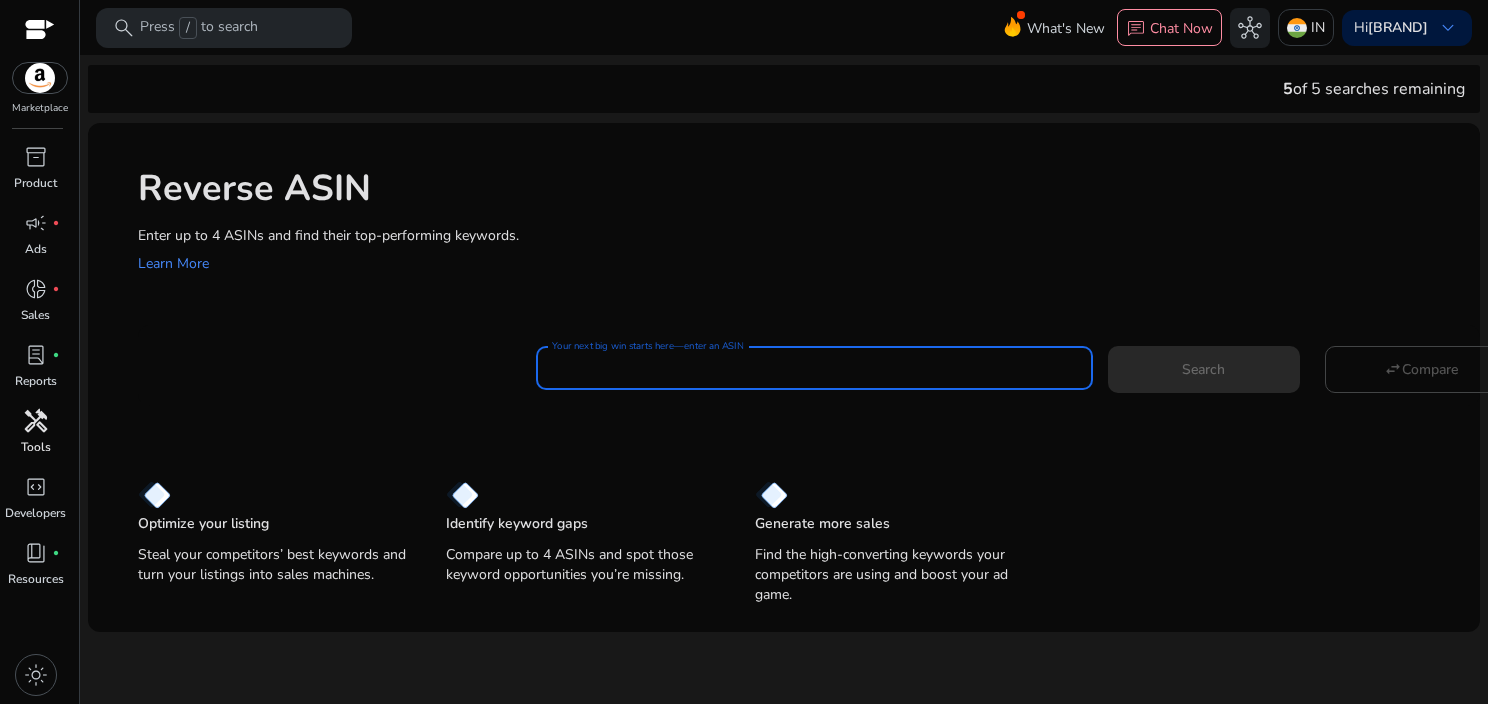 paste on "**********" 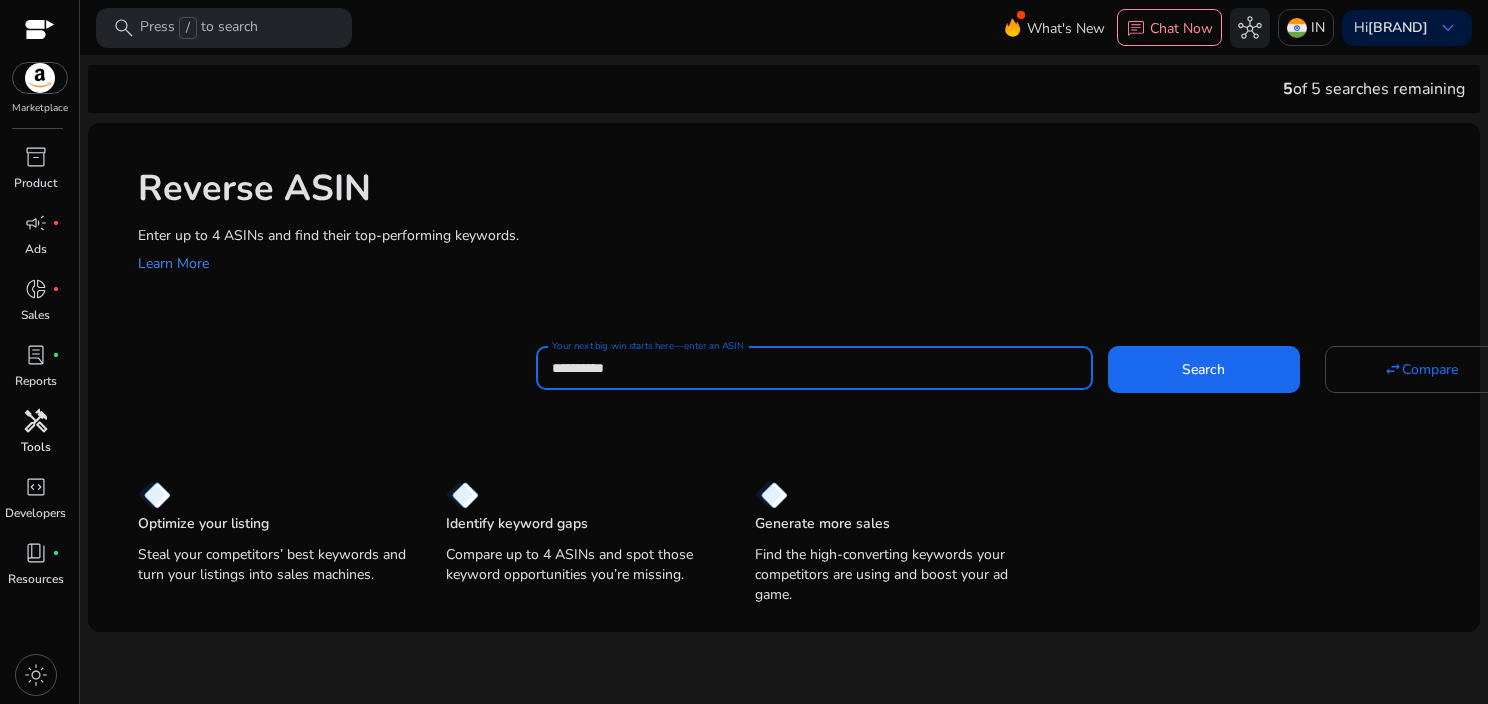 type on "**********" 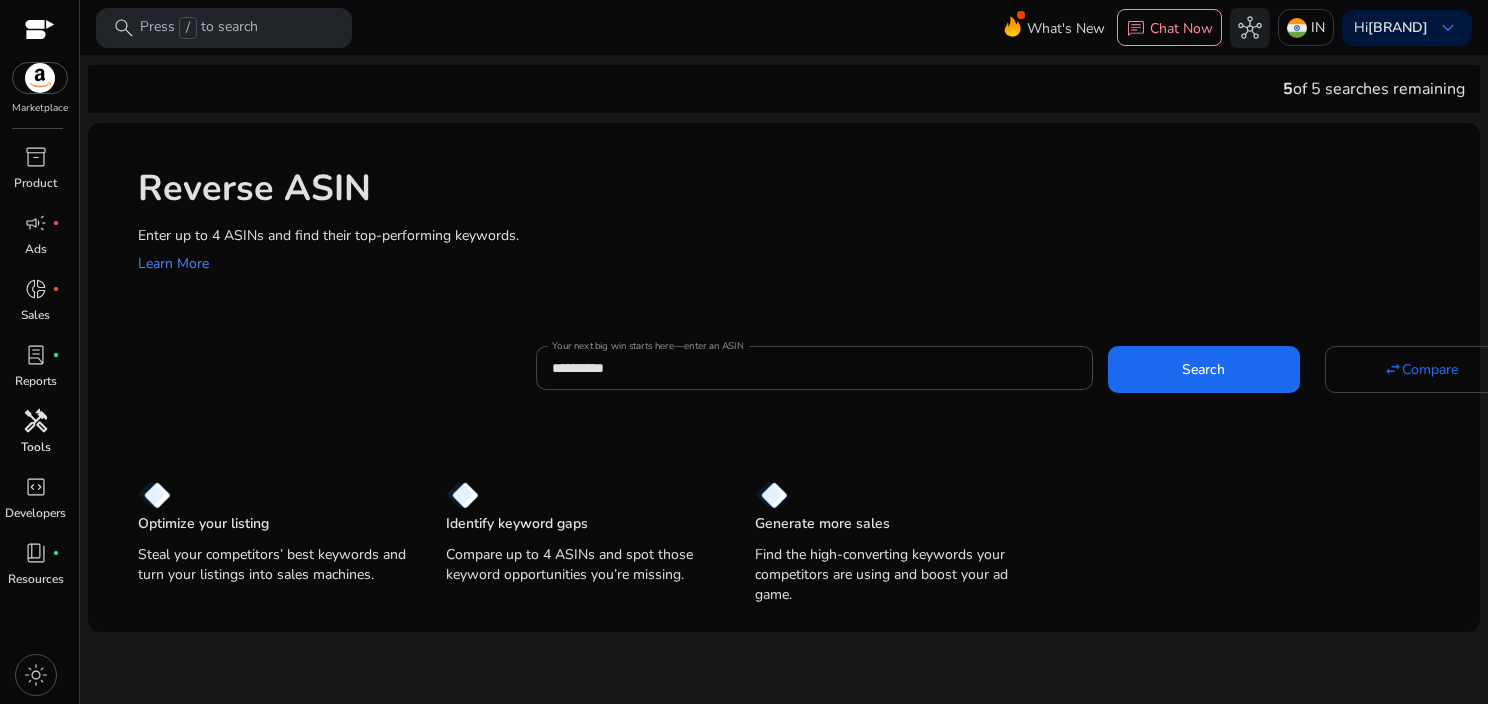 click on "**********" 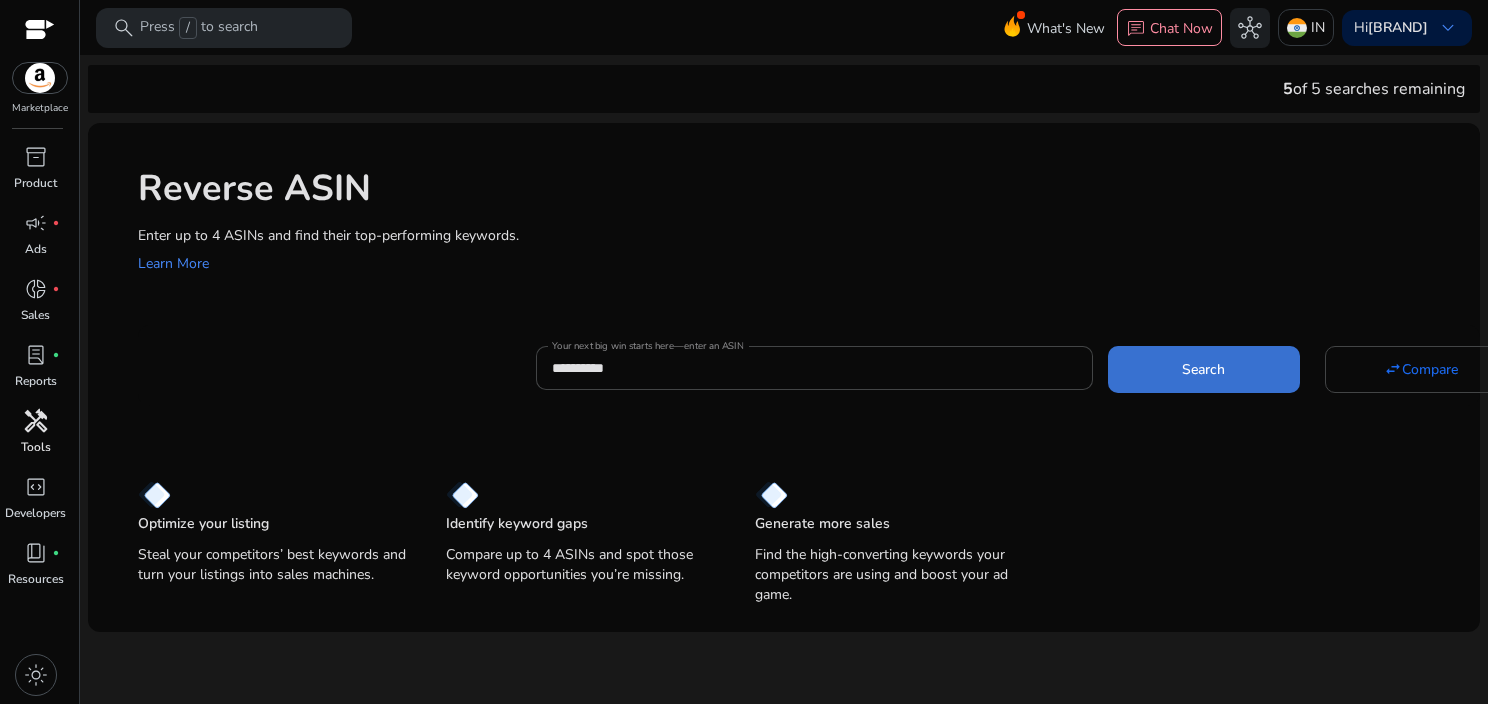 click 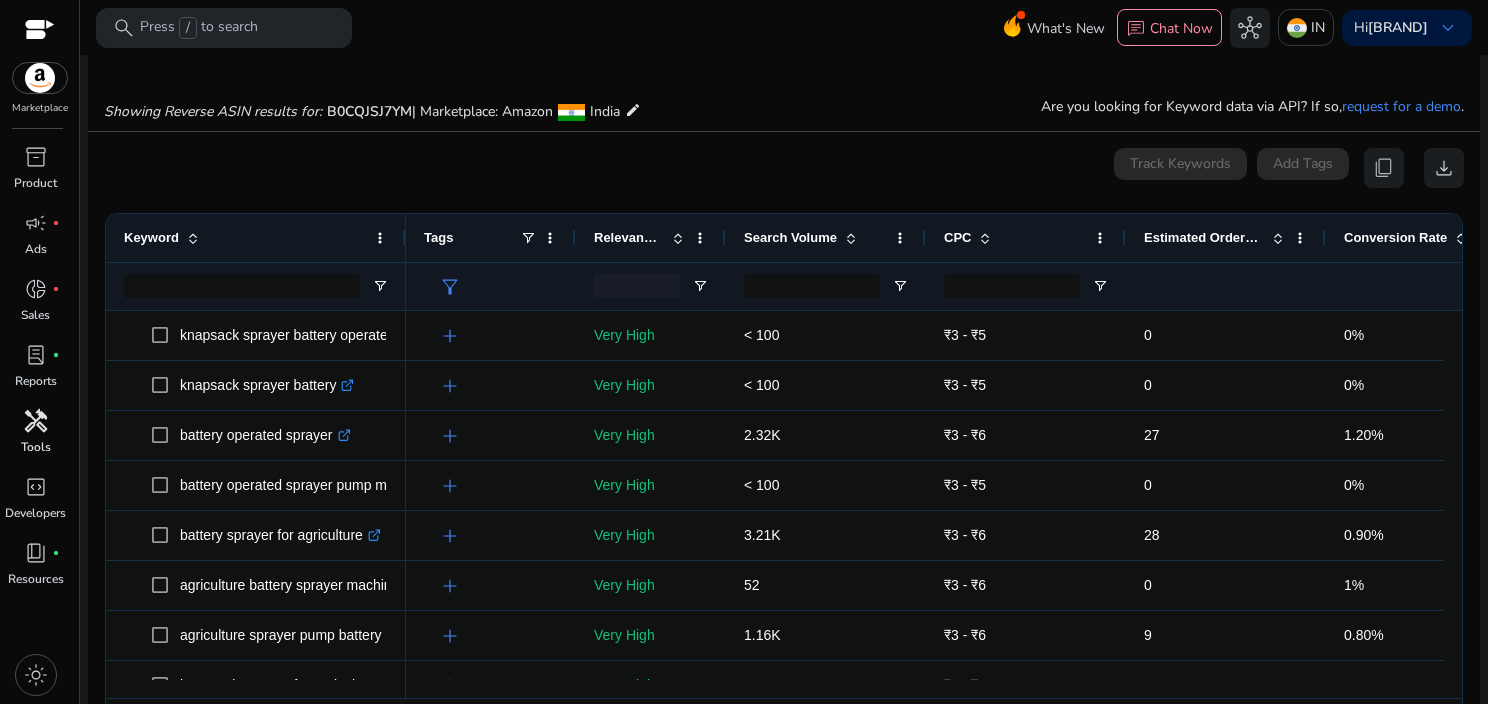 scroll, scrollTop: 214, scrollLeft: 0, axis: vertical 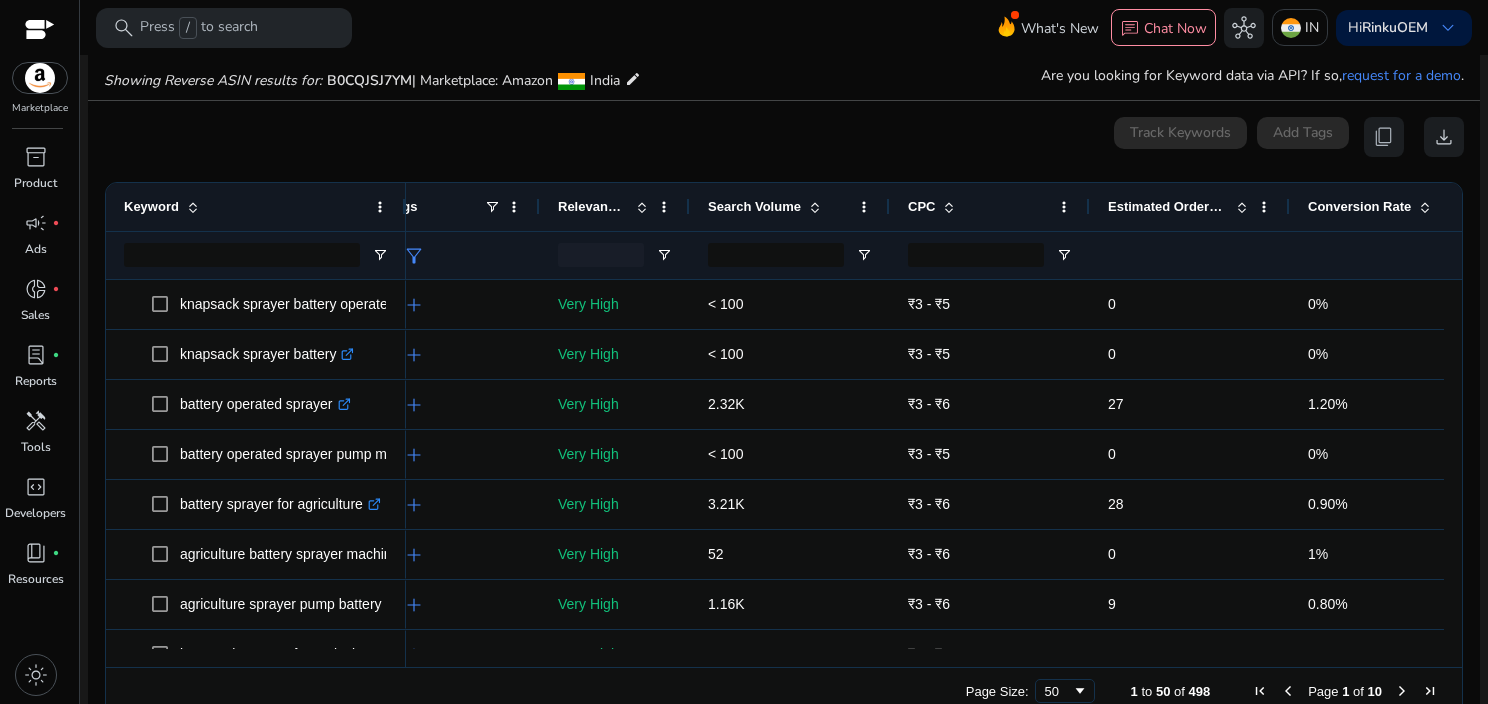 click 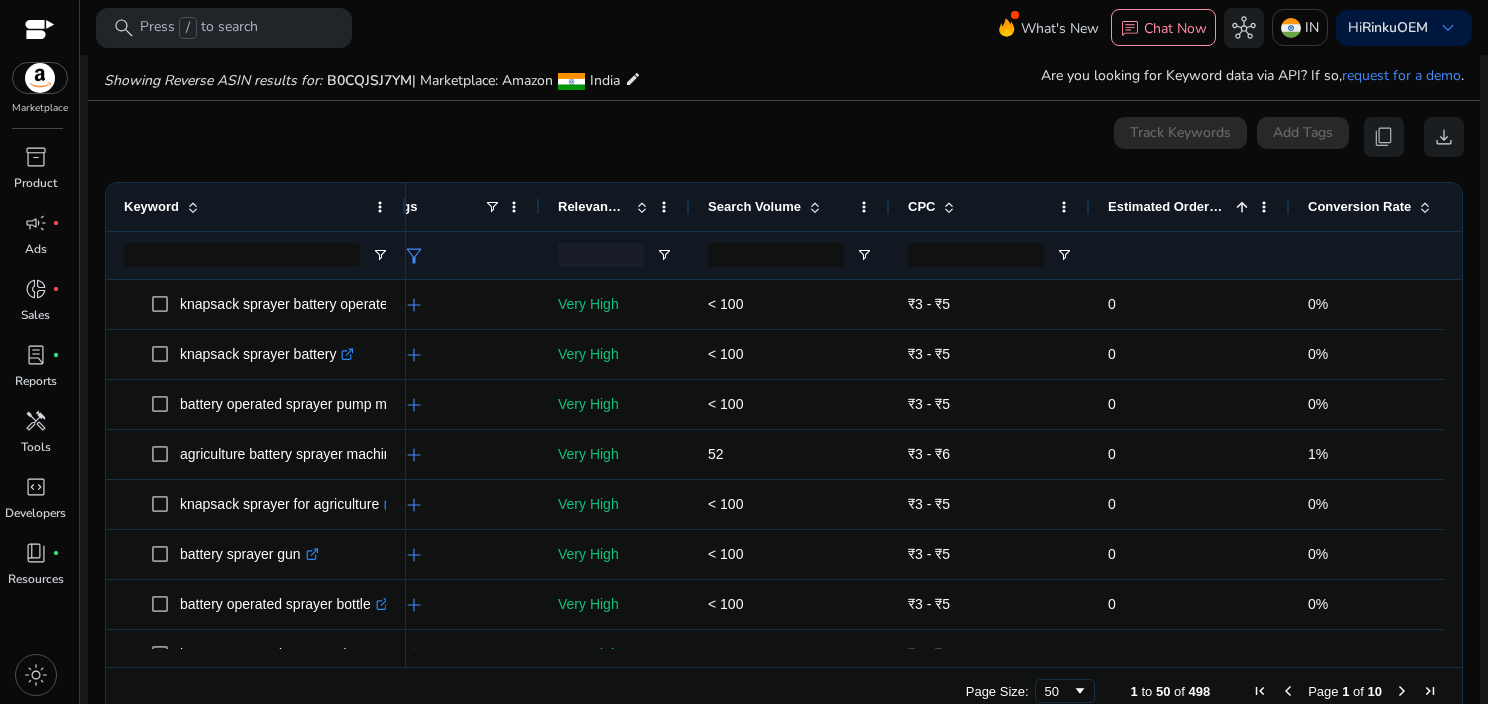 click 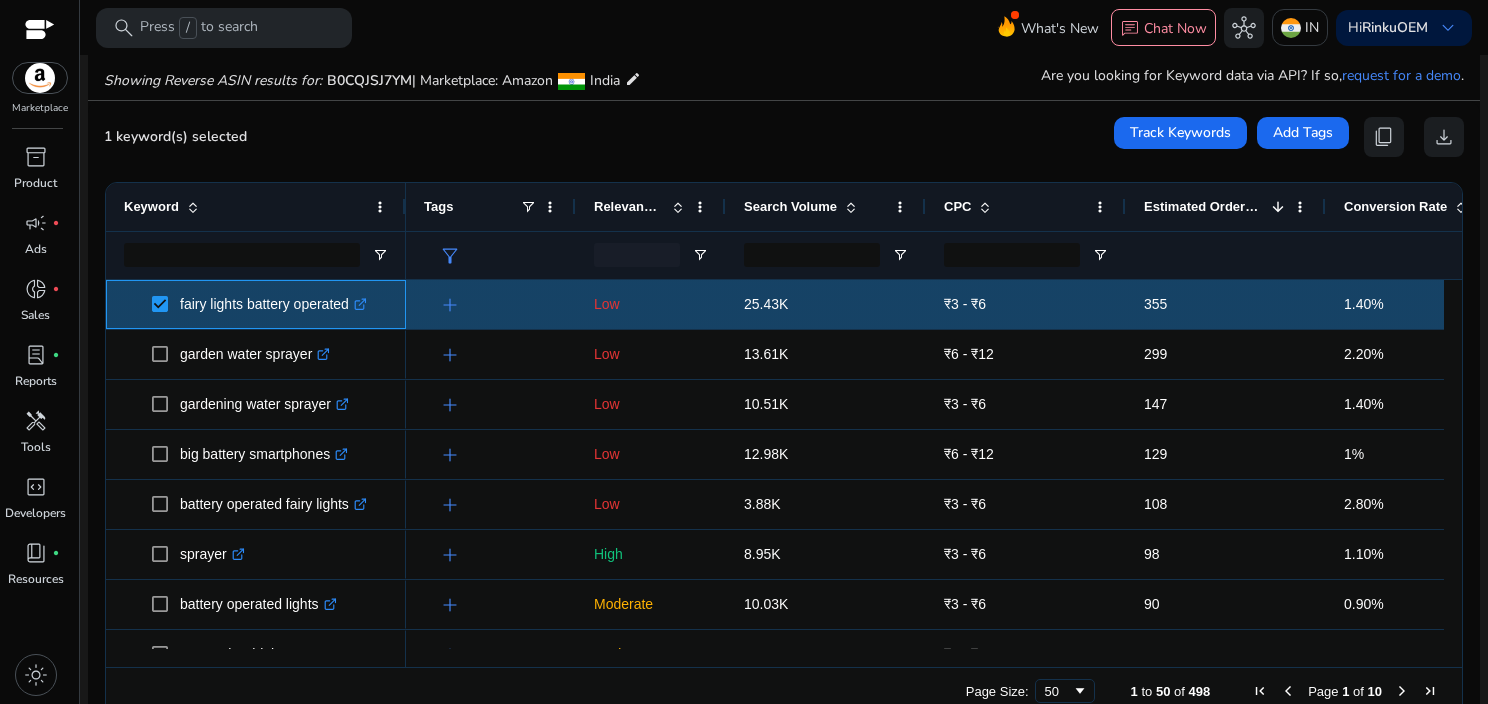 click 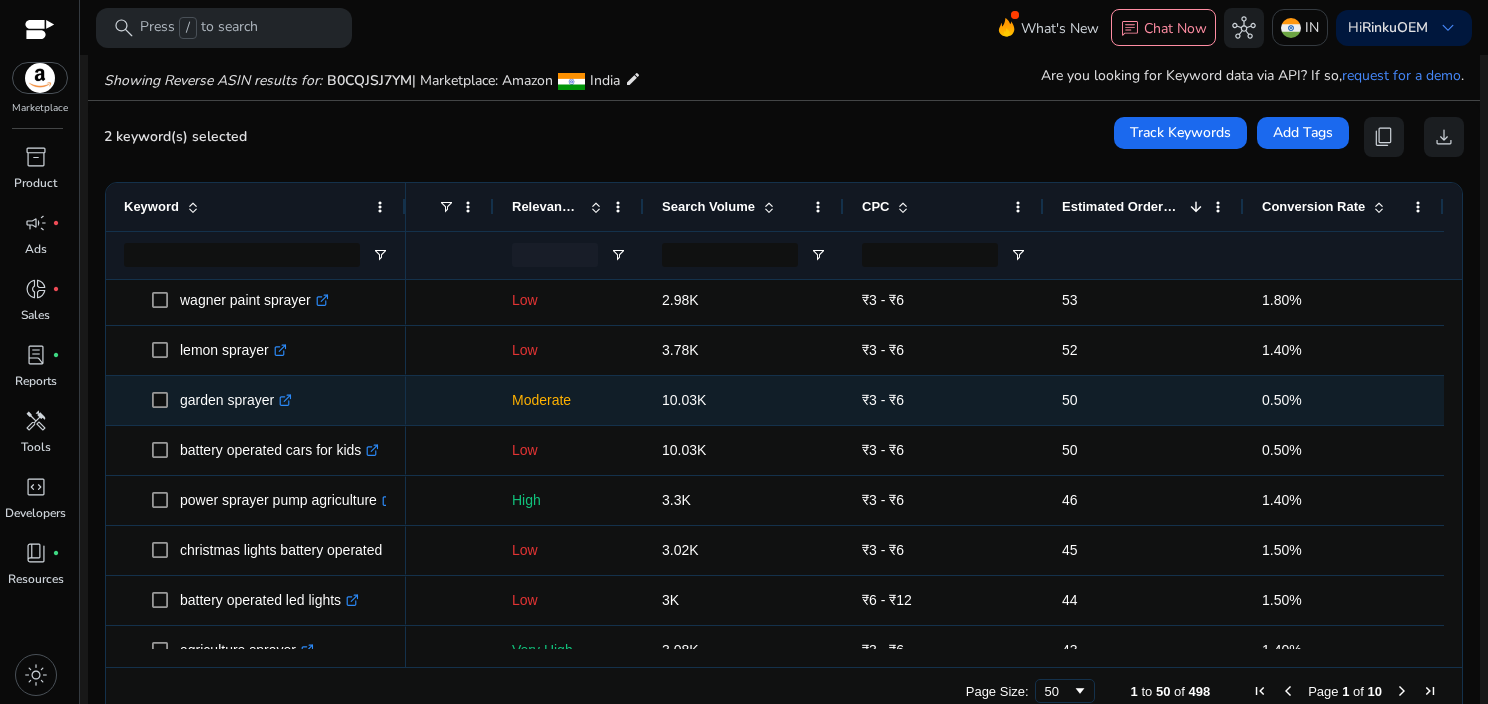 click on "garden sprayer  .st0{fill:#2c8af8}" 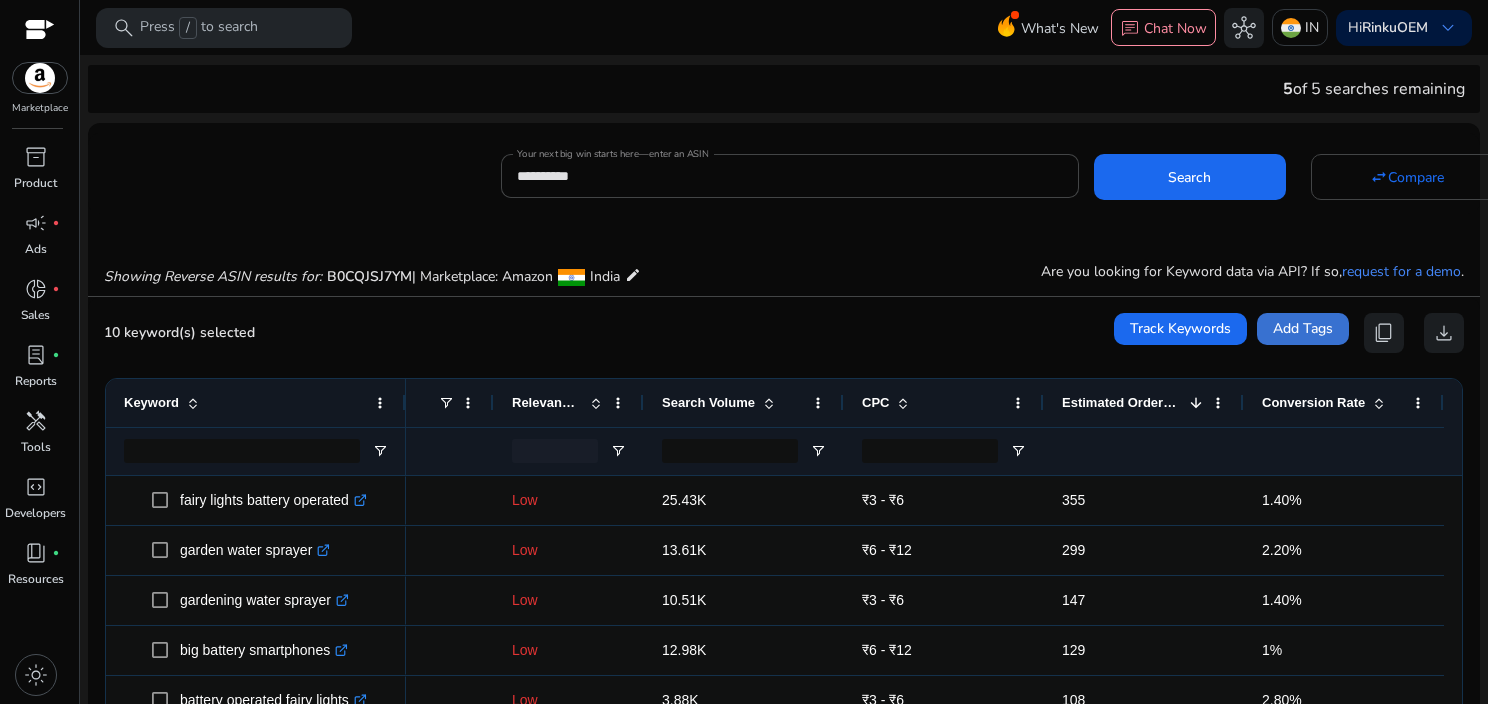 click on "Add Tags" 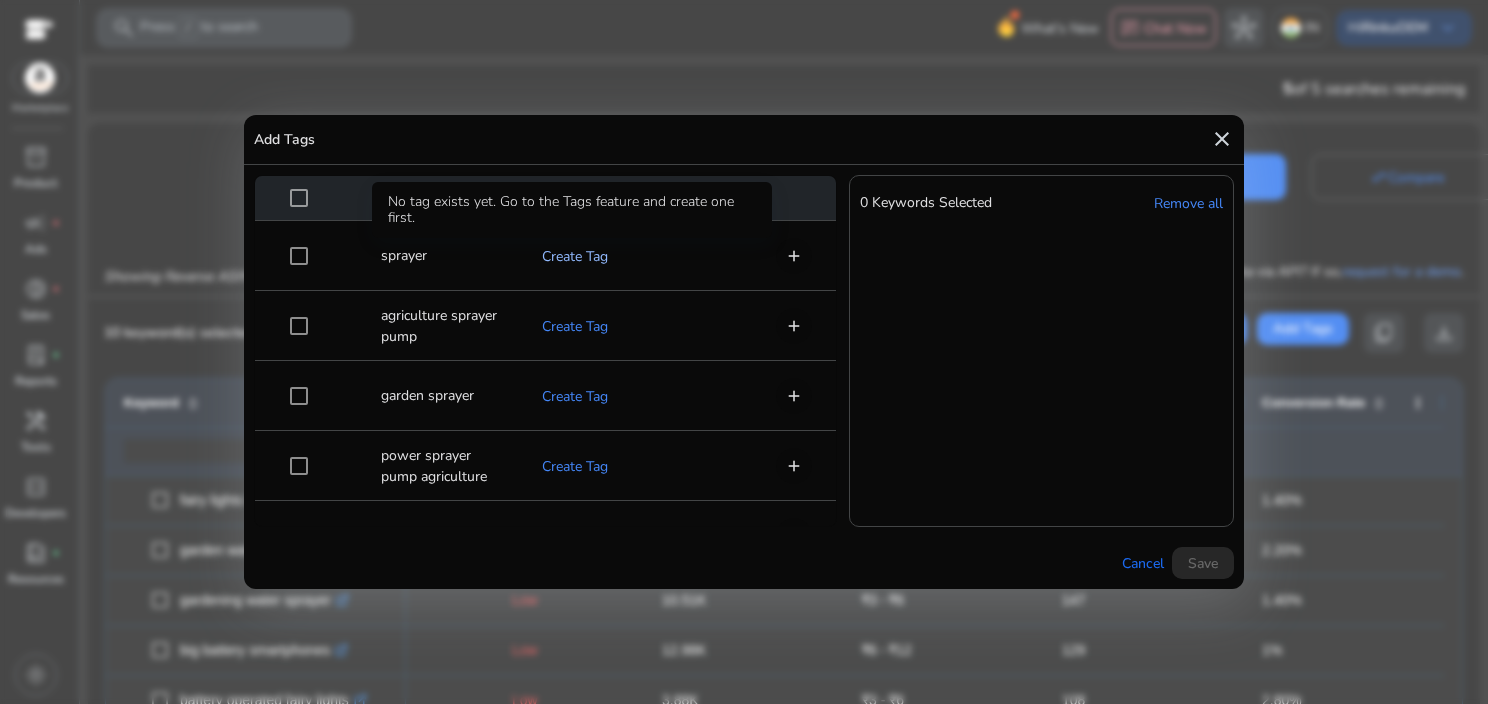 click on "Create Tag" 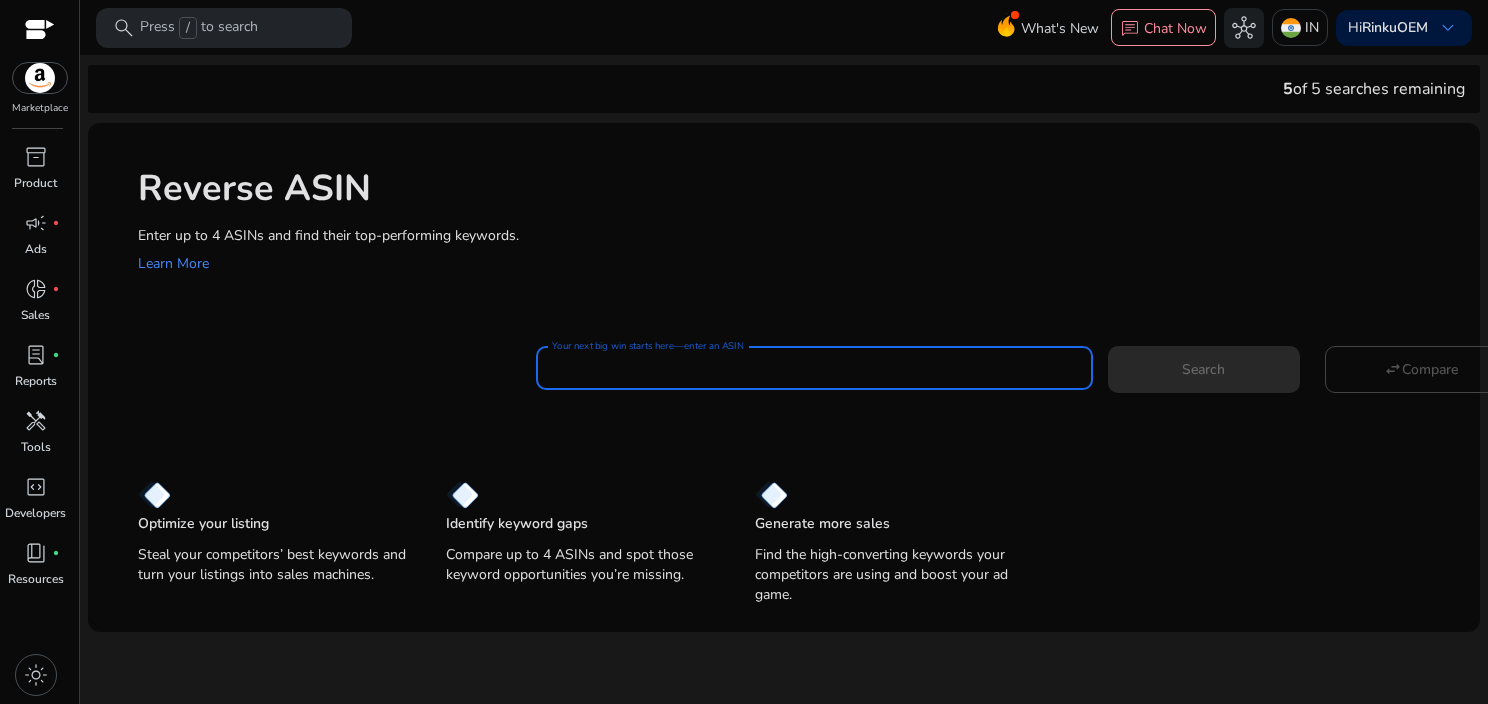 click on "Your next big win starts here—enter an ASIN" at bounding box center (814, 368) 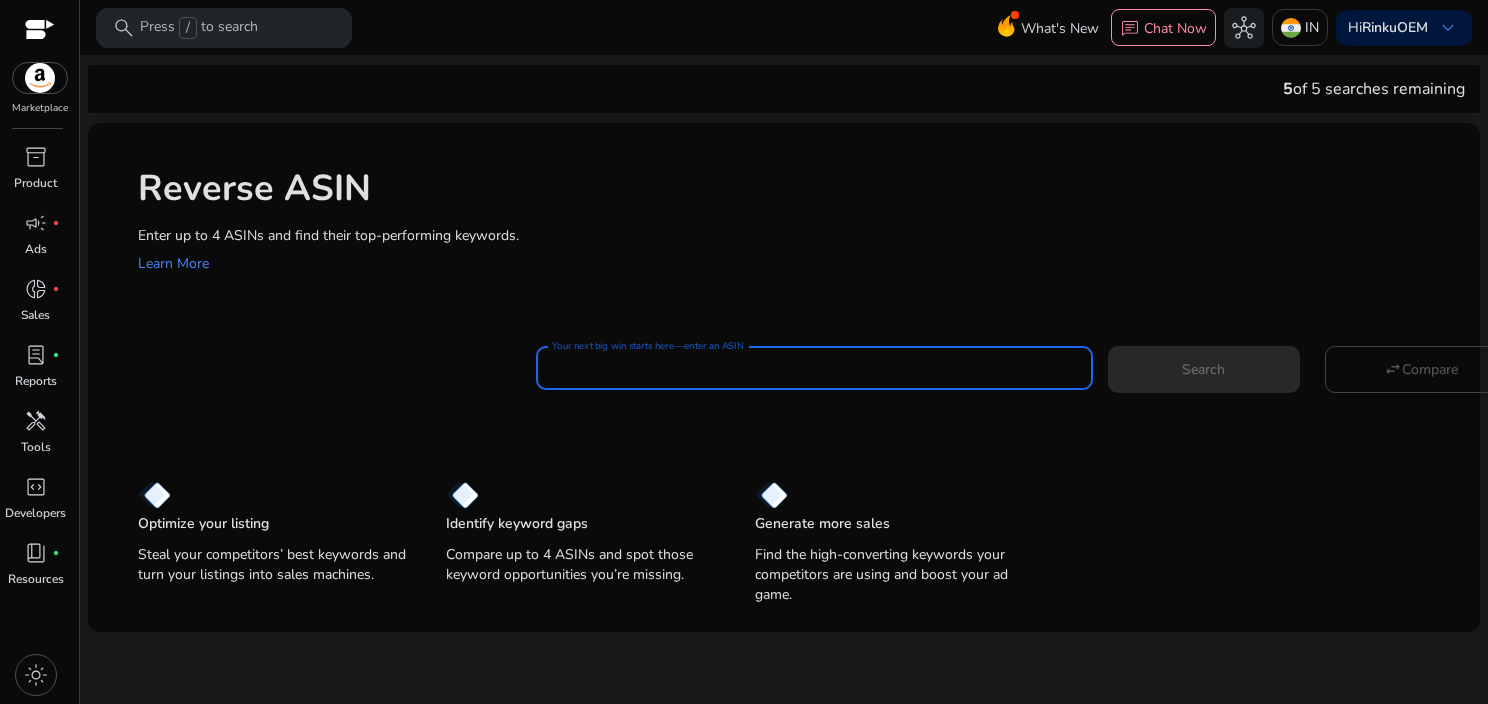 click on "Enter up to 4 ASINs and find their top-performing keywords.    Learn More" 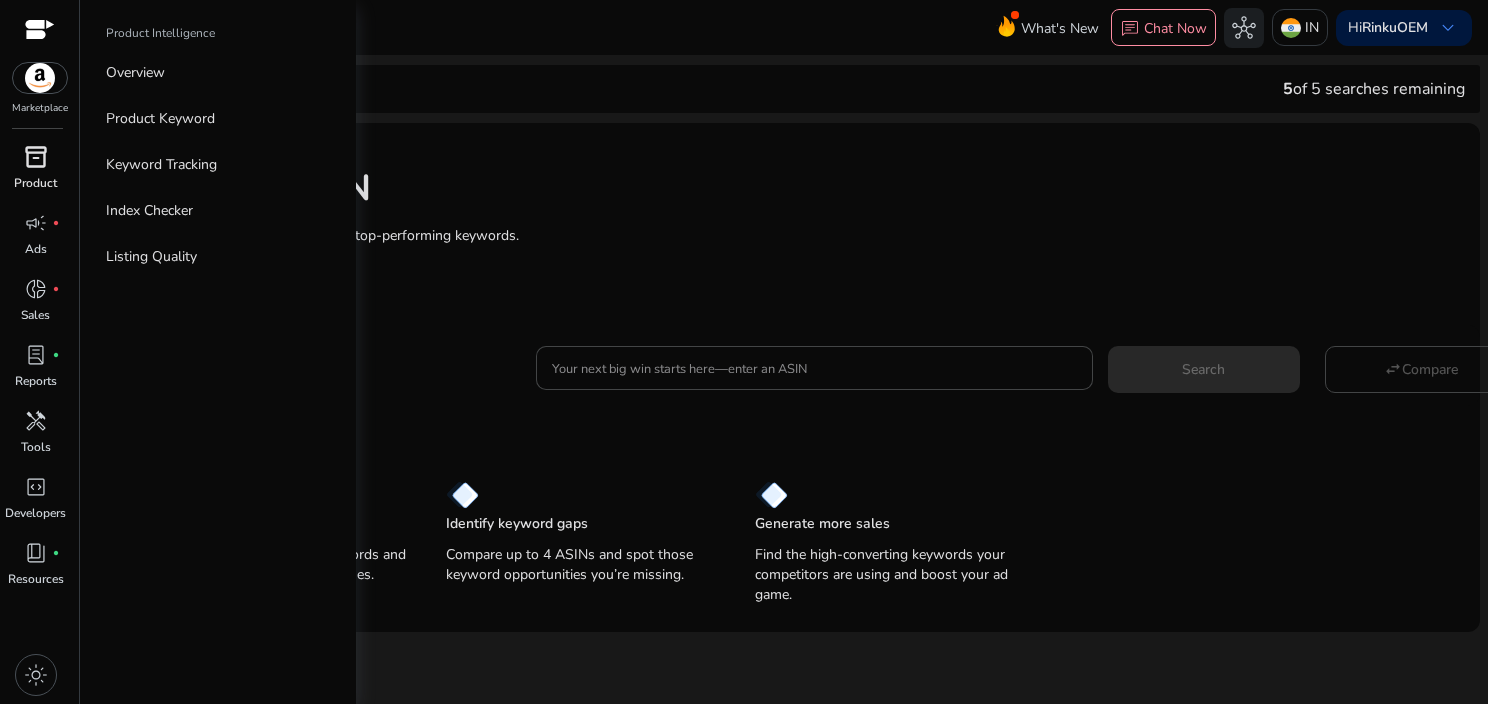 click on "inventory_2" at bounding box center (36, 157) 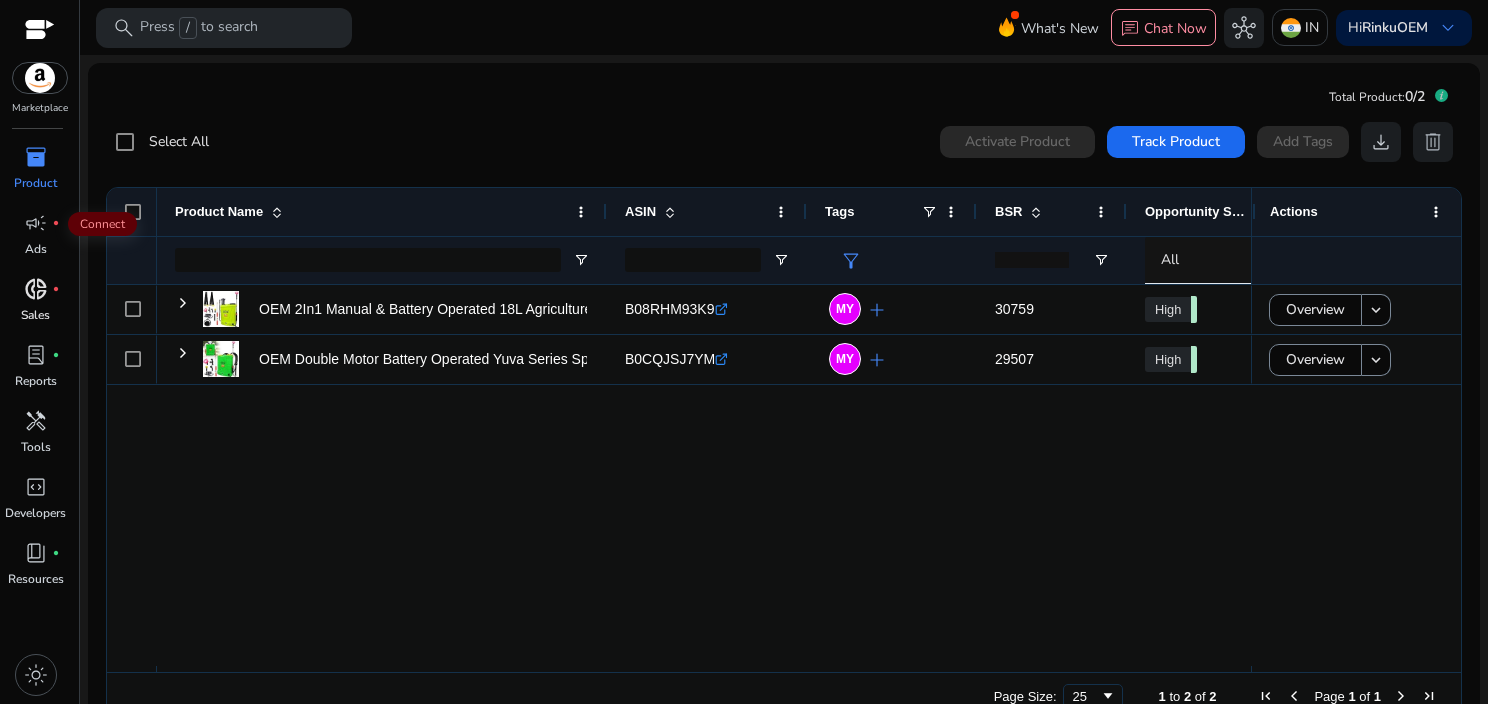 click on "donut_small" at bounding box center (36, 289) 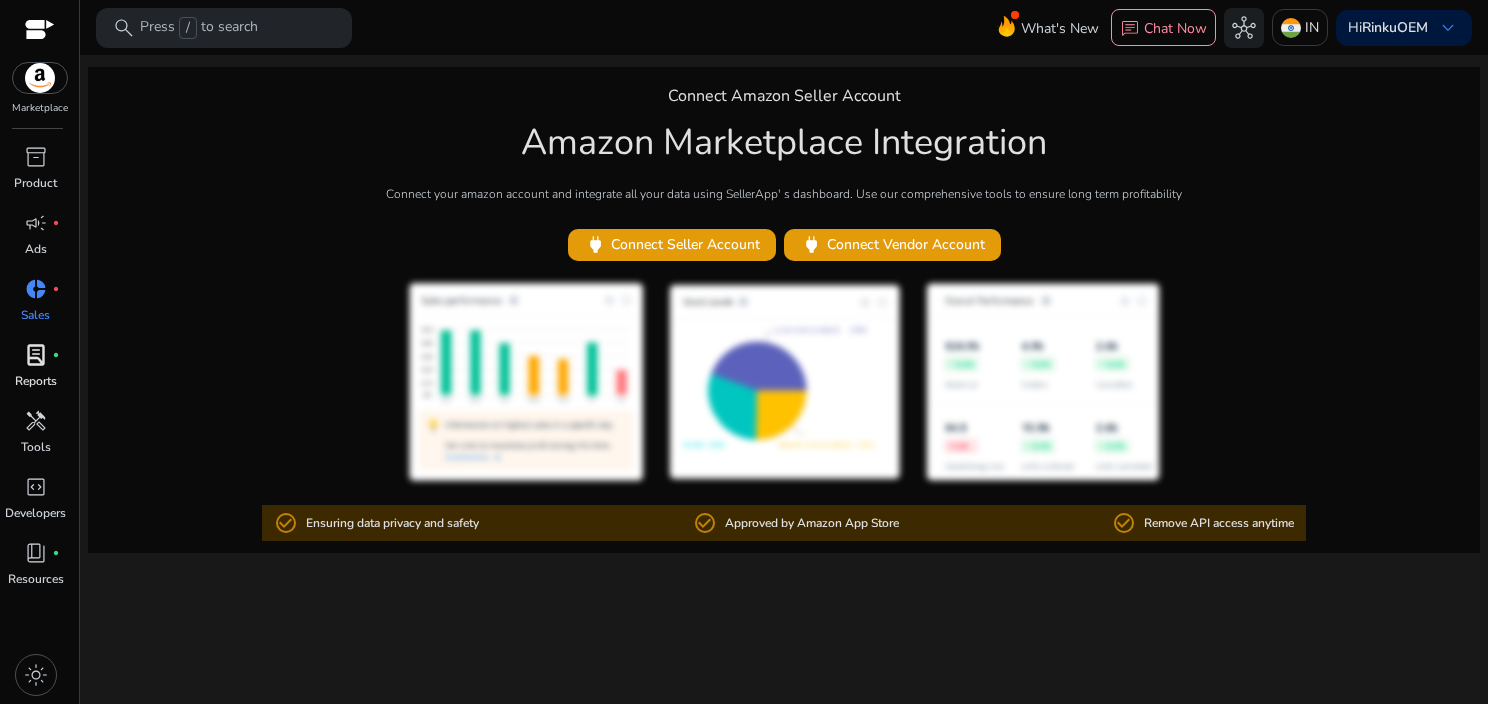 click on "lab_profile   fiber_manual_record" at bounding box center [36, 355] 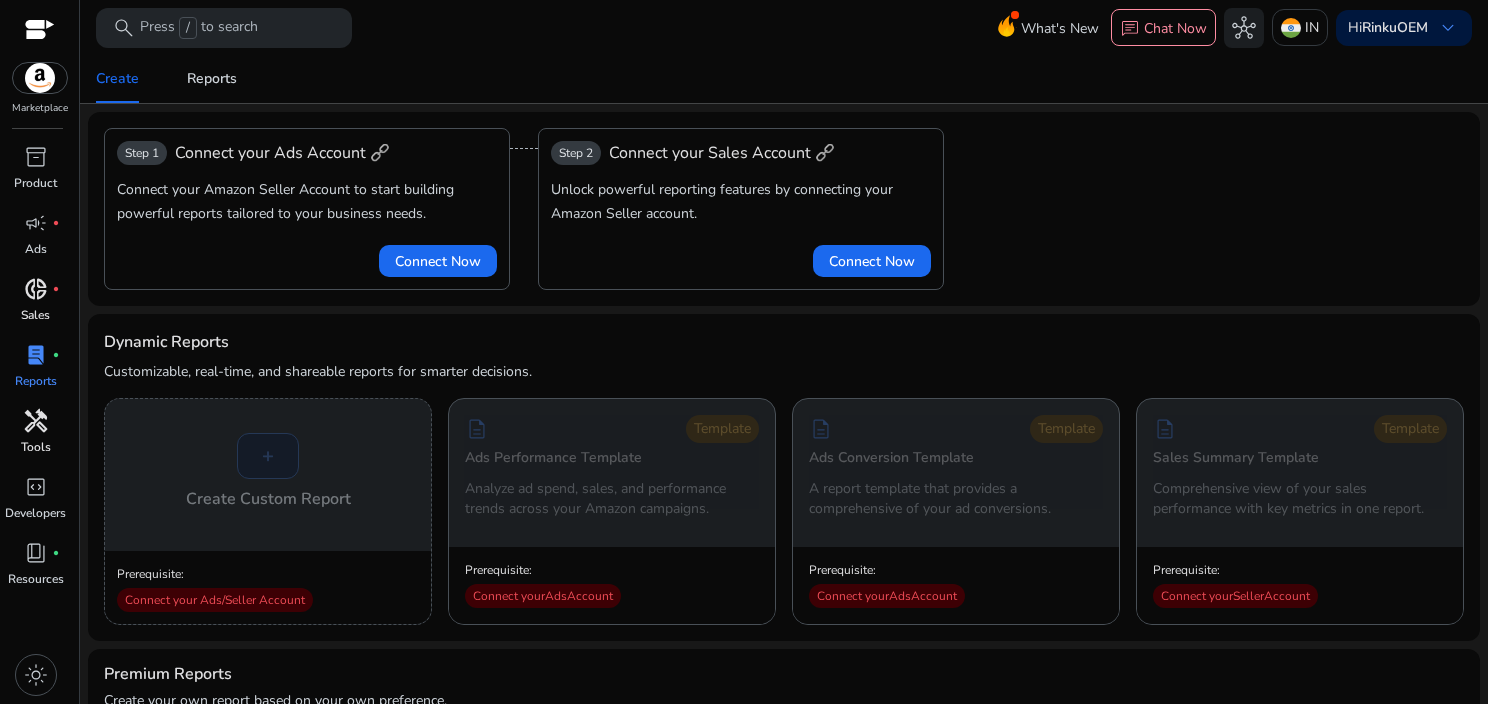 click on "handyman" at bounding box center [36, 421] 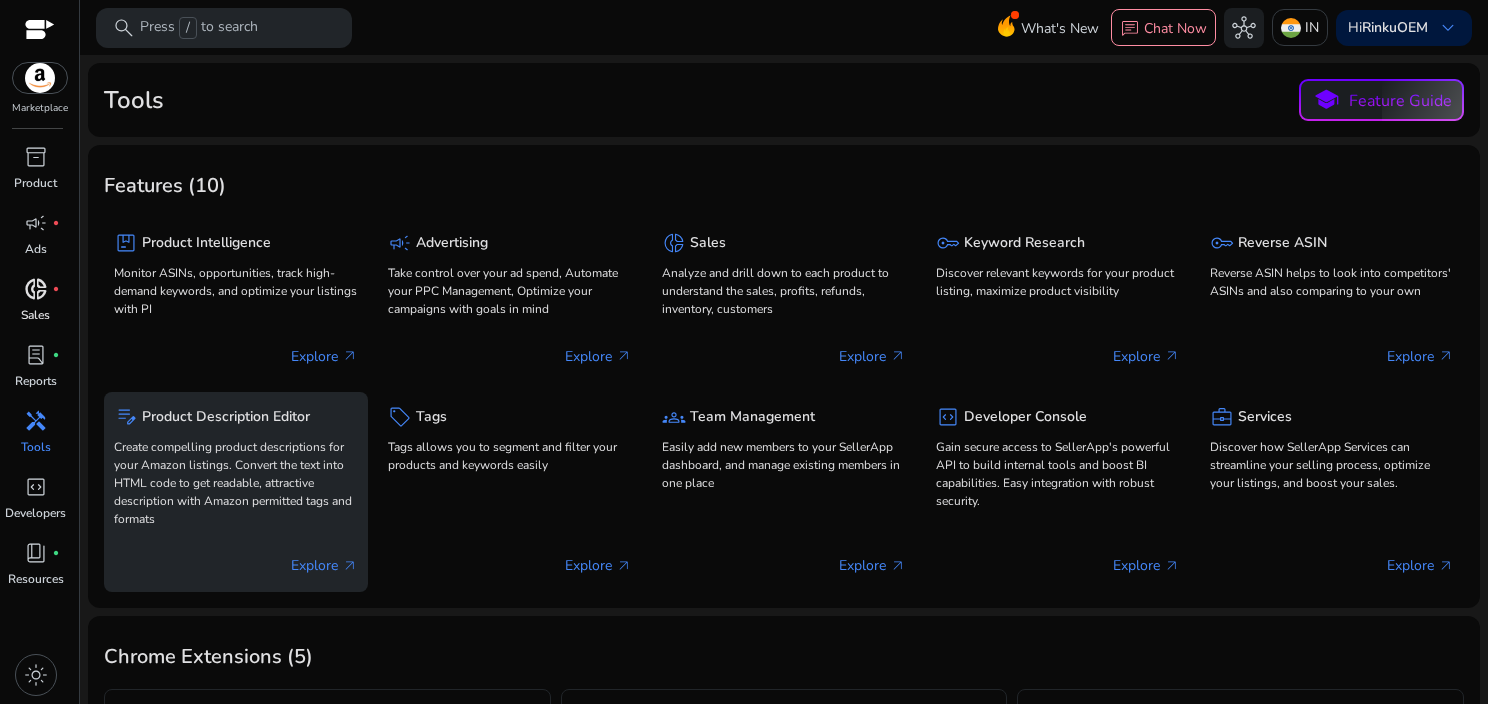 click on "Create compelling product descriptions for your Amazon listings. Convert the text into HTML code to get readable, attractive description with Amazon permitted tags and formats" 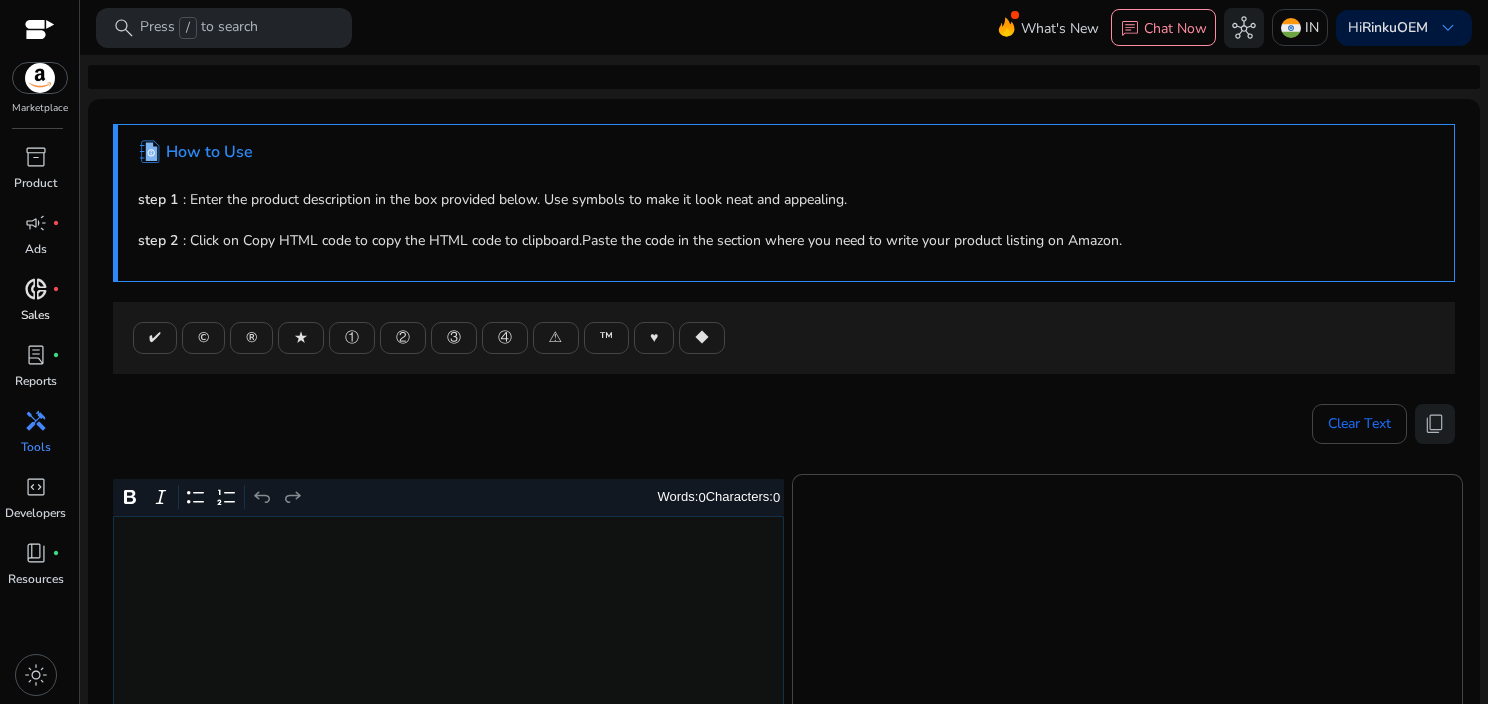 scroll, scrollTop: 393, scrollLeft: 0, axis: vertical 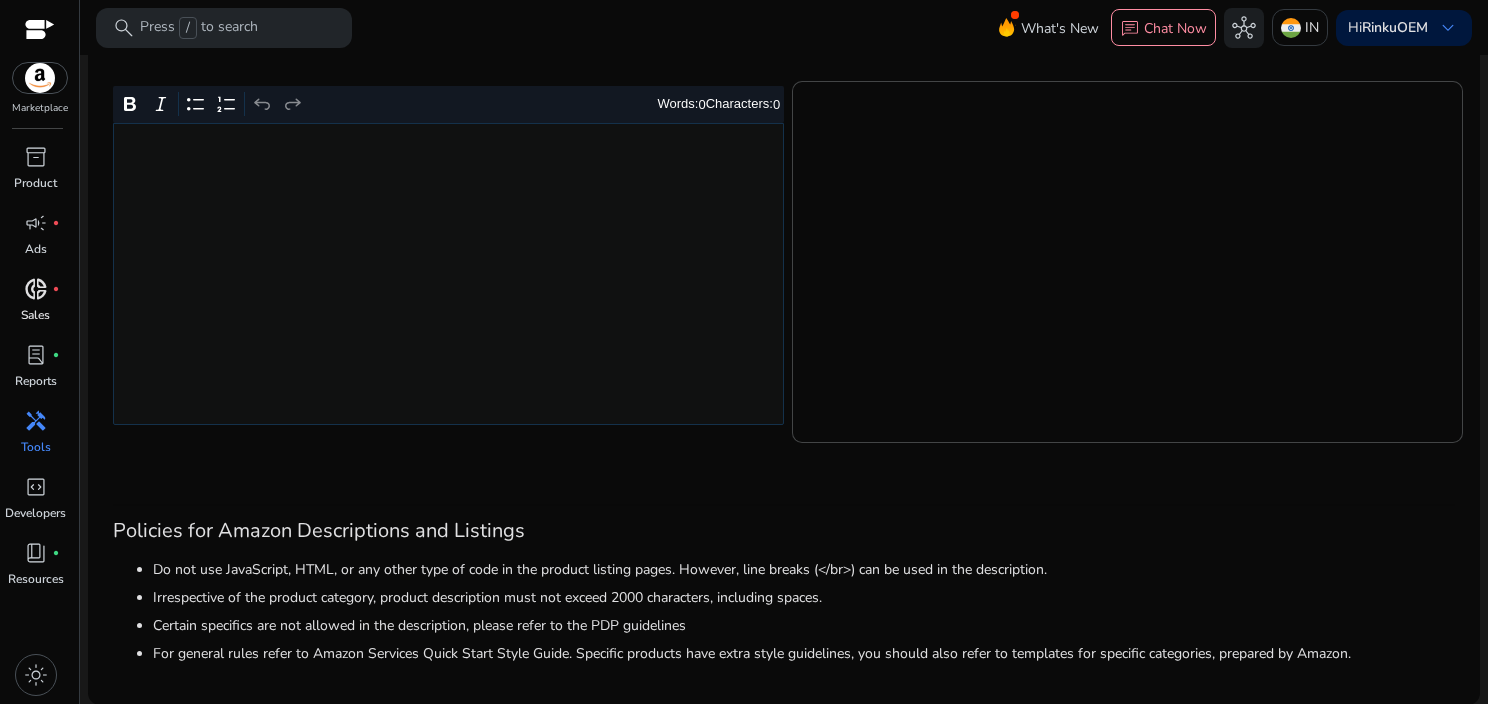 click 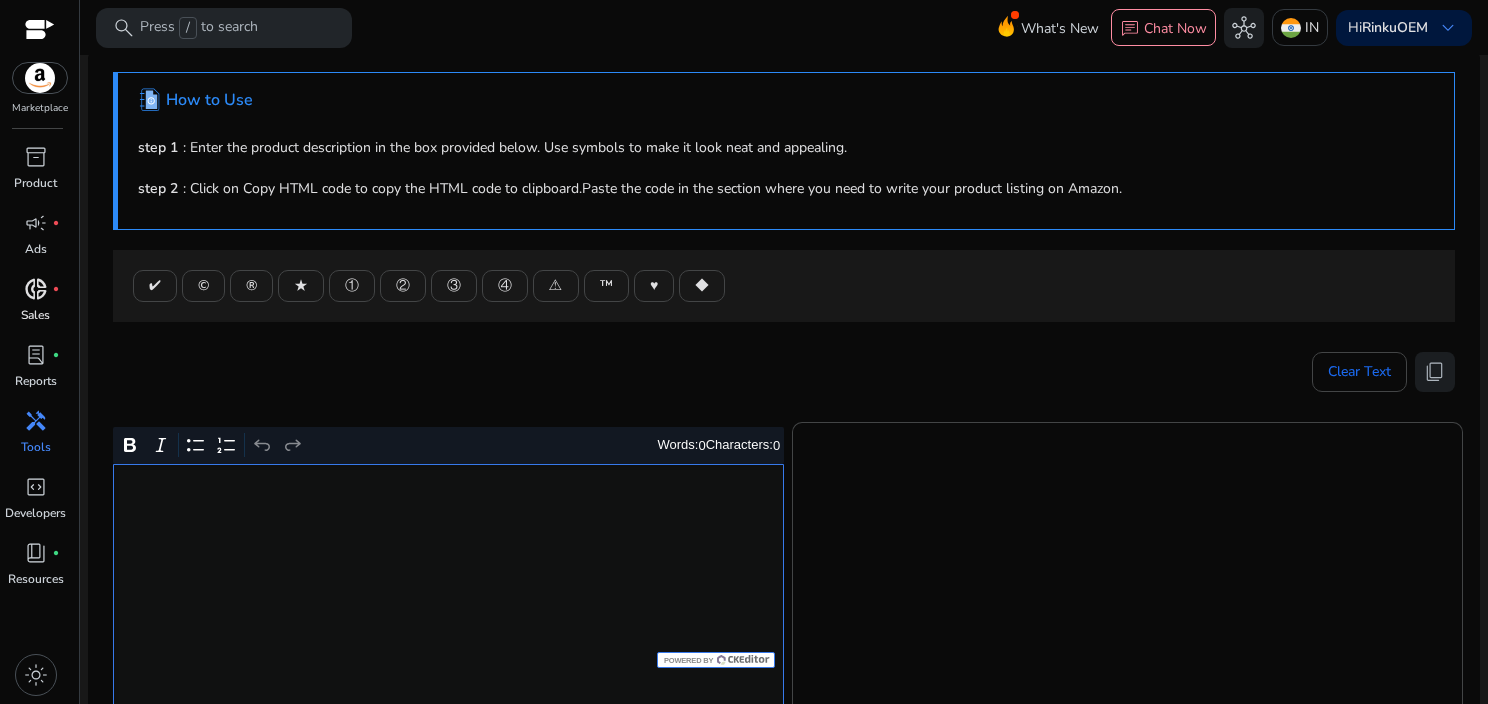 scroll, scrollTop: 40, scrollLeft: 0, axis: vertical 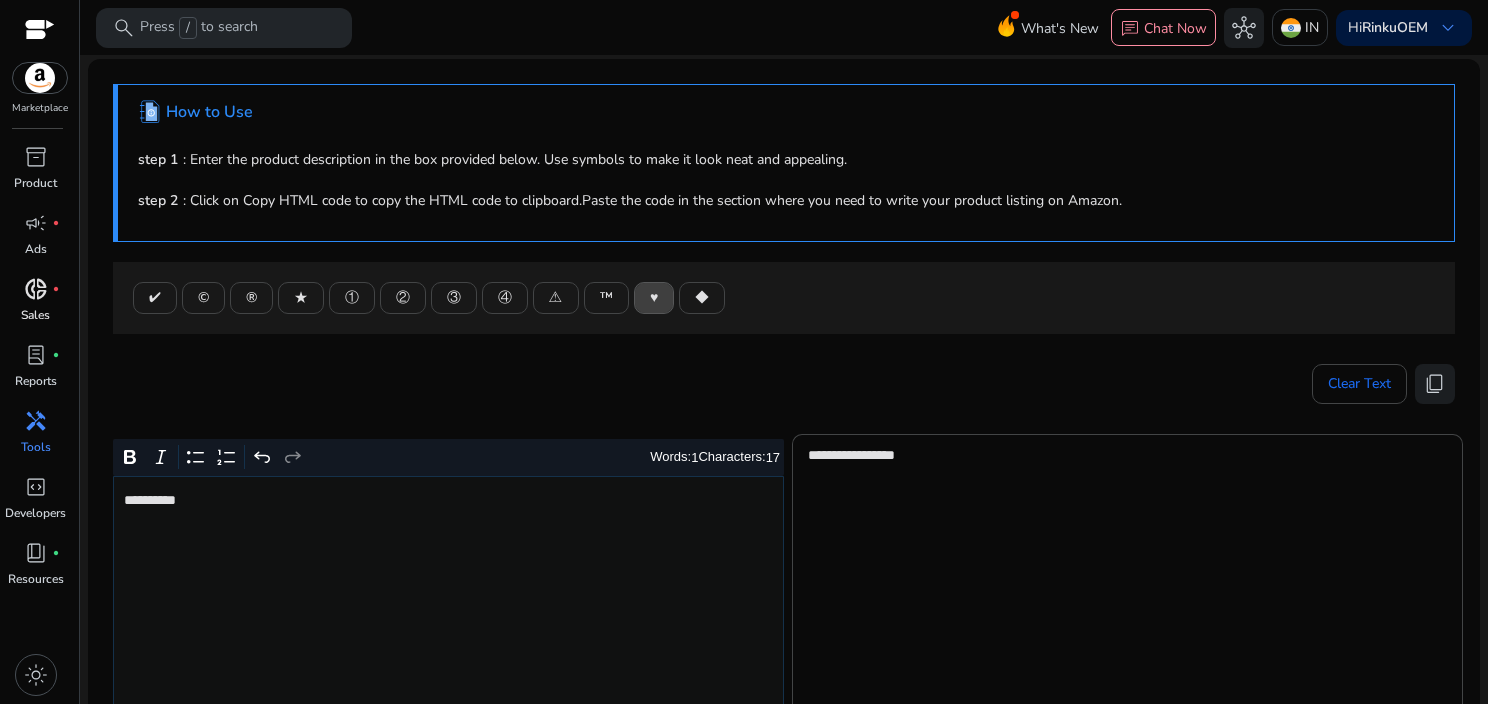 click 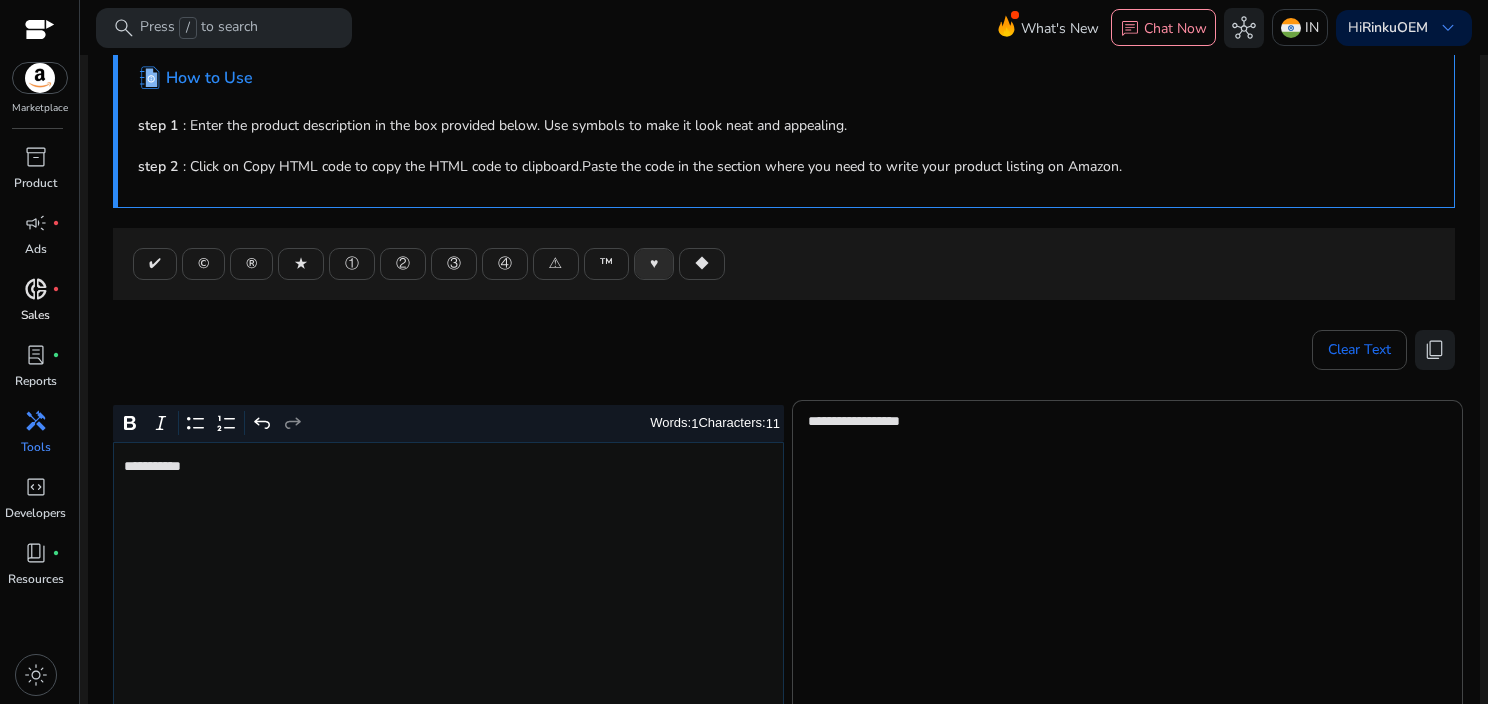scroll, scrollTop: 76, scrollLeft: 0, axis: vertical 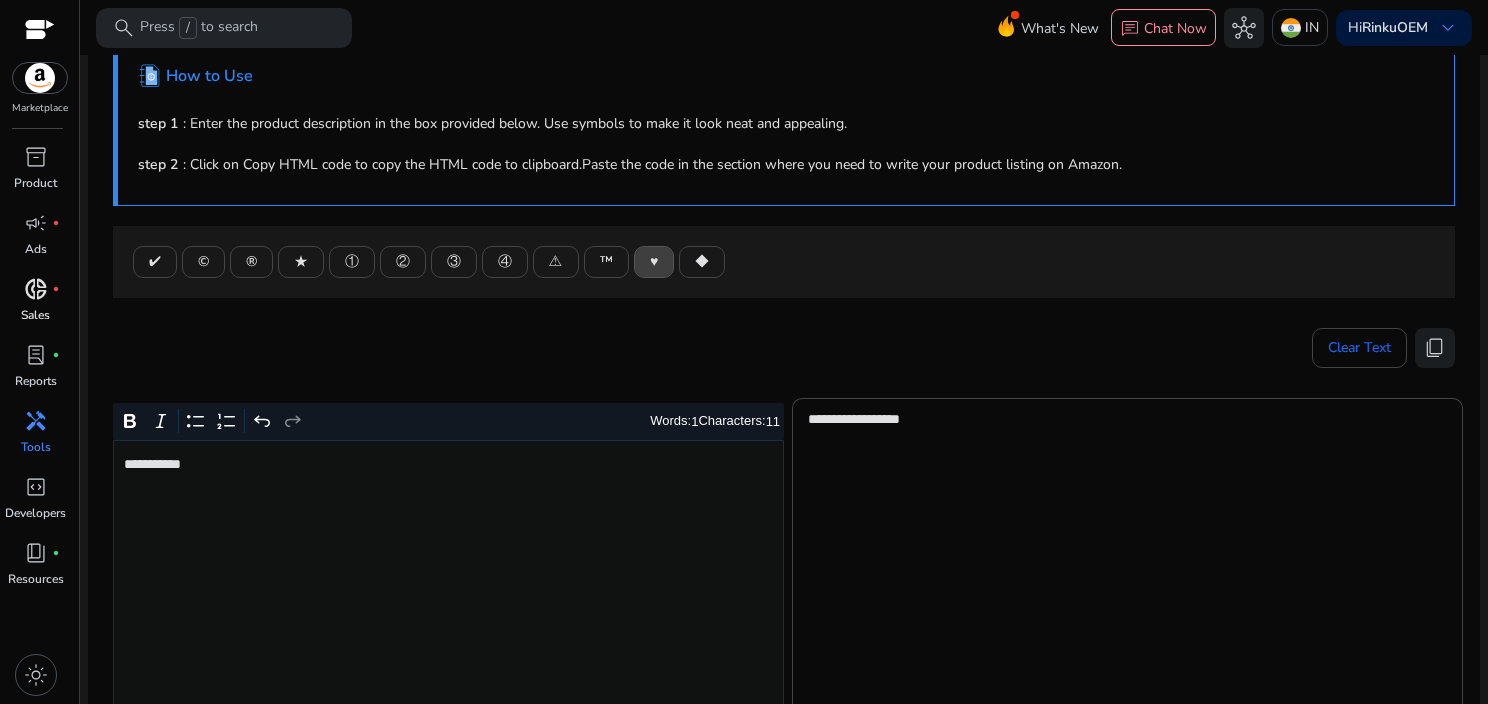 click 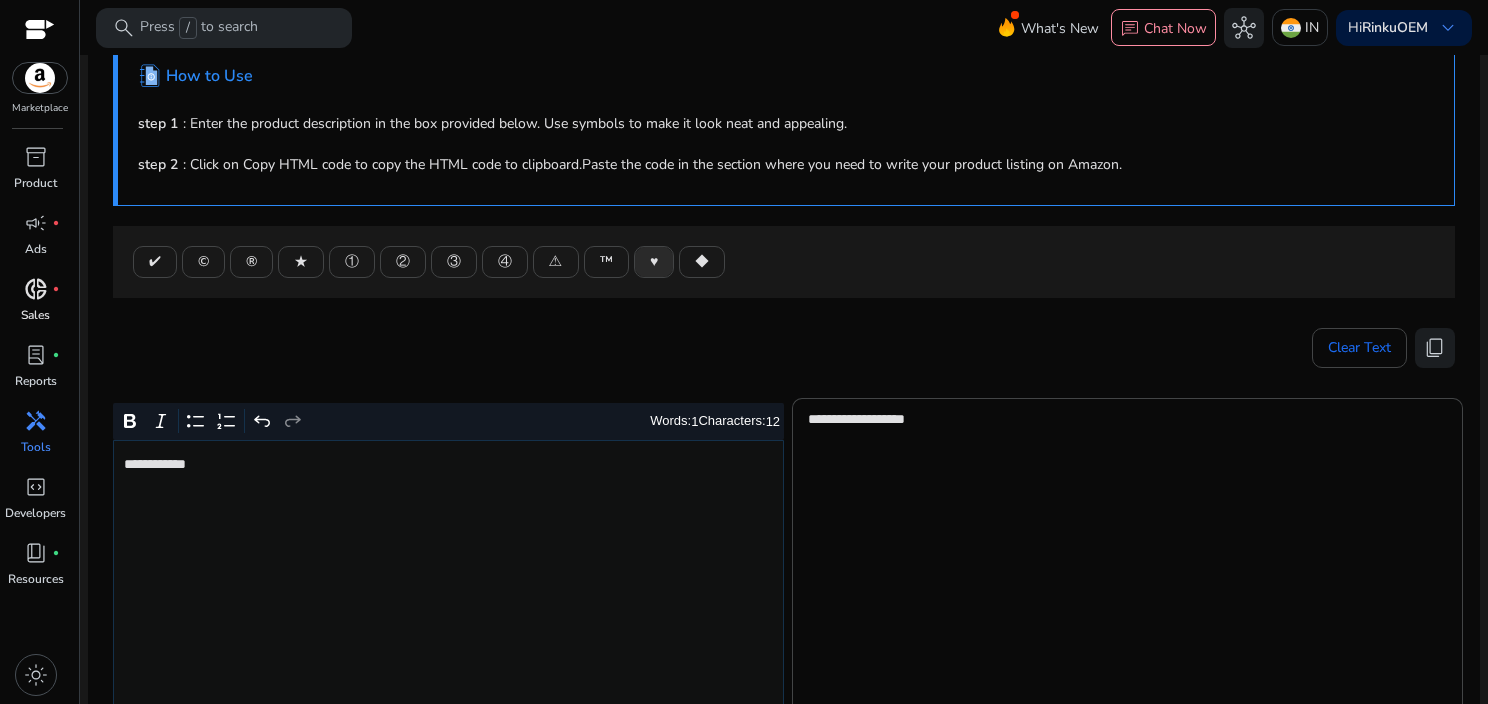click 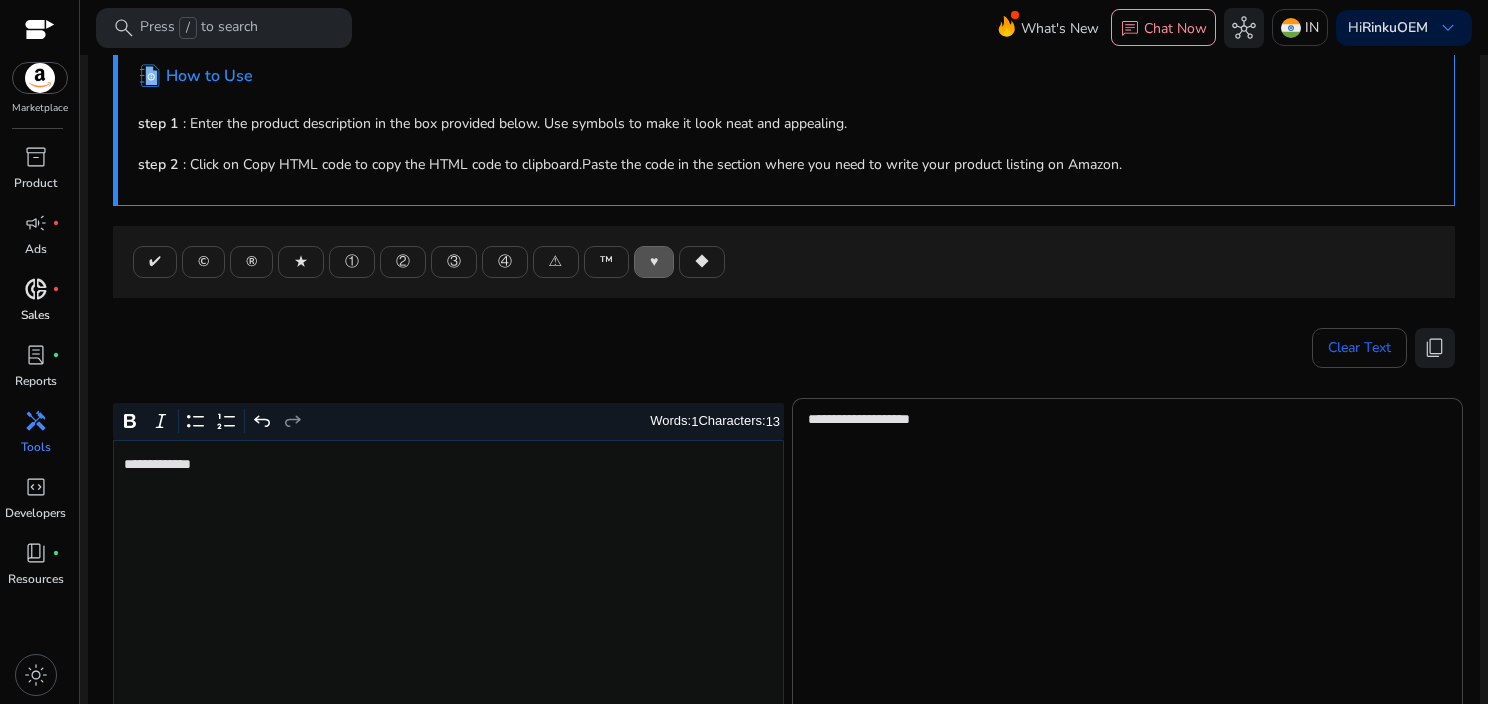click 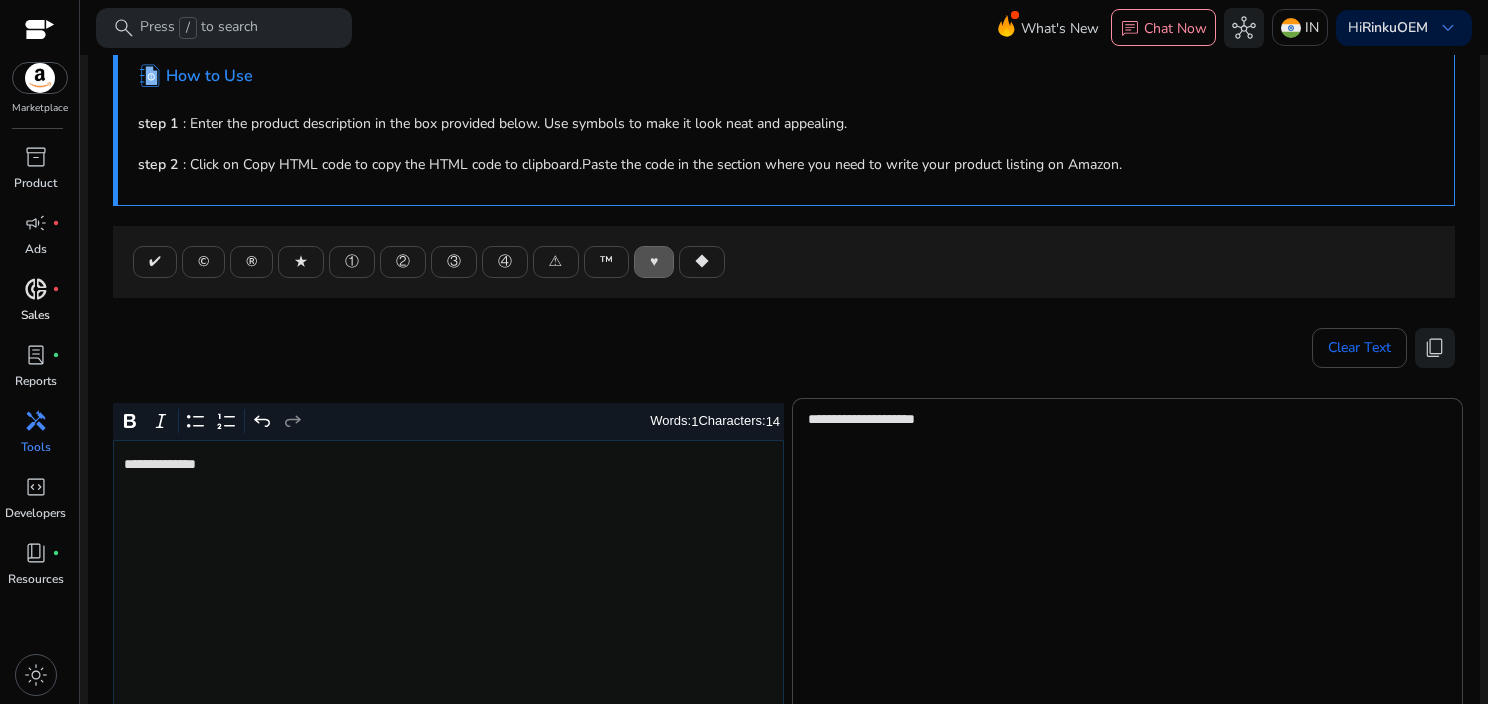 click 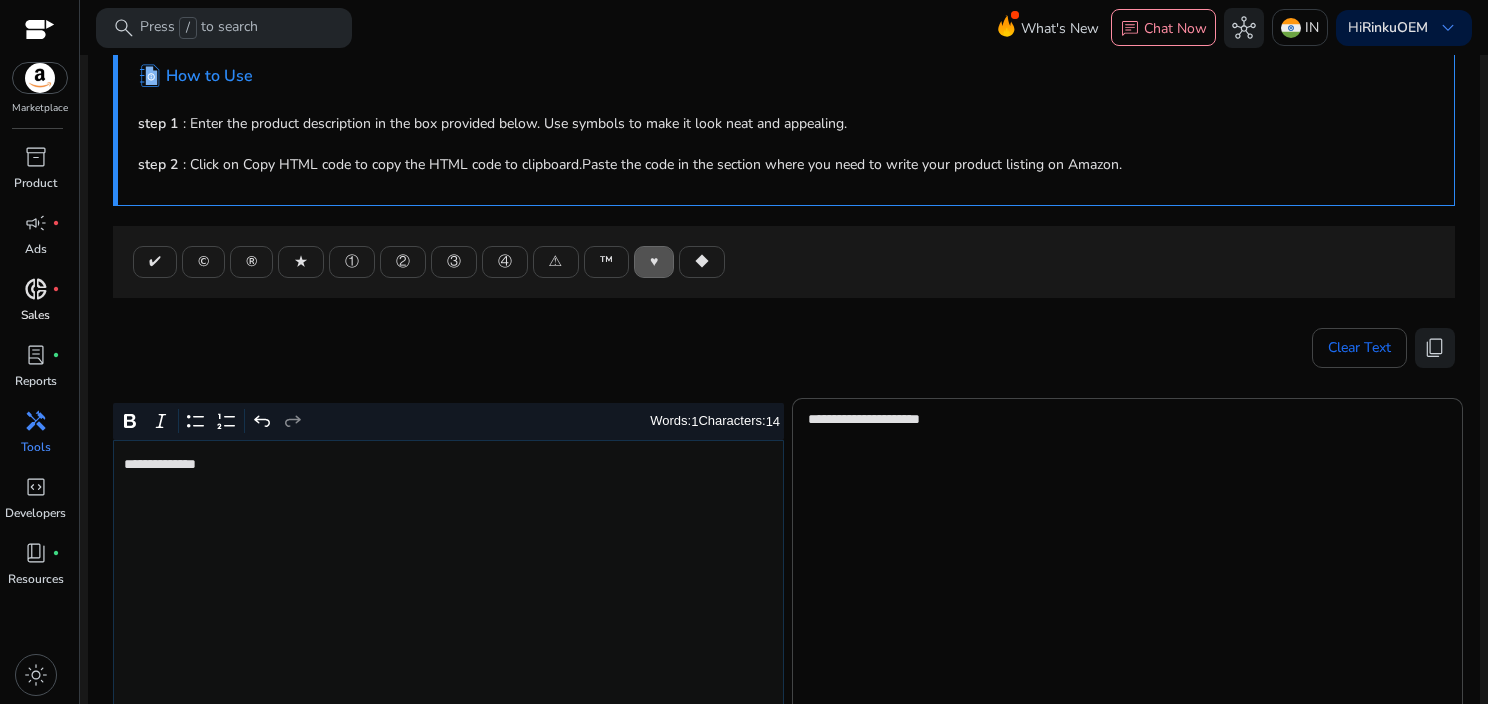 click 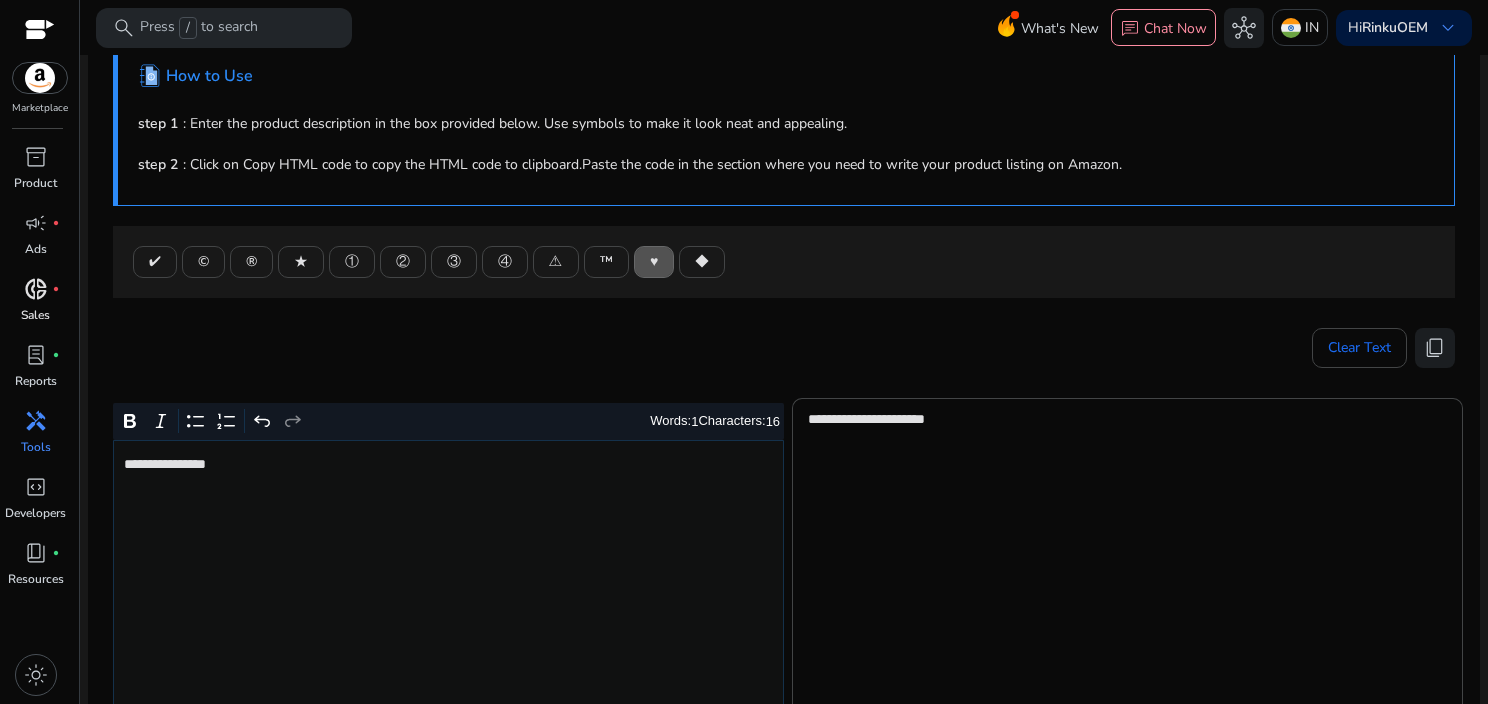 click 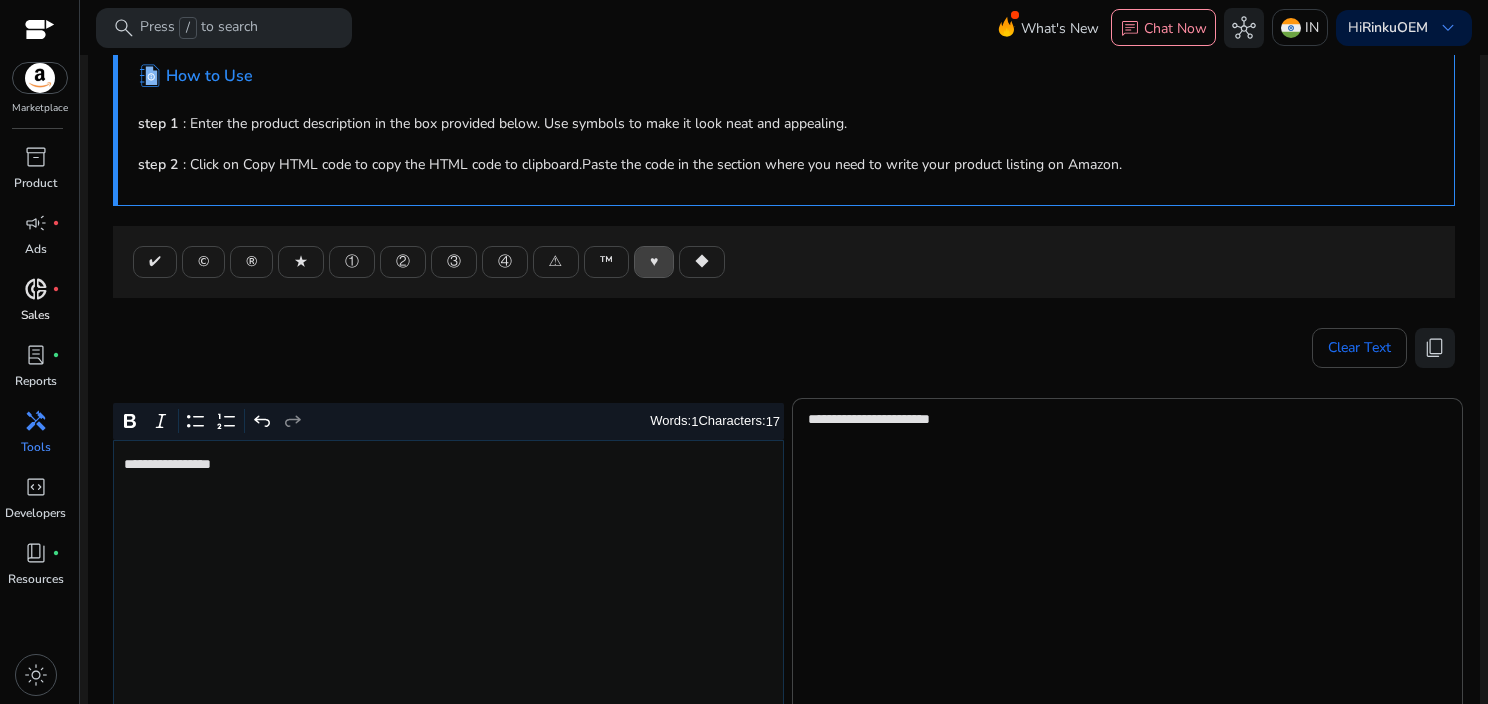 click 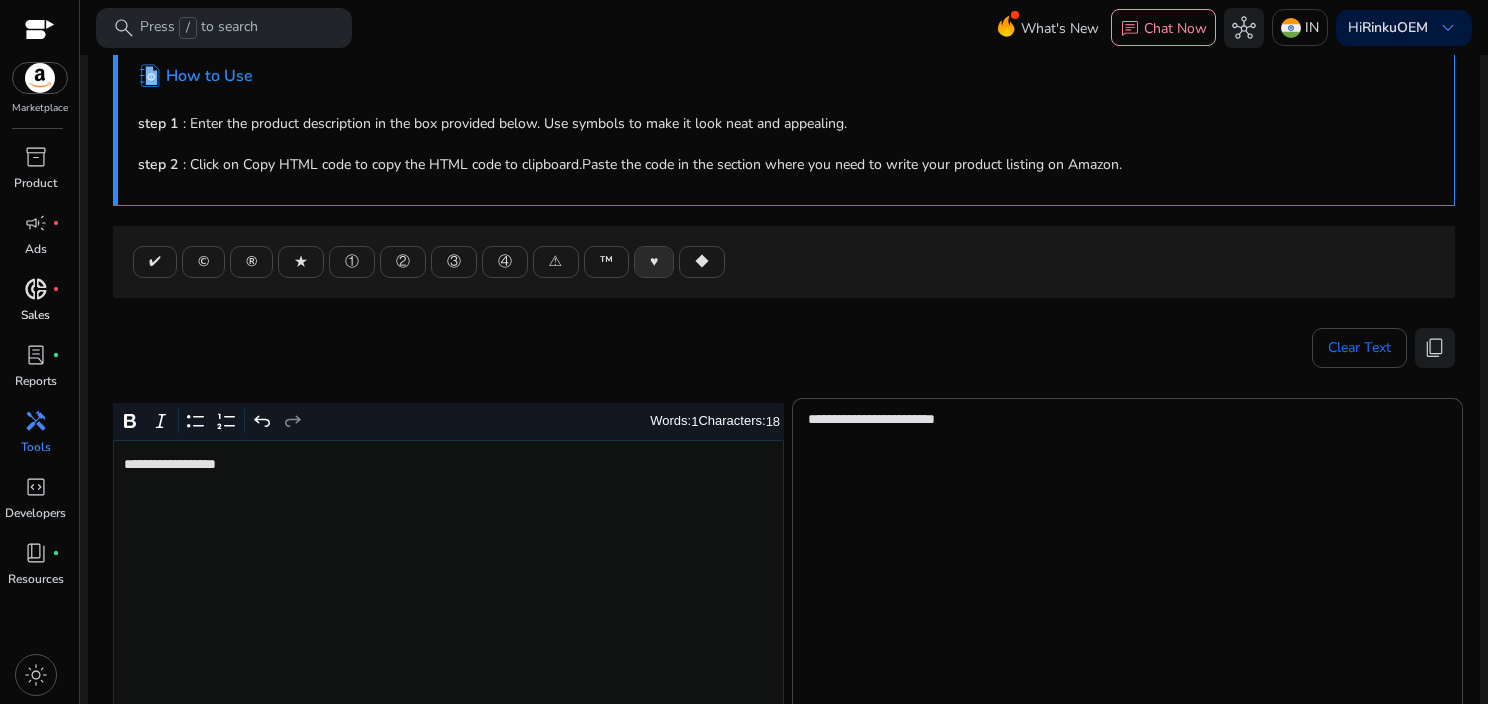 type 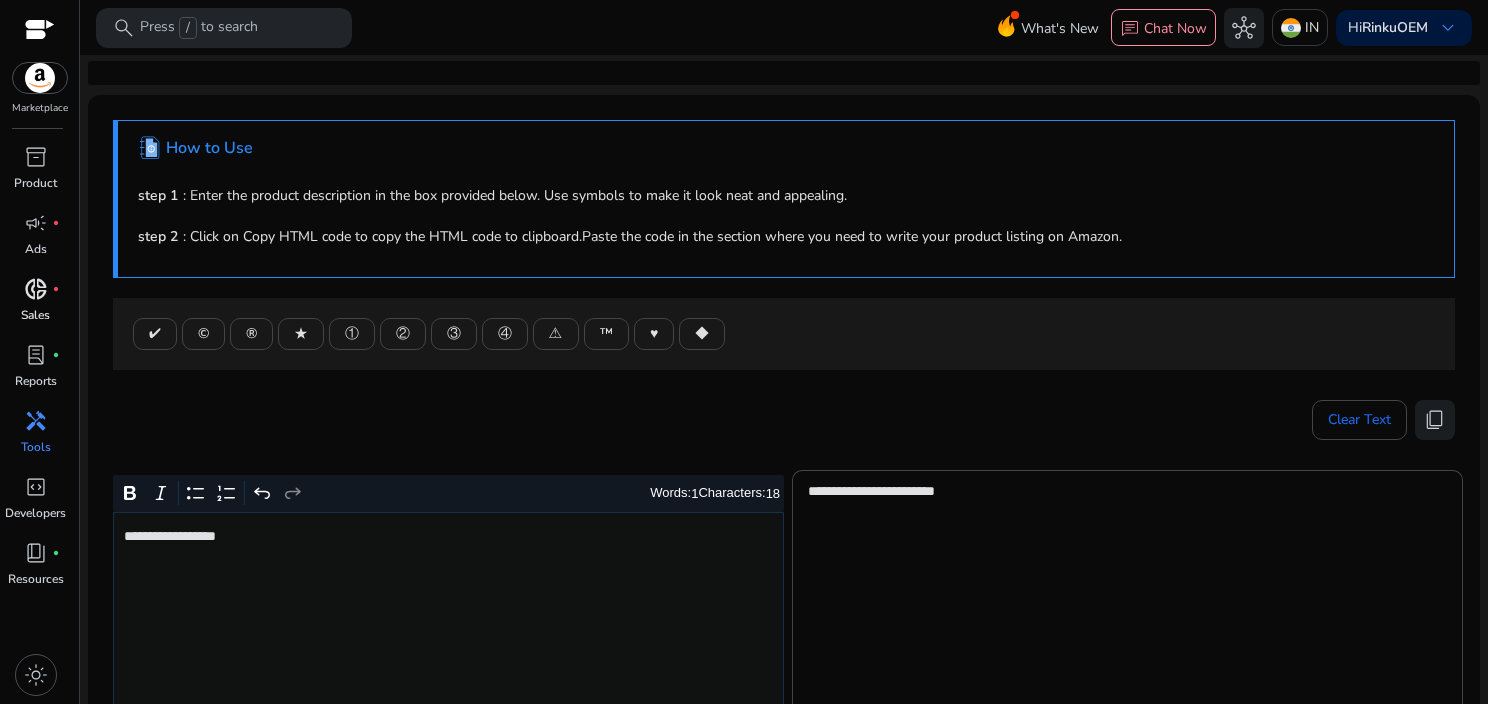 scroll, scrollTop: 0, scrollLeft: 0, axis: both 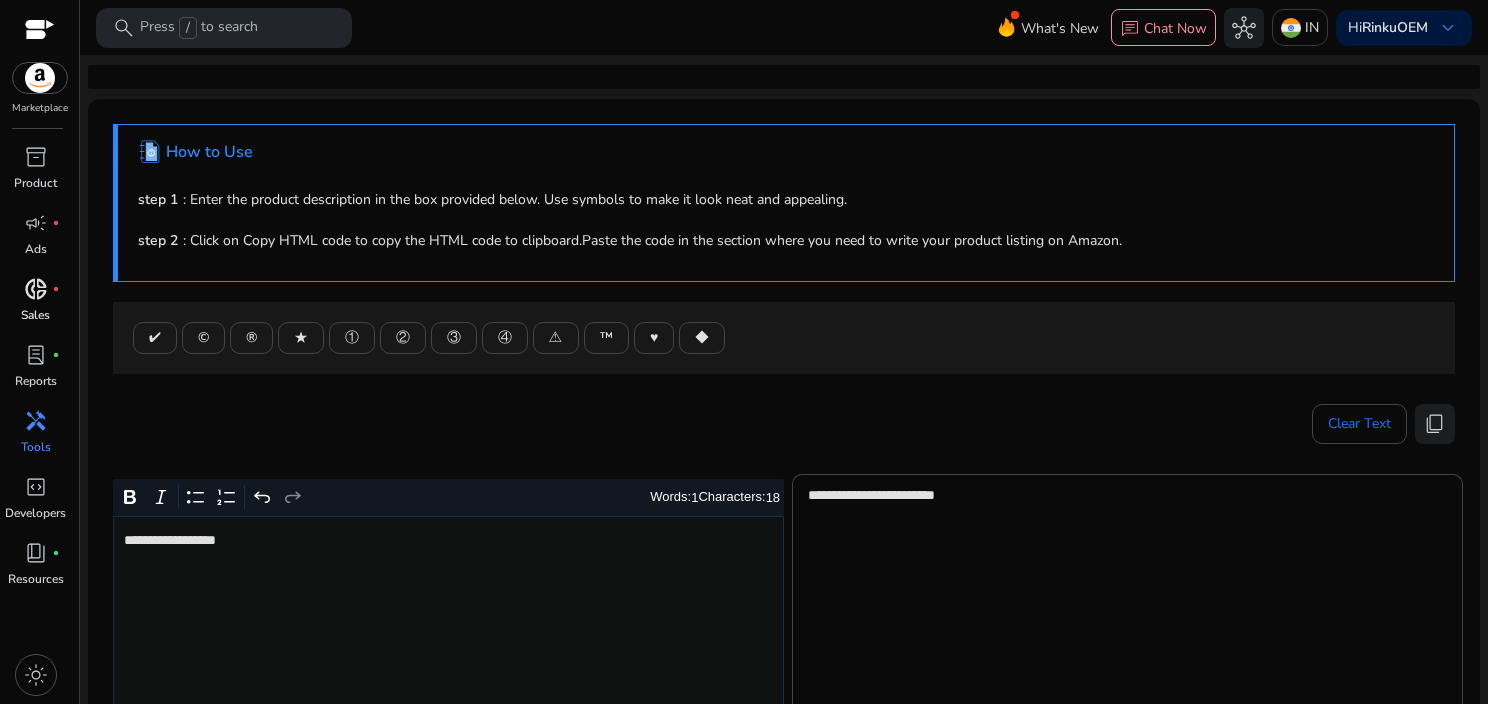 click on "handyman" at bounding box center [36, 421] 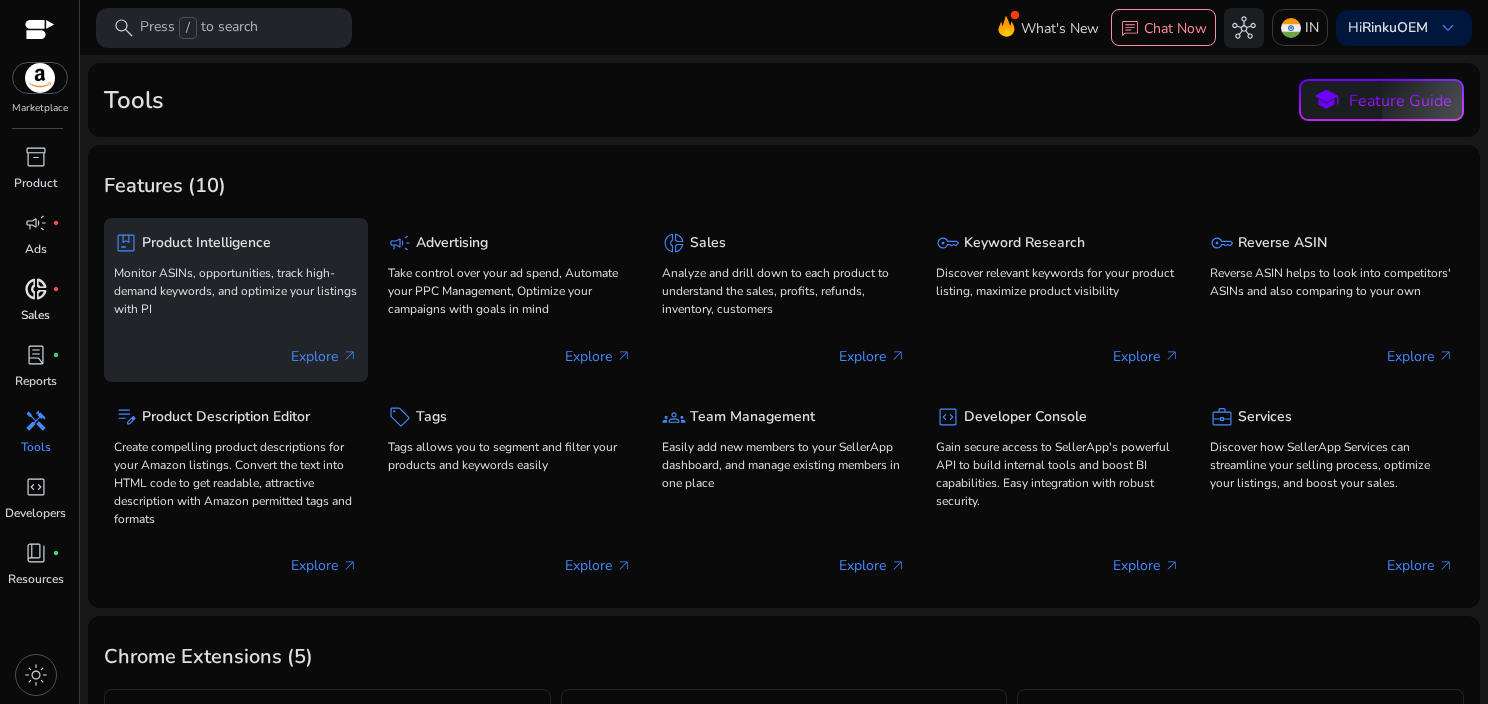 click on "Monitor ASINs, opportunities, track high-demand keywords, and optimize your listings with PI" 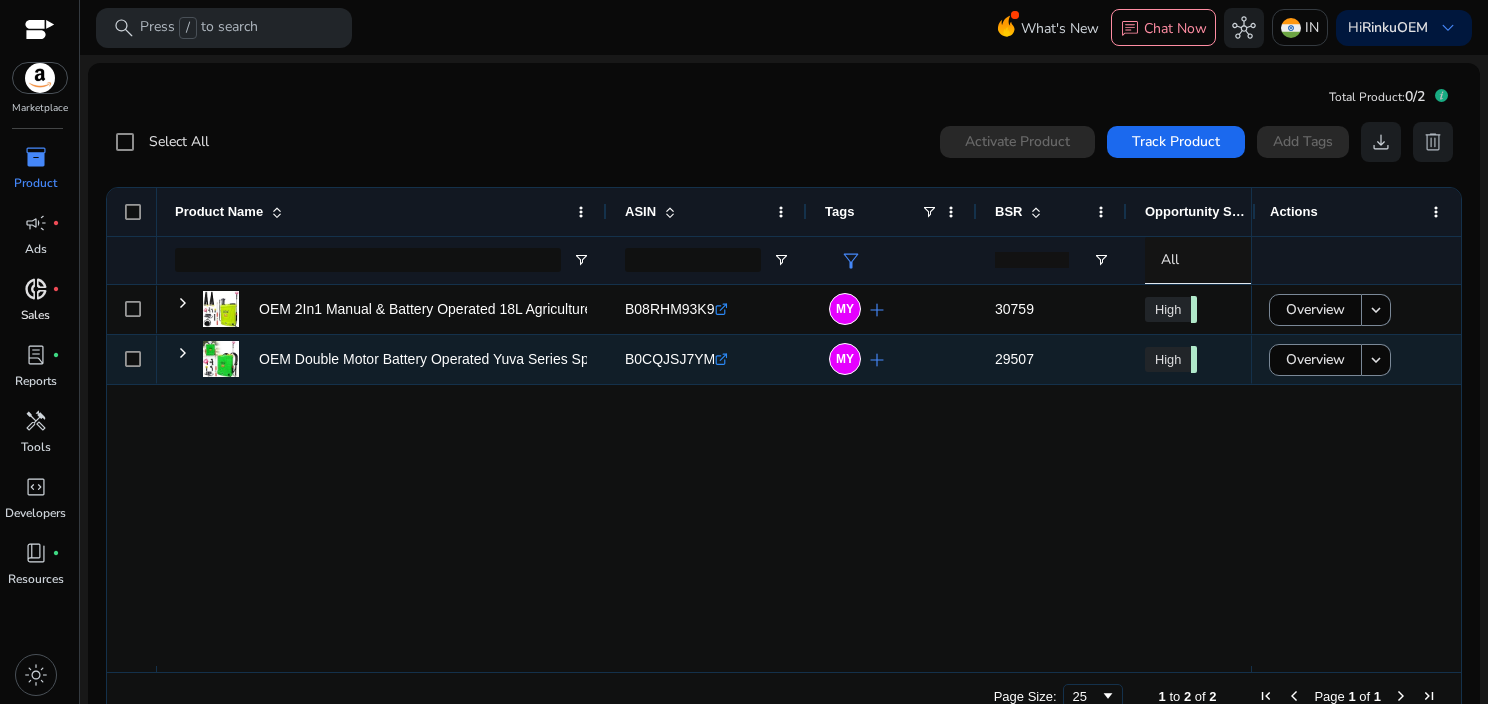 scroll, scrollTop: 0, scrollLeft: 64, axis: horizontal 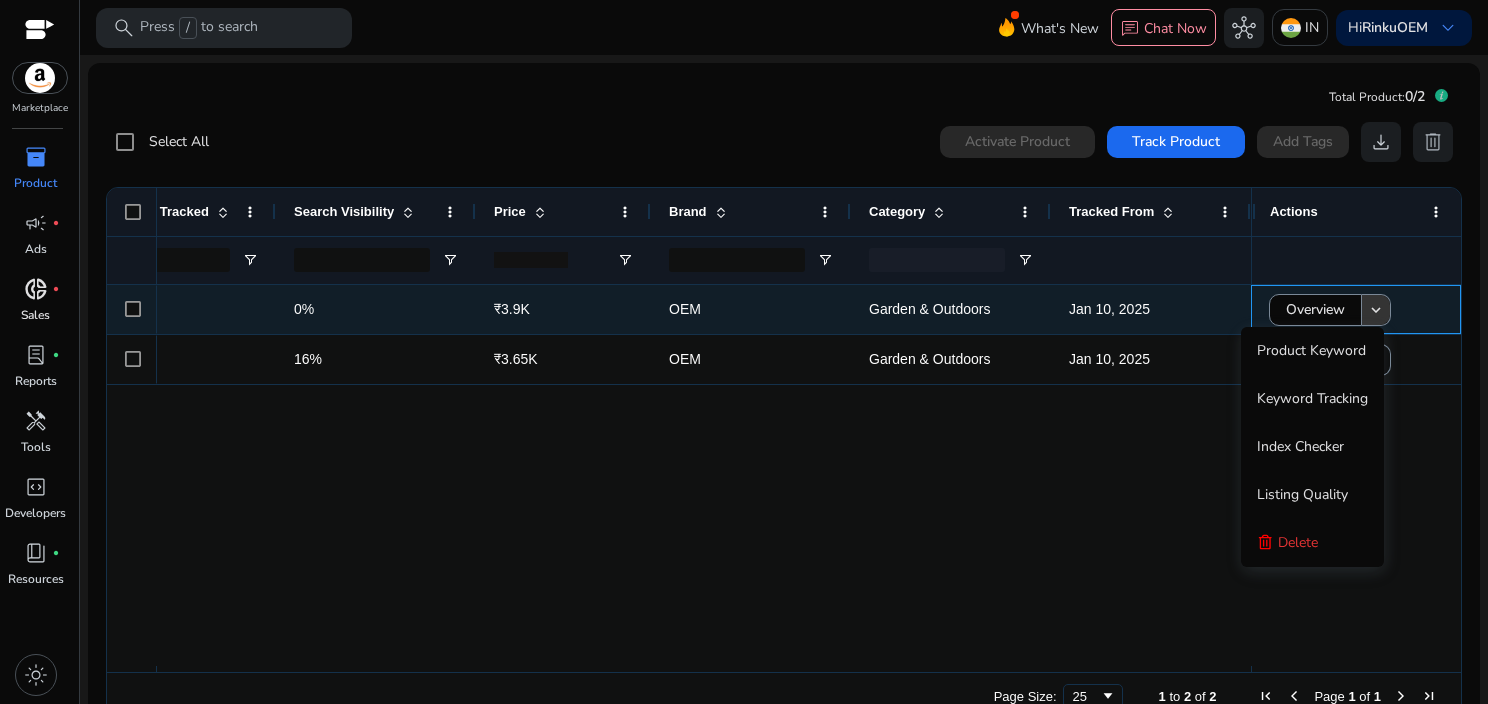 click on "keyboard_arrow_down" 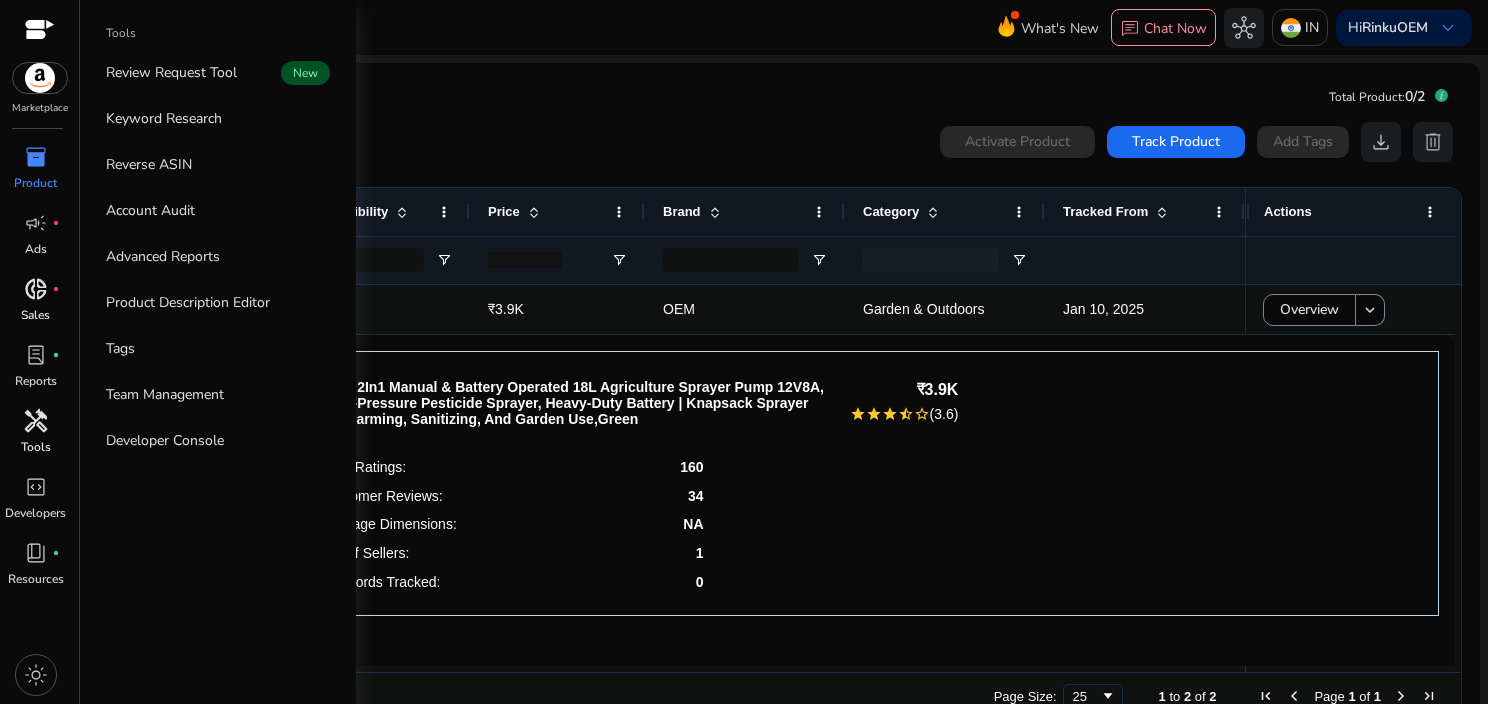 click on "handyman" at bounding box center [36, 421] 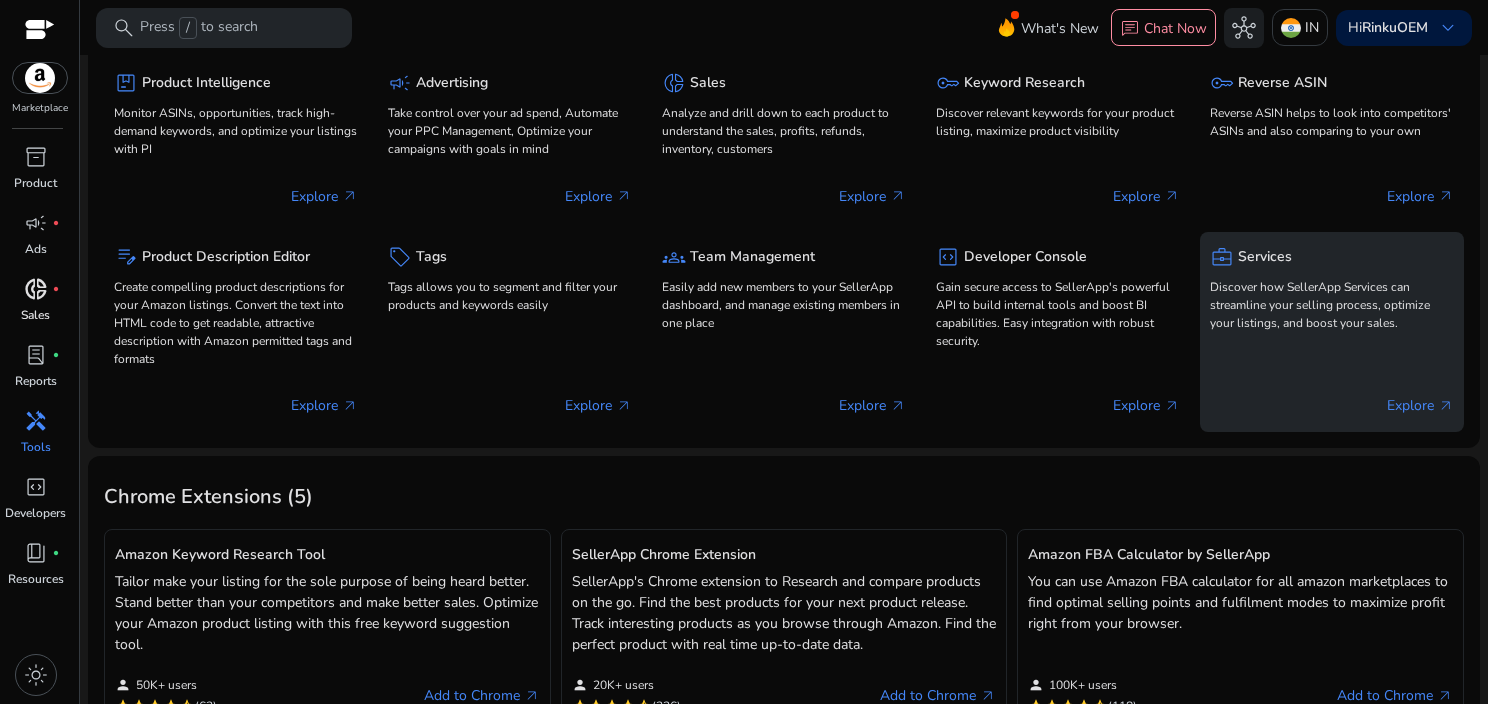 click on "business_center  Services Discover how SellerApp Services can streamline your selling process, optimize your listings, and boost your sales.  Explore   arrow_outward" 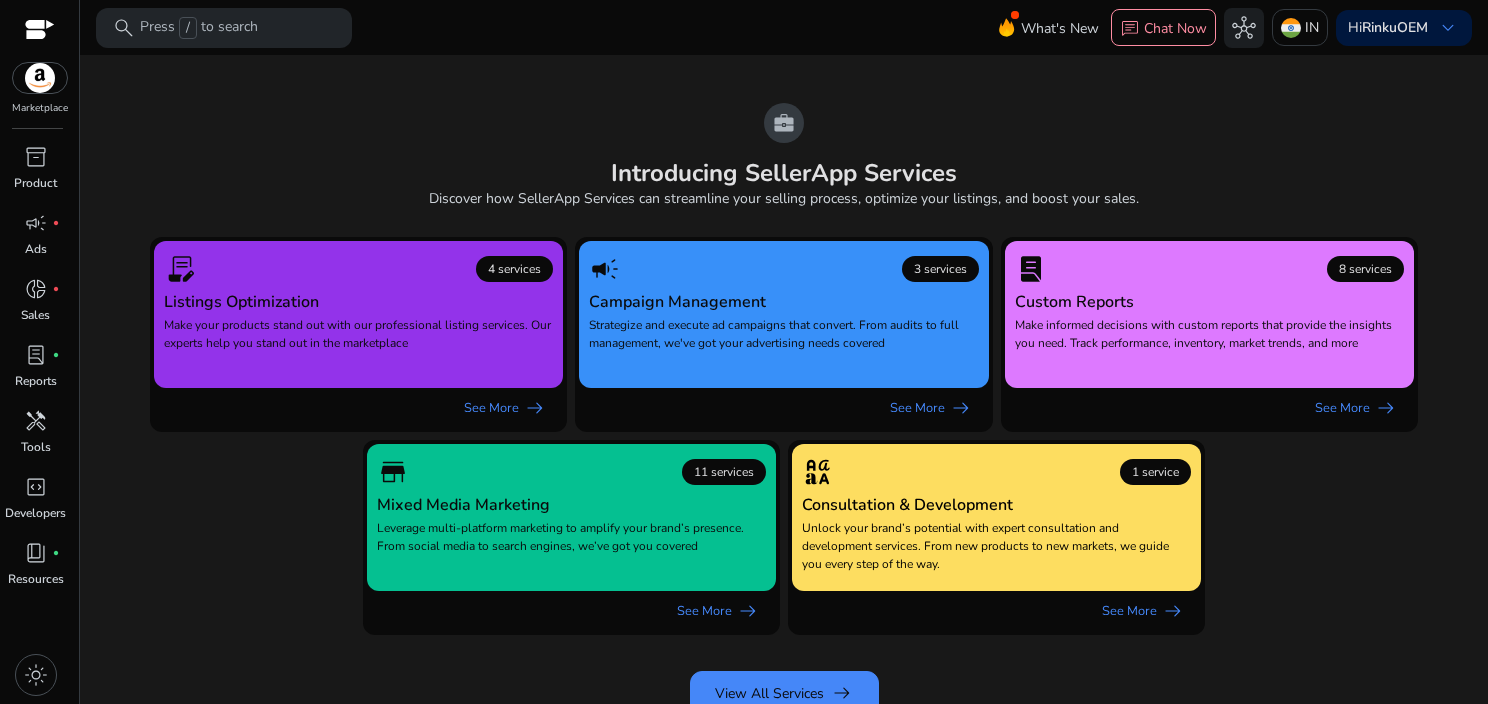 scroll, scrollTop: 0, scrollLeft: 0, axis: both 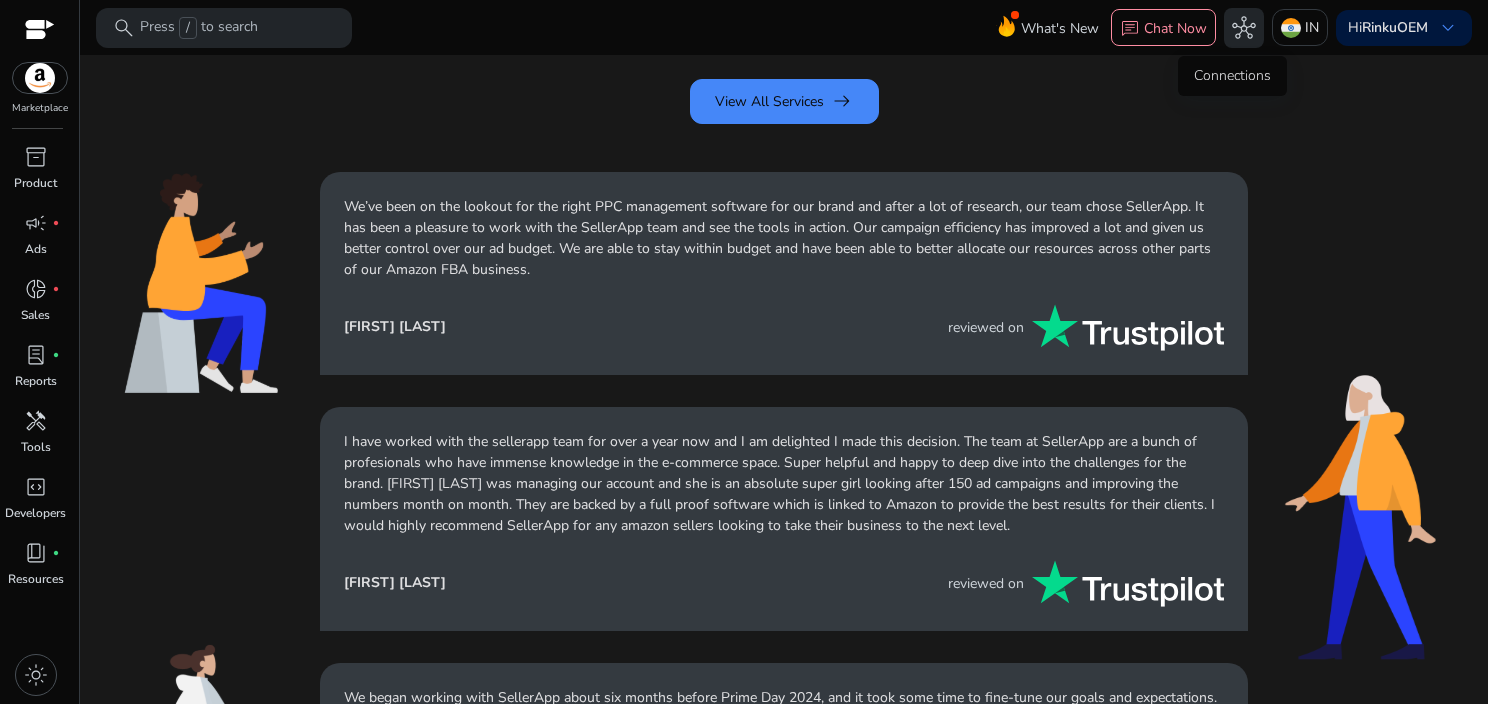click on "hub" at bounding box center [1244, 28] 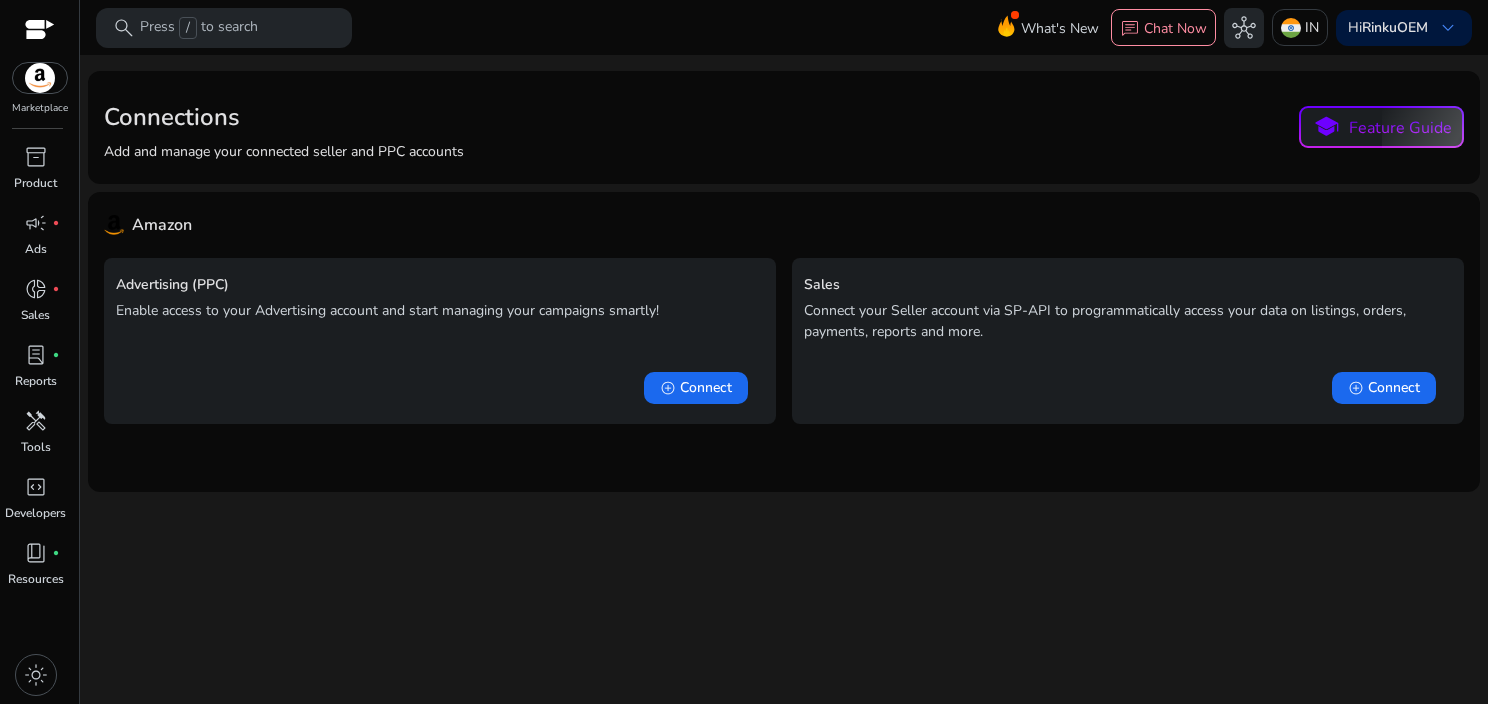 scroll, scrollTop: 0, scrollLeft: 0, axis: both 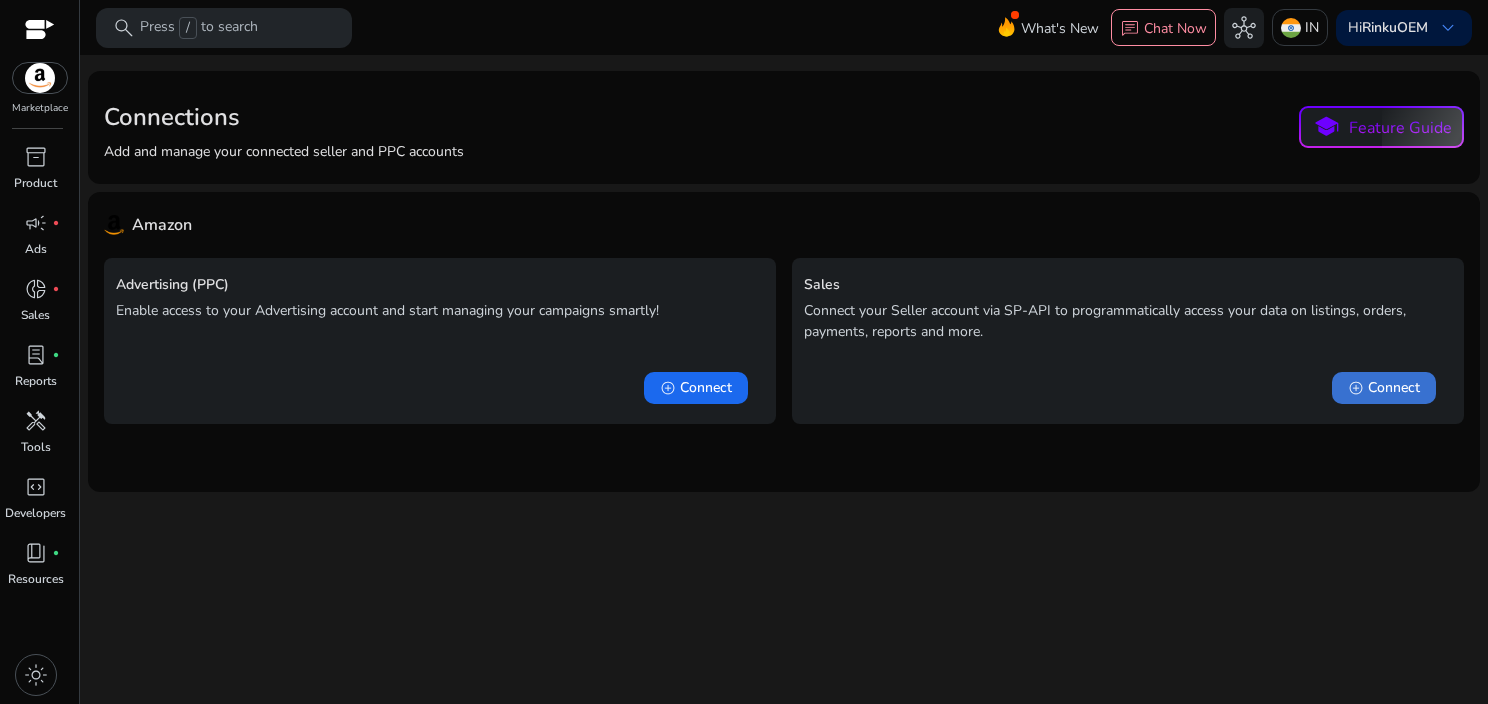 click on "Connect" 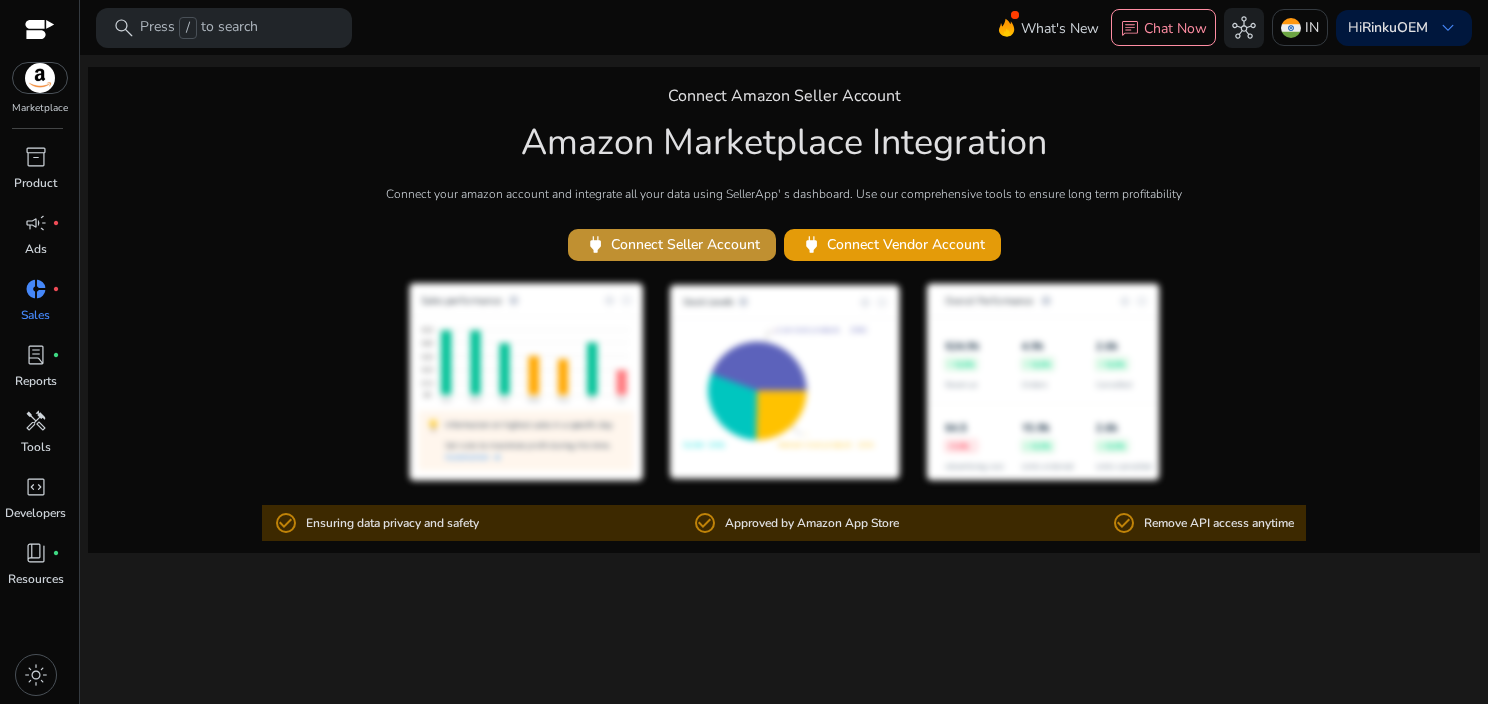 click on "power   Connect Seller Account" 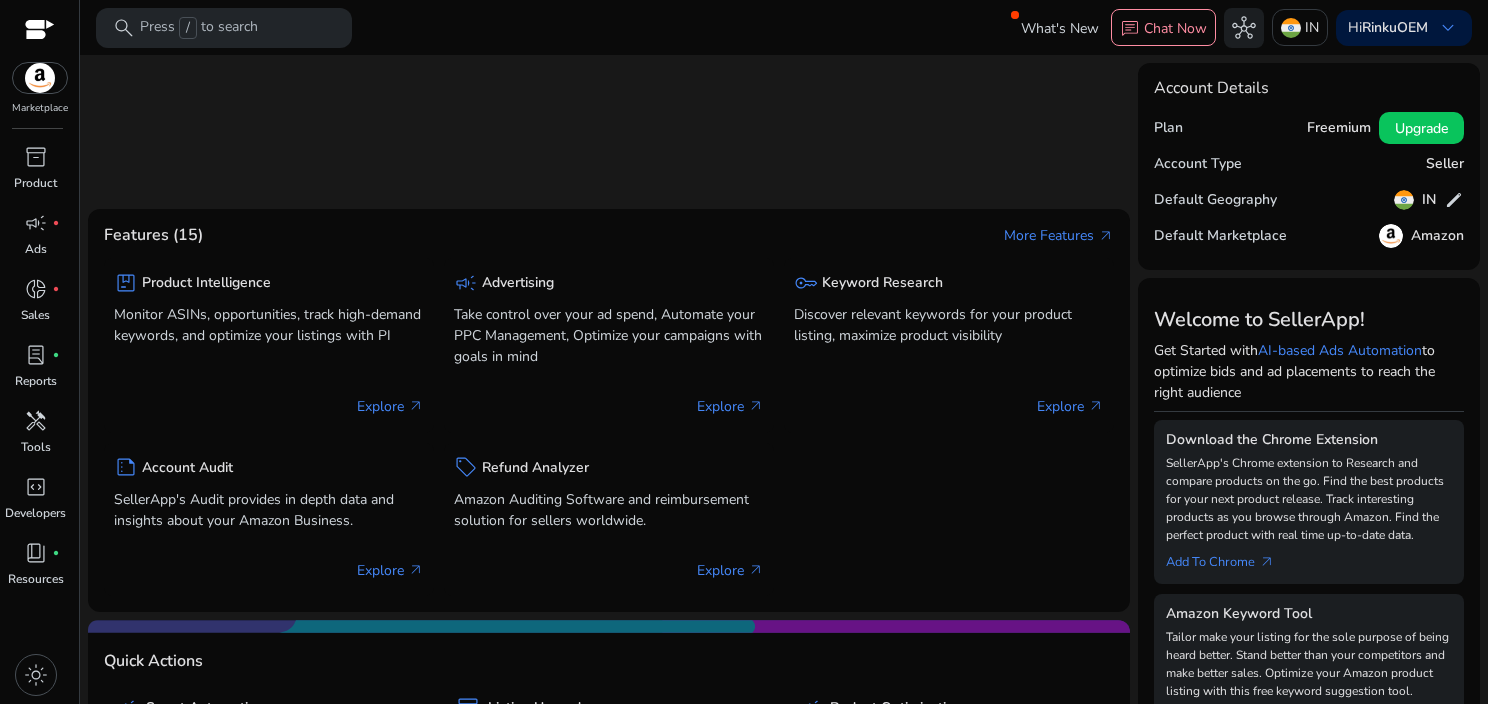 scroll, scrollTop: 0, scrollLeft: 0, axis: both 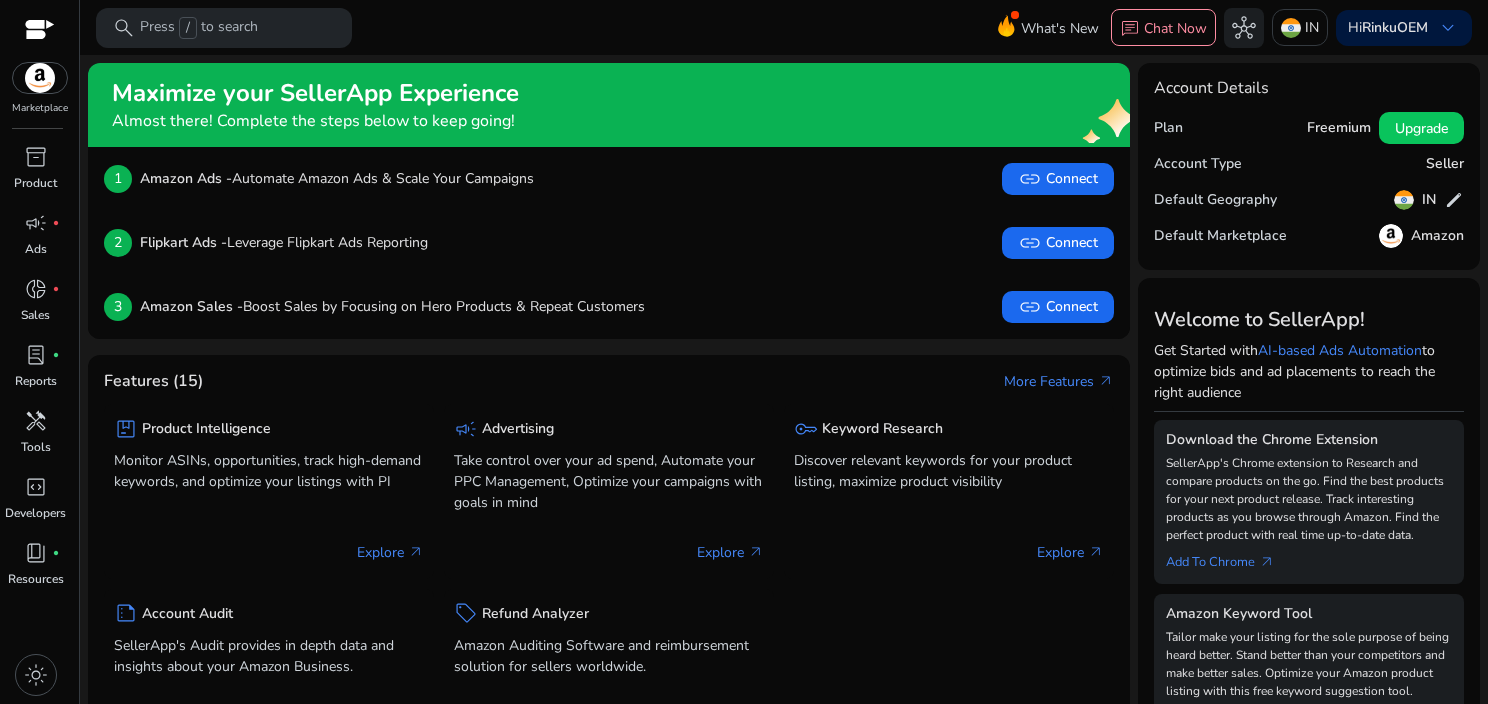 click on "Freemium" 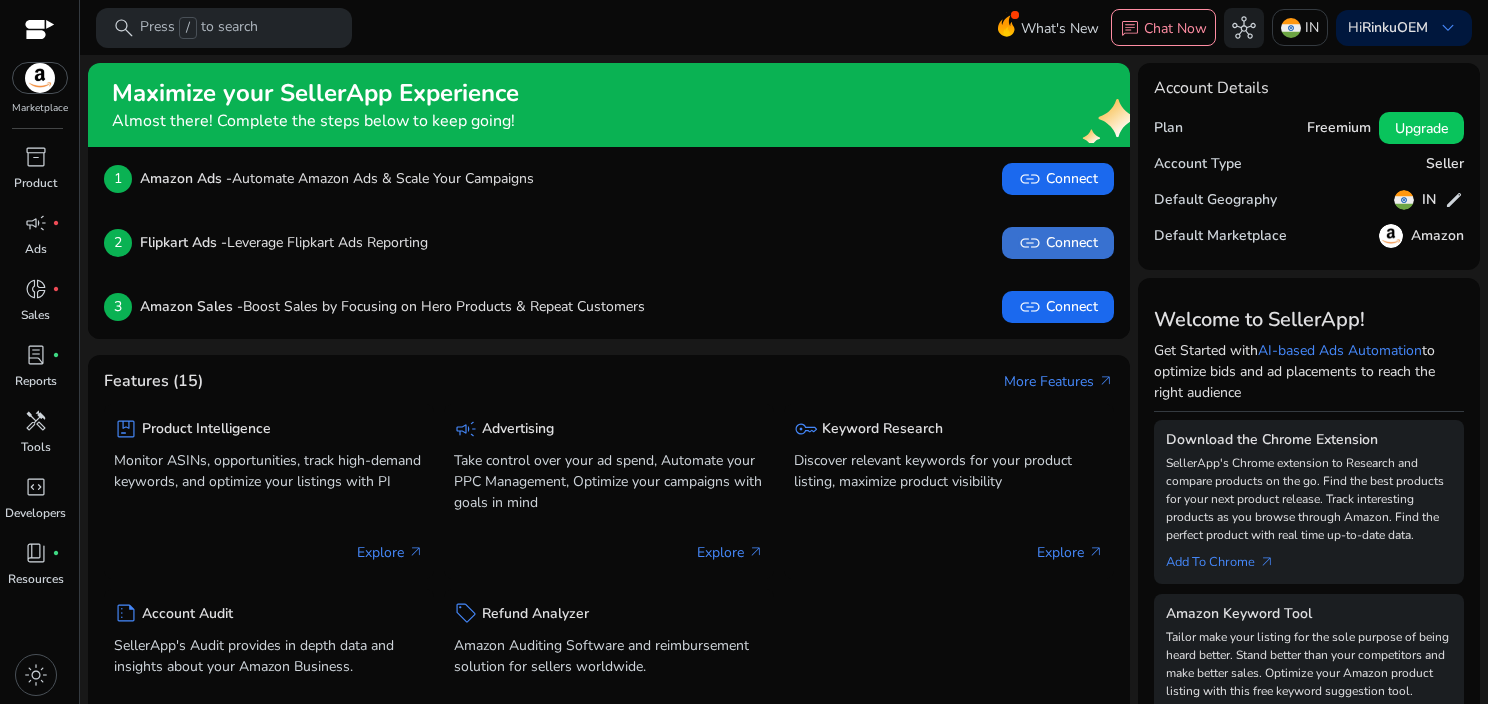 click on "link   Connect" 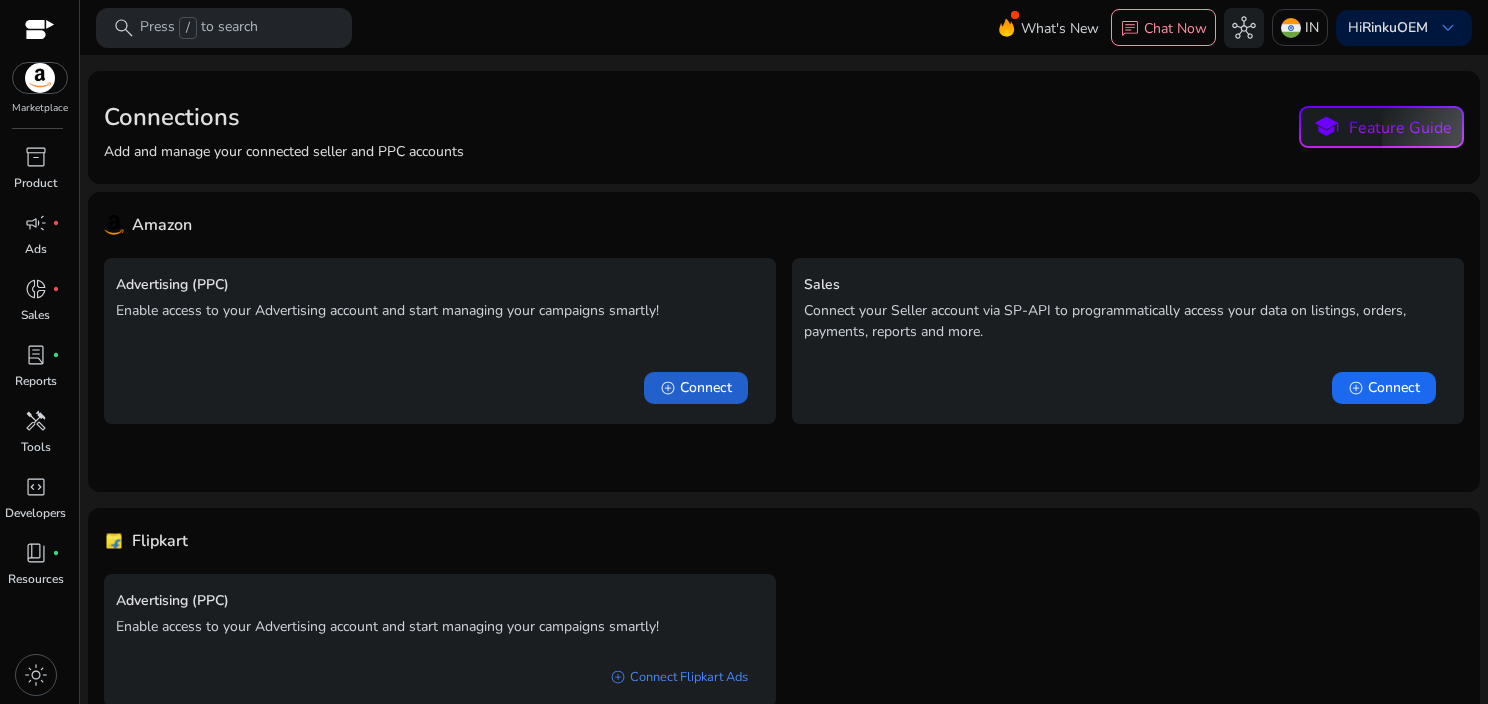scroll, scrollTop: 104, scrollLeft: 0, axis: vertical 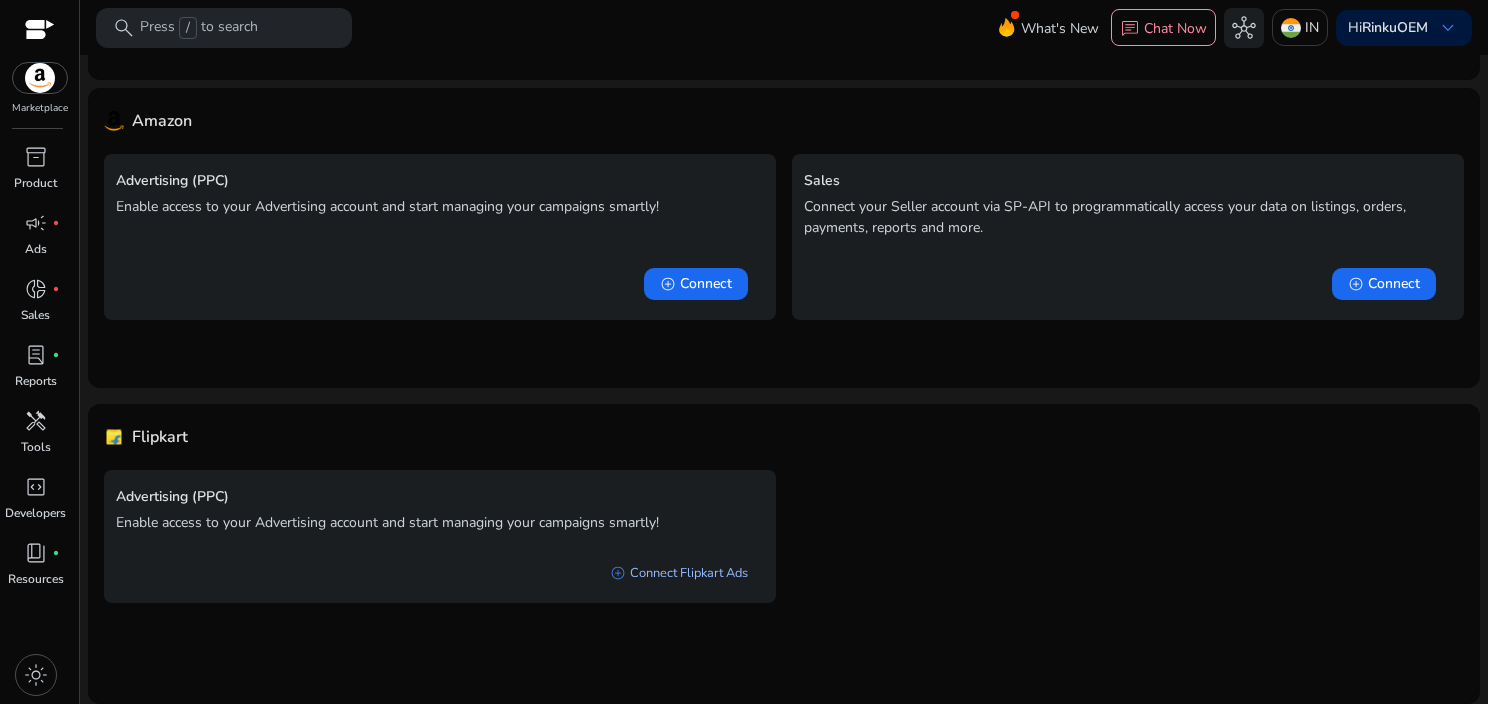 click on "add_circle   Connect Flipkart Ads" 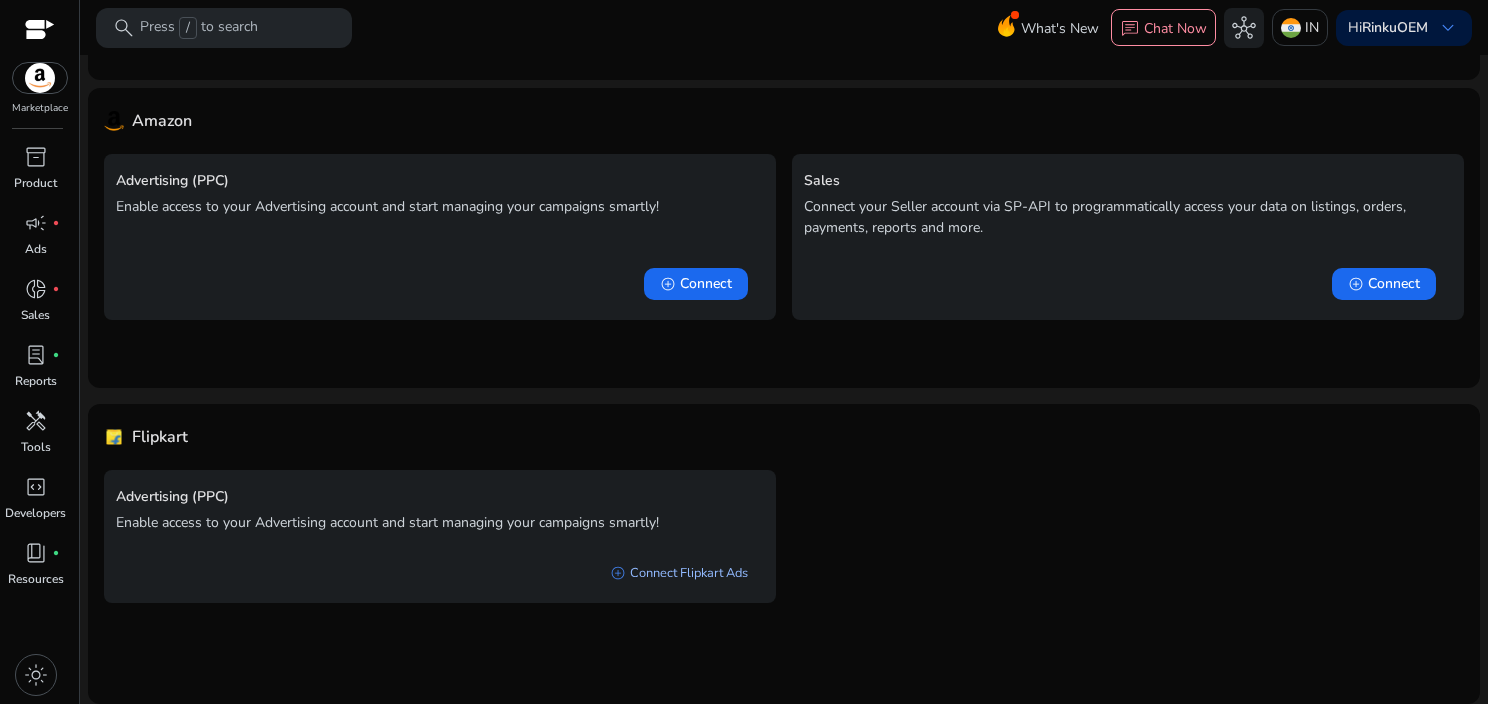 scroll, scrollTop: 0, scrollLeft: 0, axis: both 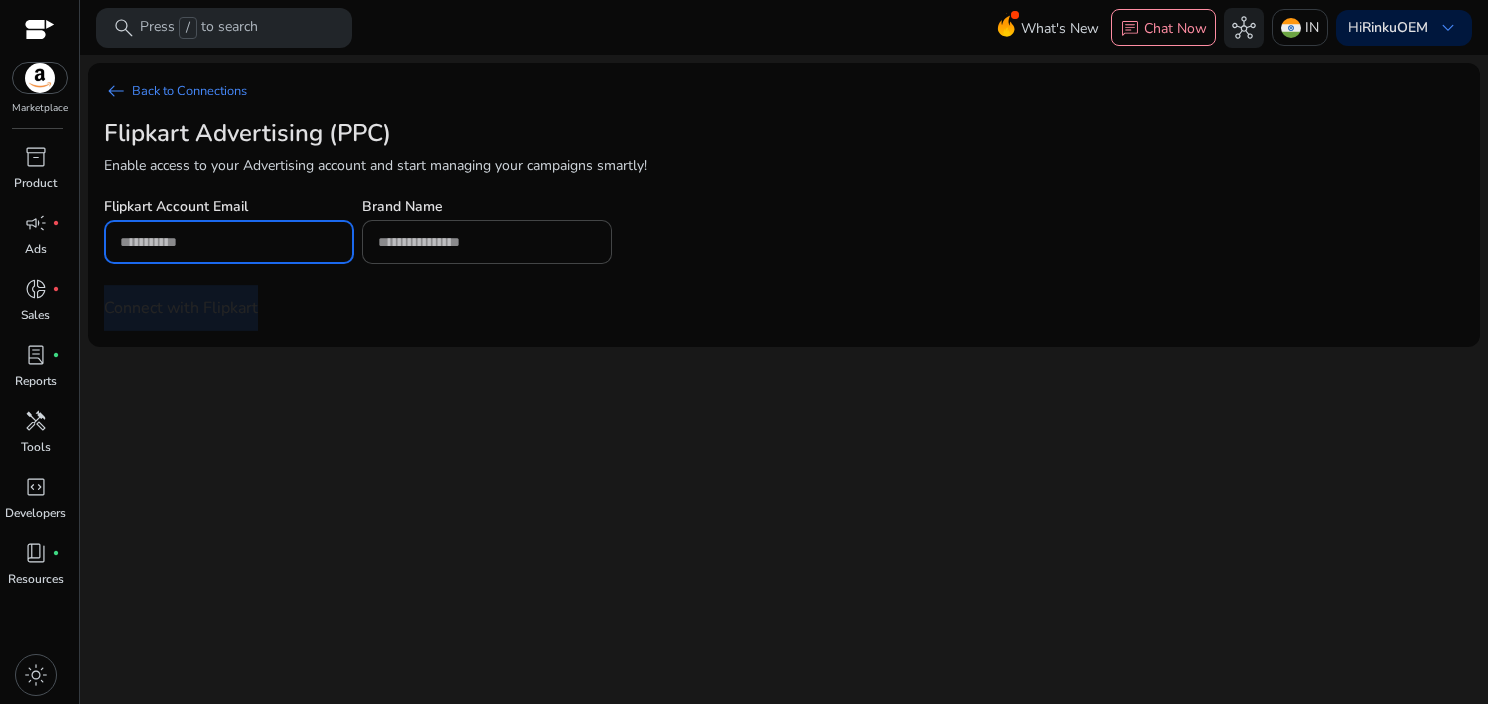 click at bounding box center (229, 242) 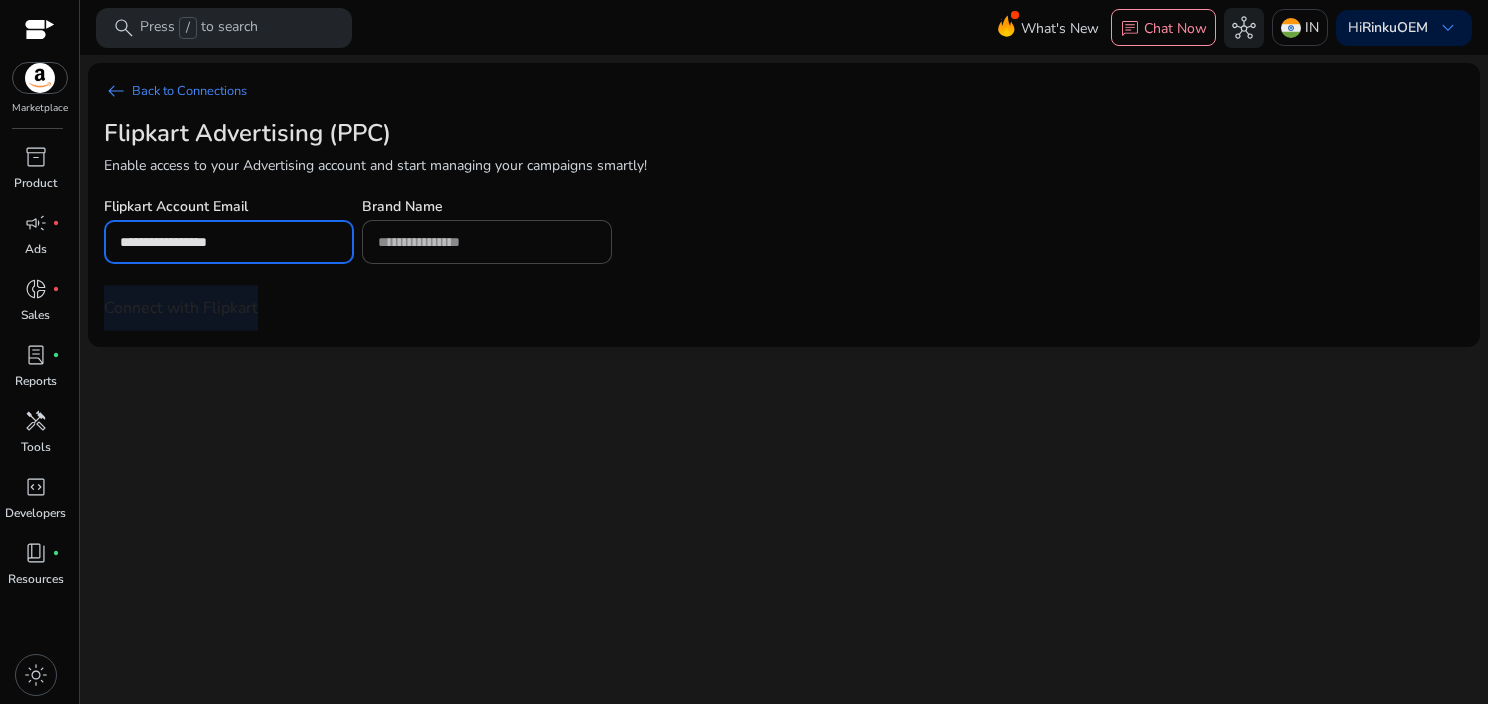 type on "**********" 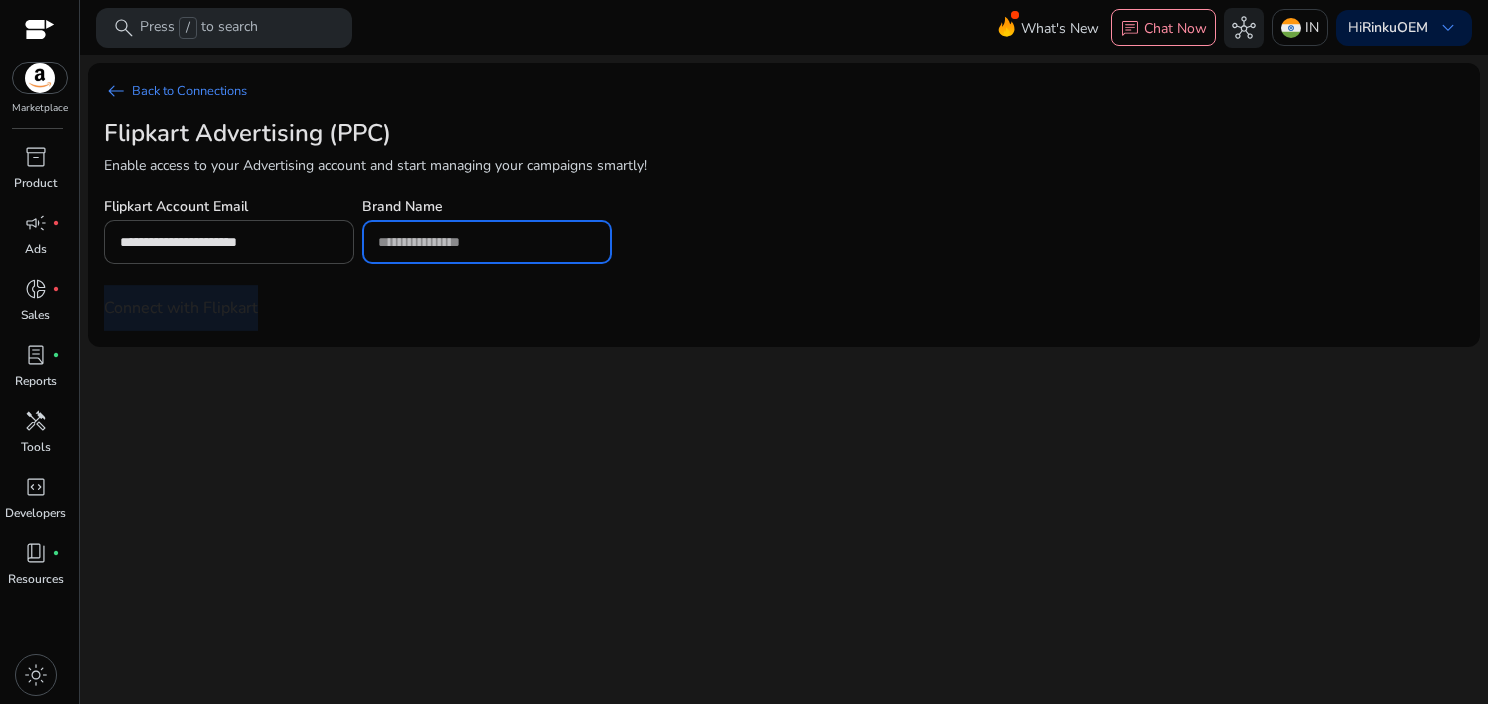 click at bounding box center (487, 242) 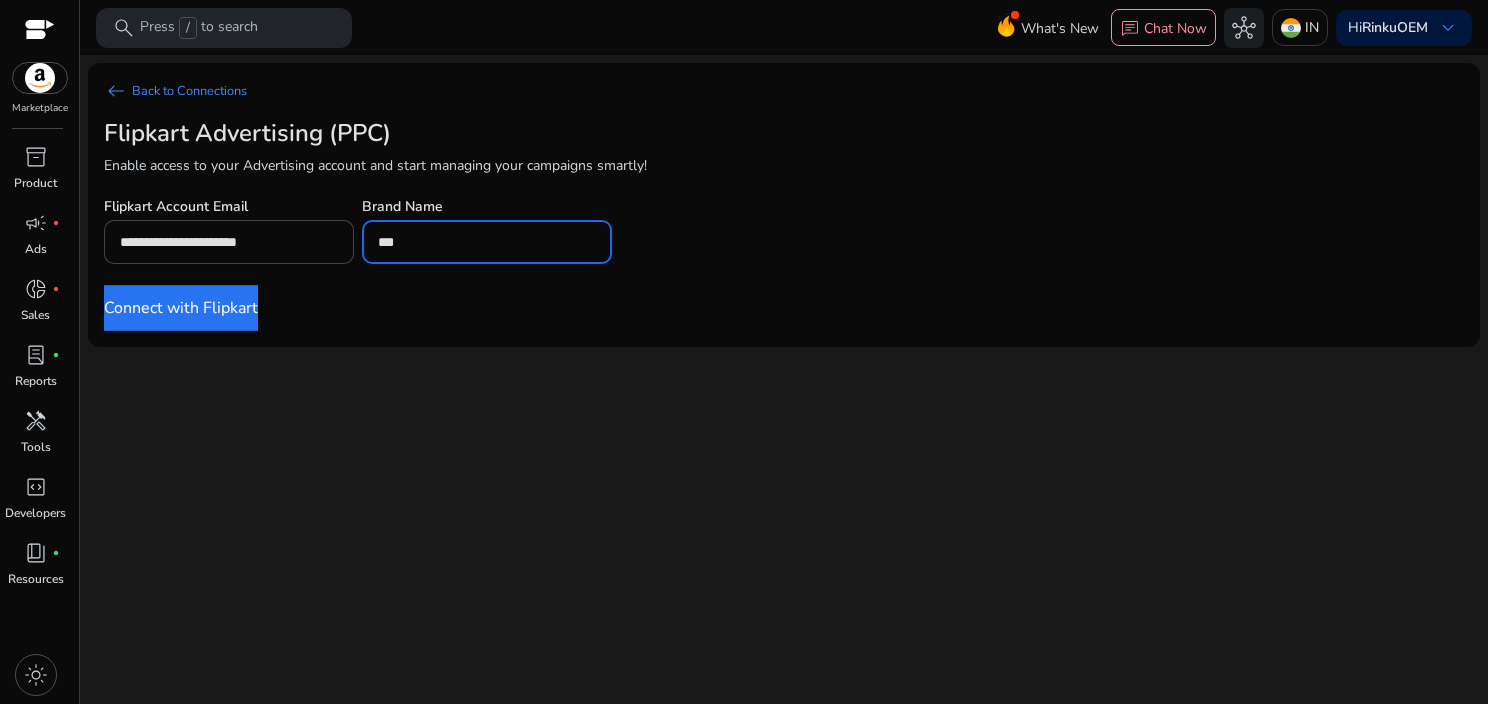 type on "***" 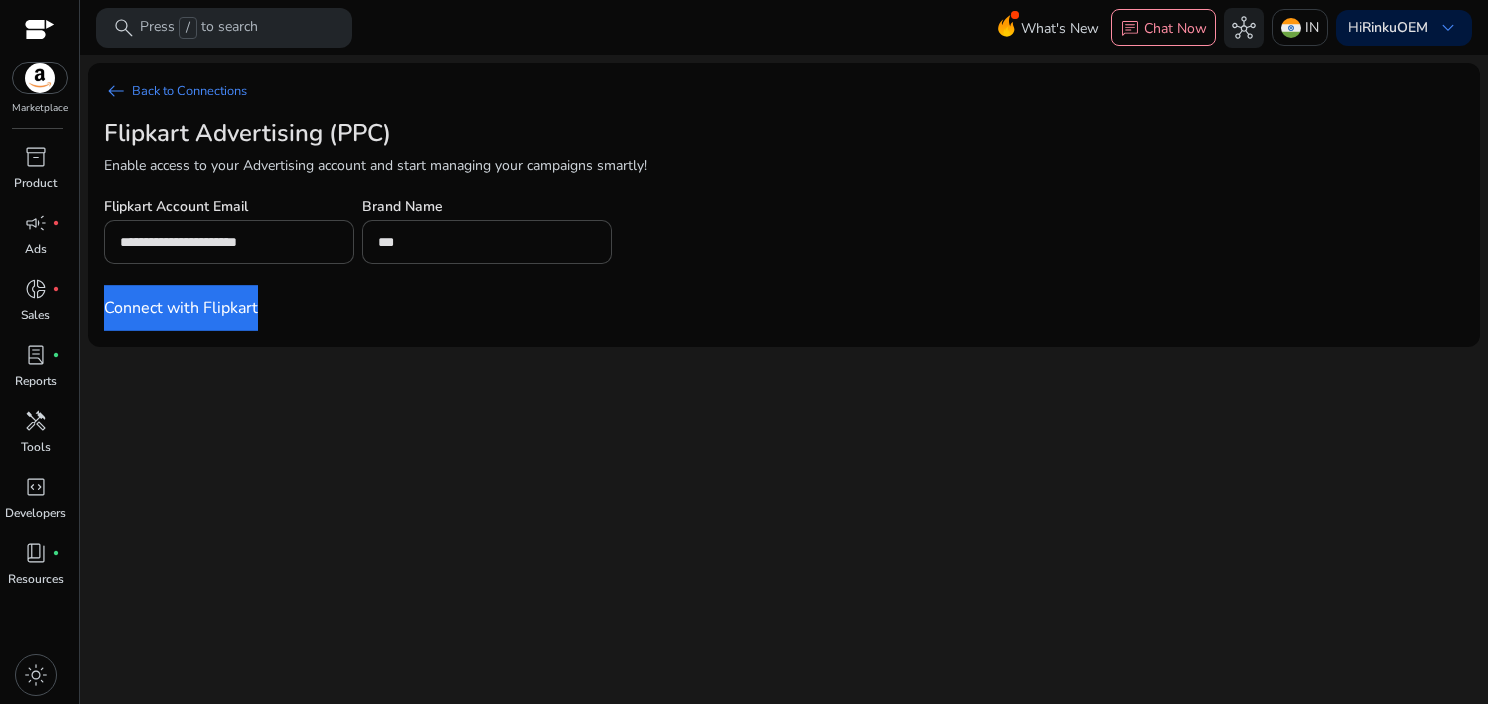 click on "Flipkart Advertising (PPC)" 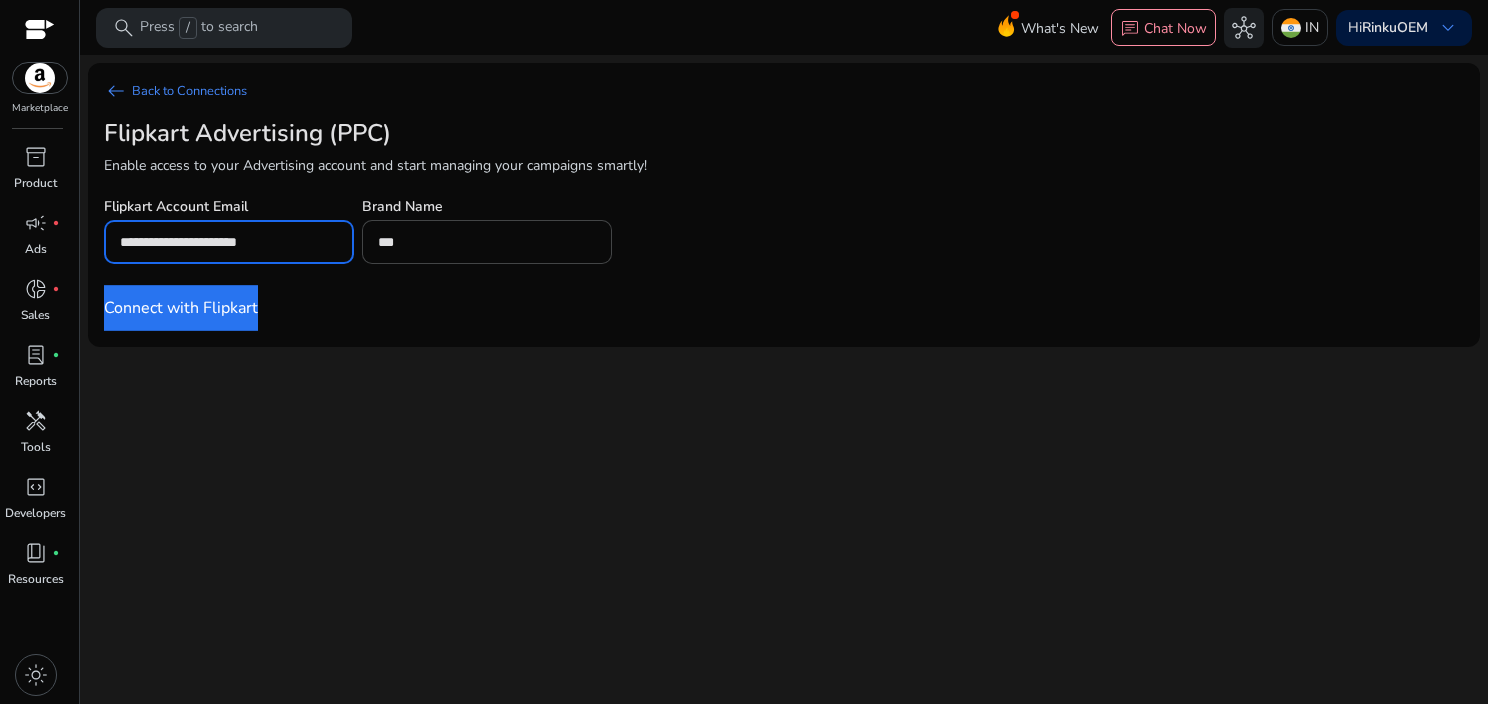 click on "**********" at bounding box center [229, 242] 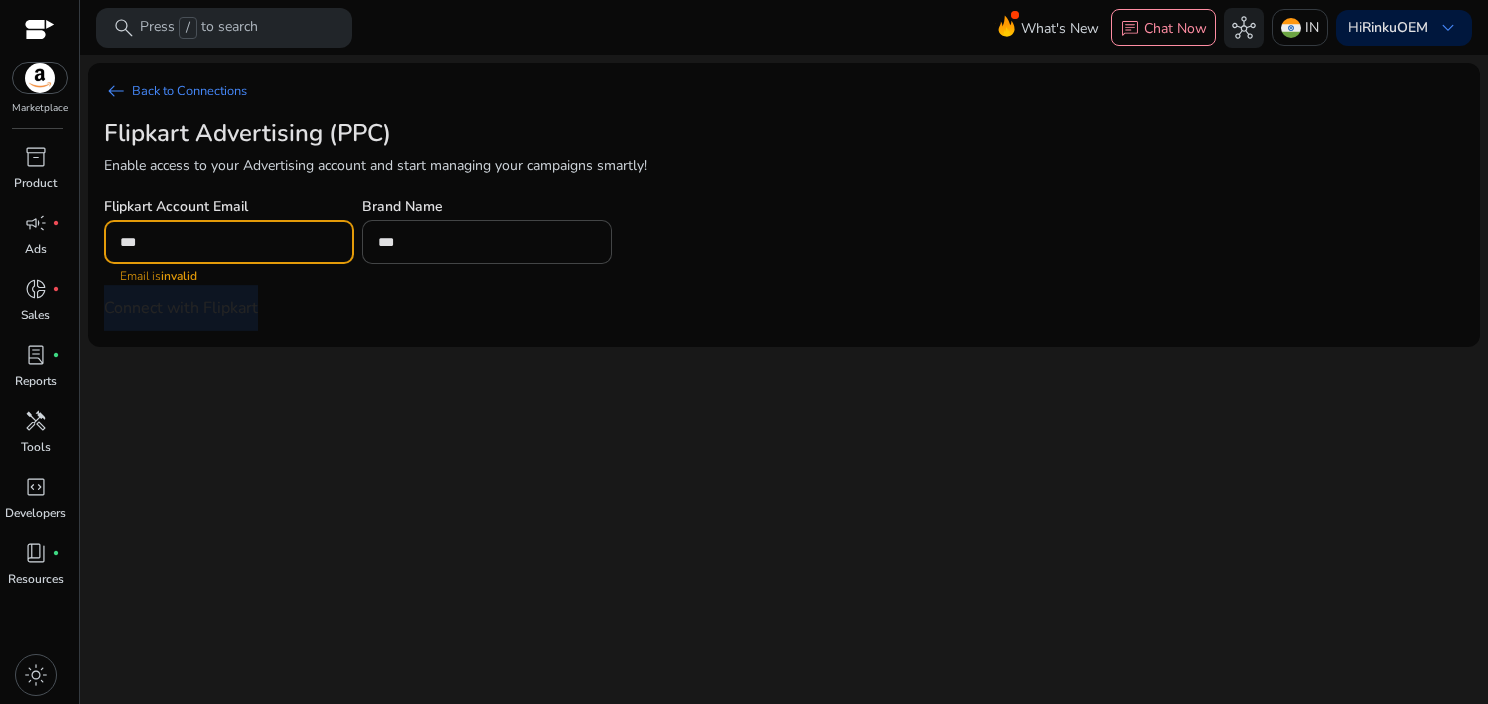 scroll, scrollTop: 0, scrollLeft: 0, axis: both 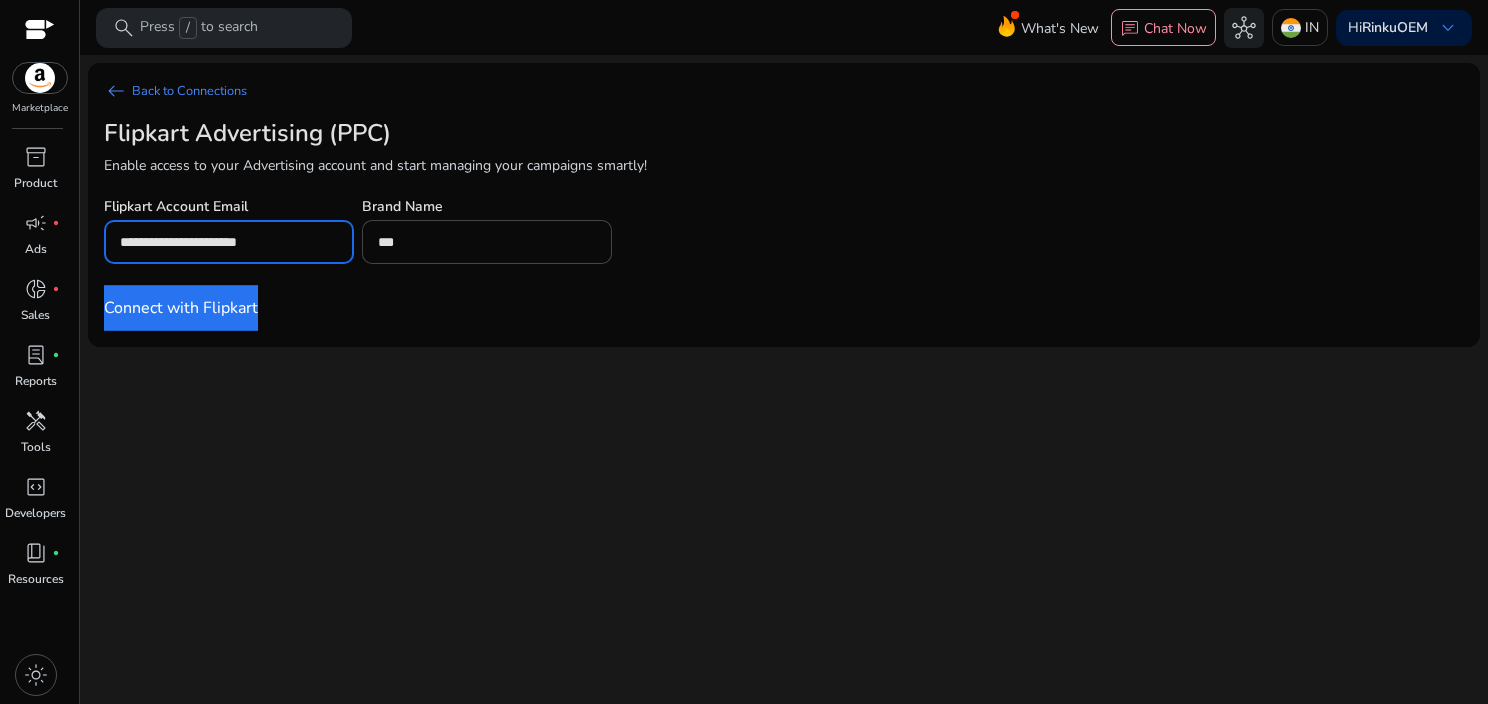 click on "Connect with Flipkart" at bounding box center (181, 308) 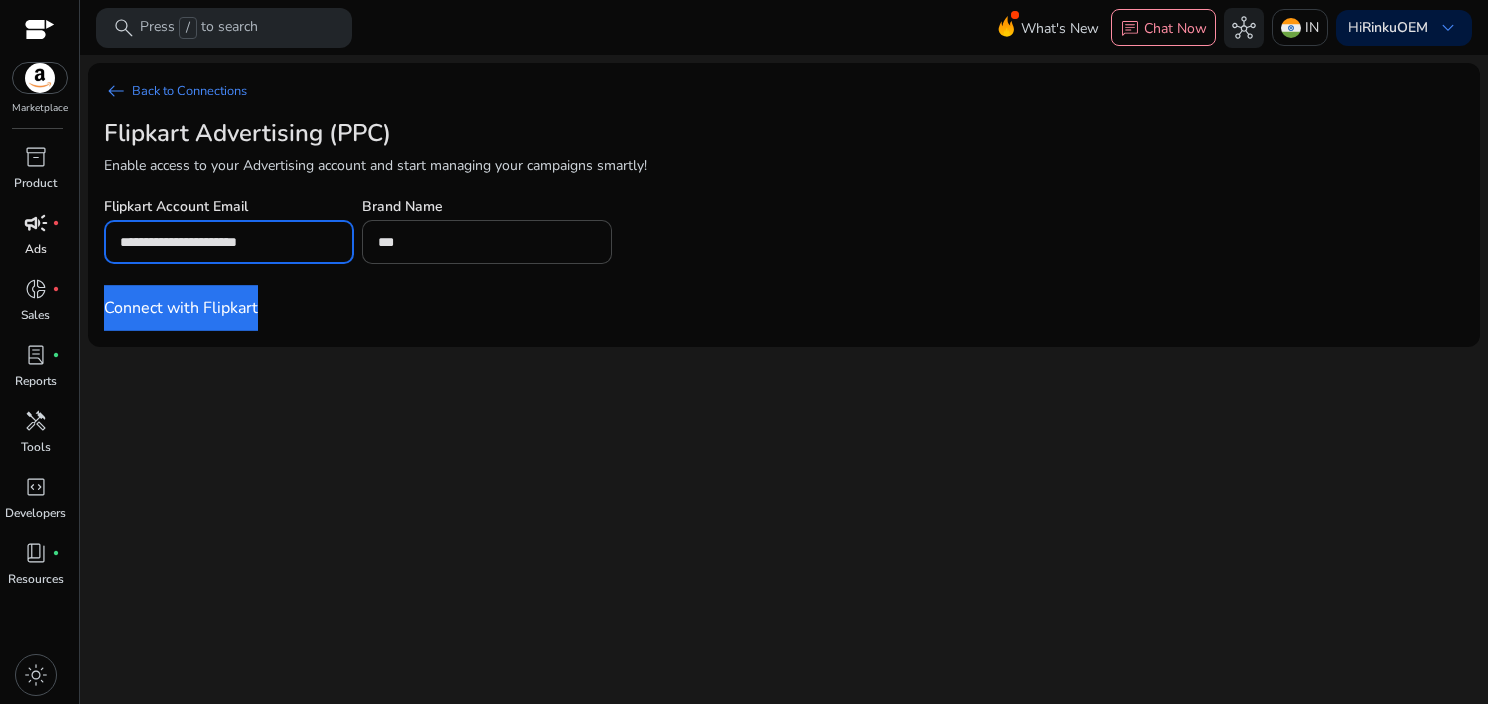drag, startPoint x: 266, startPoint y: 236, endPoint x: 60, endPoint y: 237, distance: 206.00243 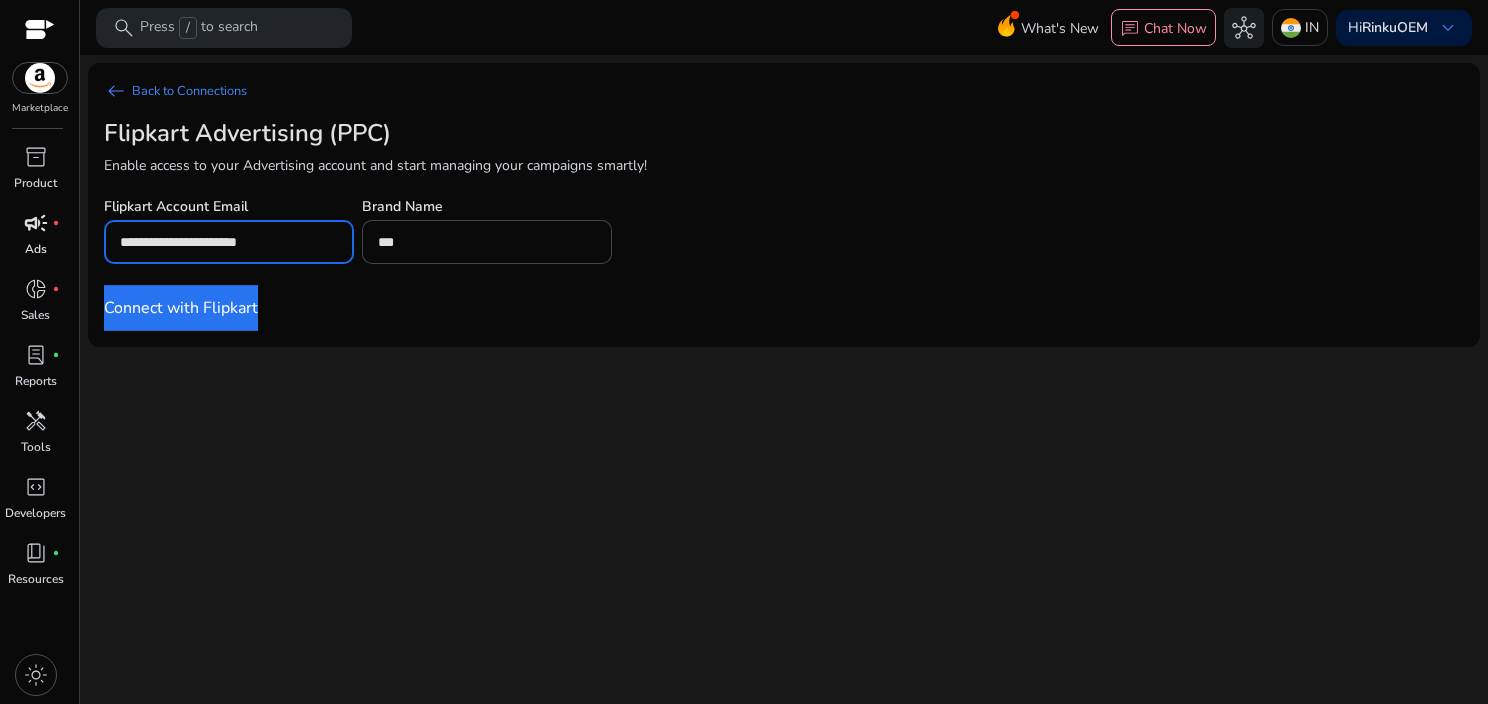 type on "*" 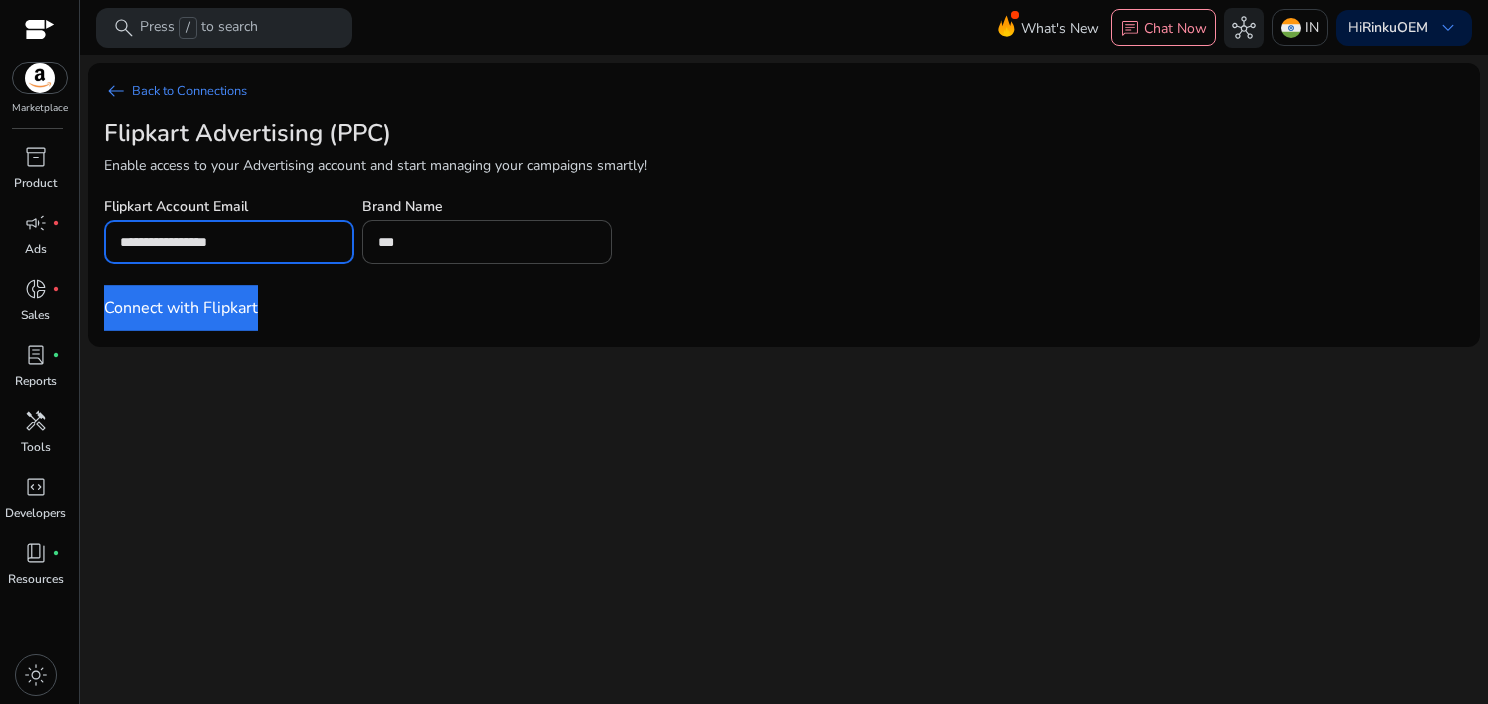 type on "**********" 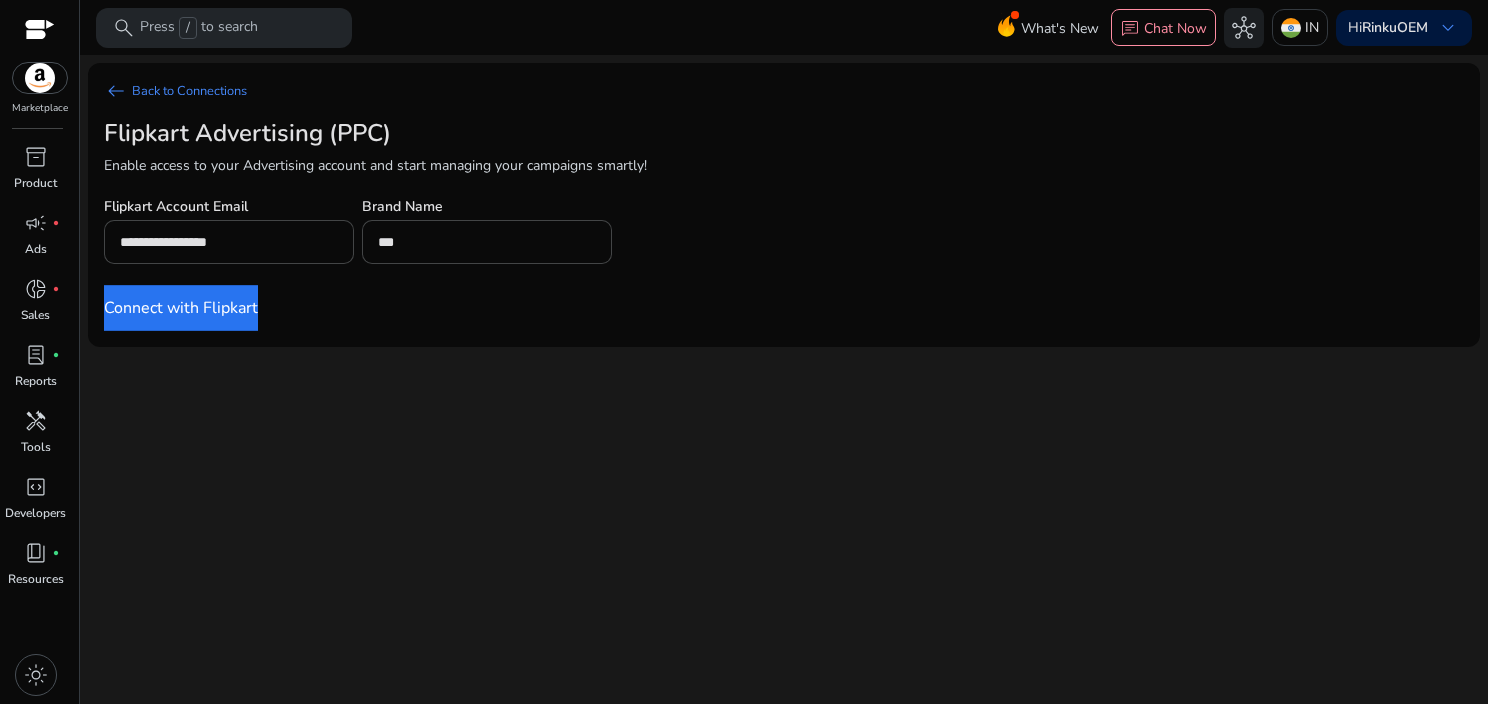 click on "**********" 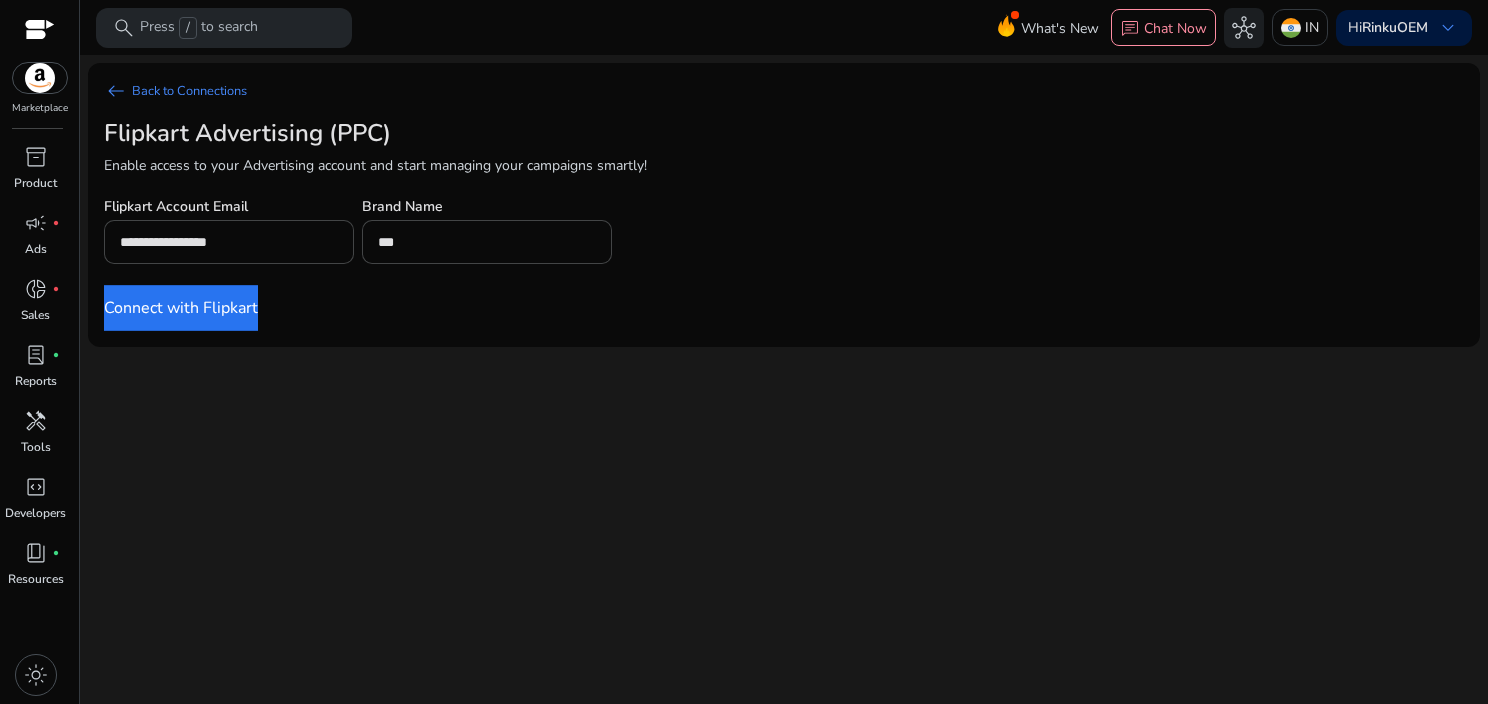 click on "Connect with Flipkart" at bounding box center [181, 308] 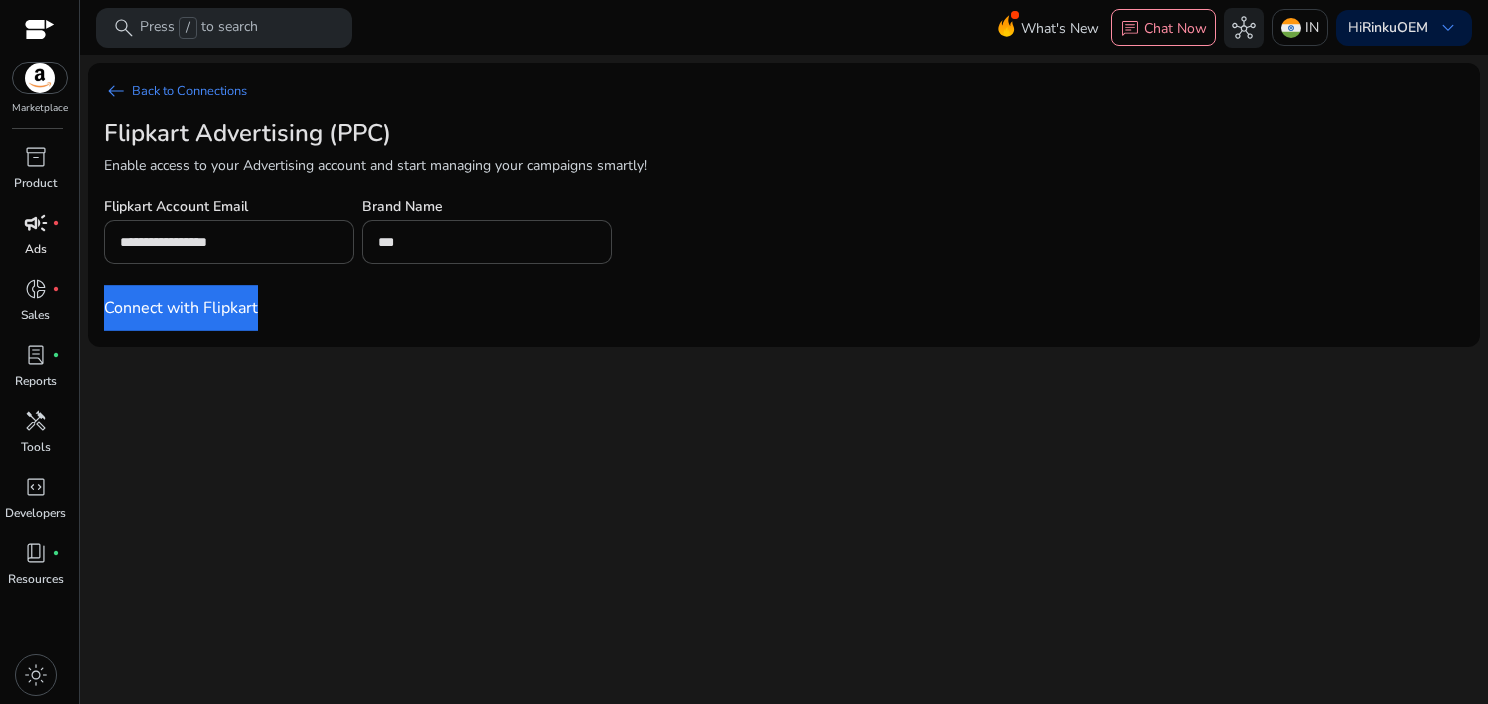 click on "campaign" at bounding box center [36, 223] 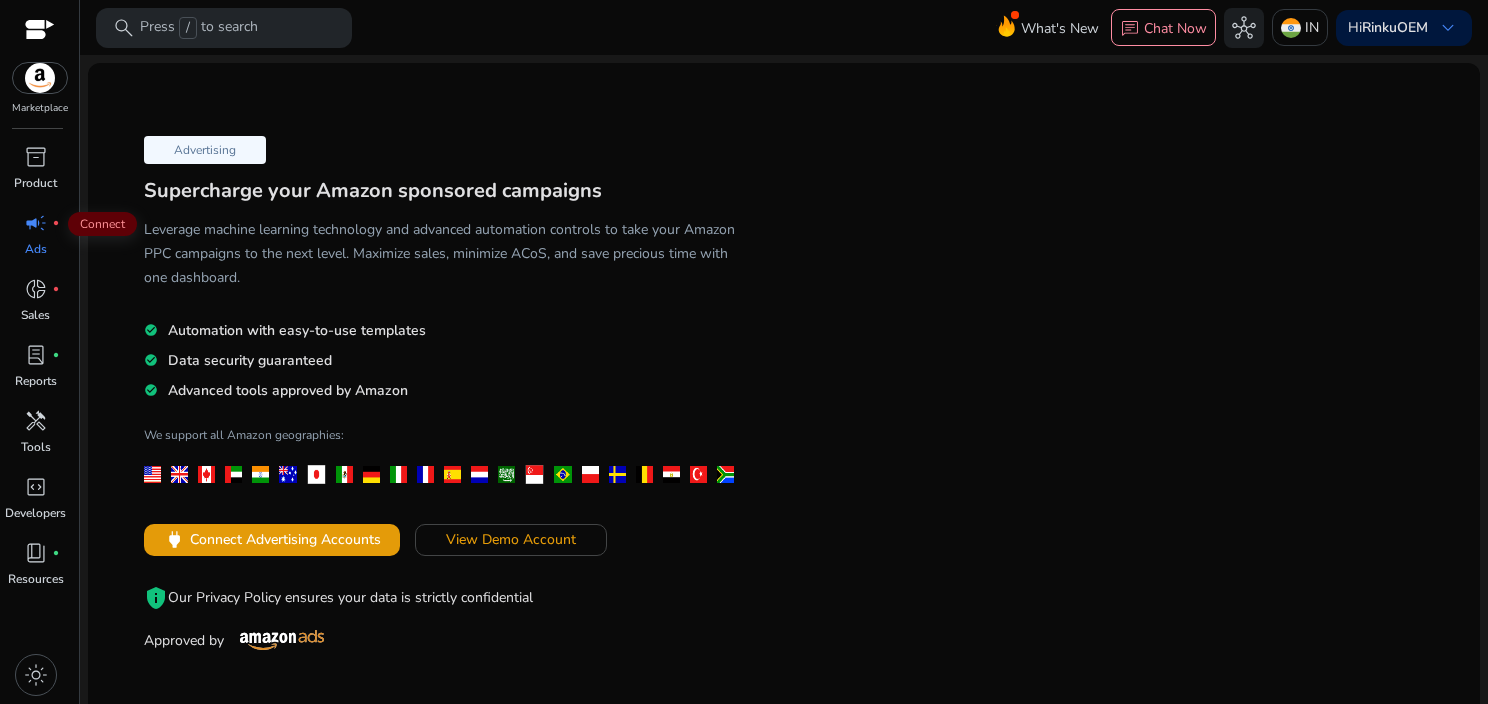 scroll, scrollTop: 176, scrollLeft: 0, axis: vertical 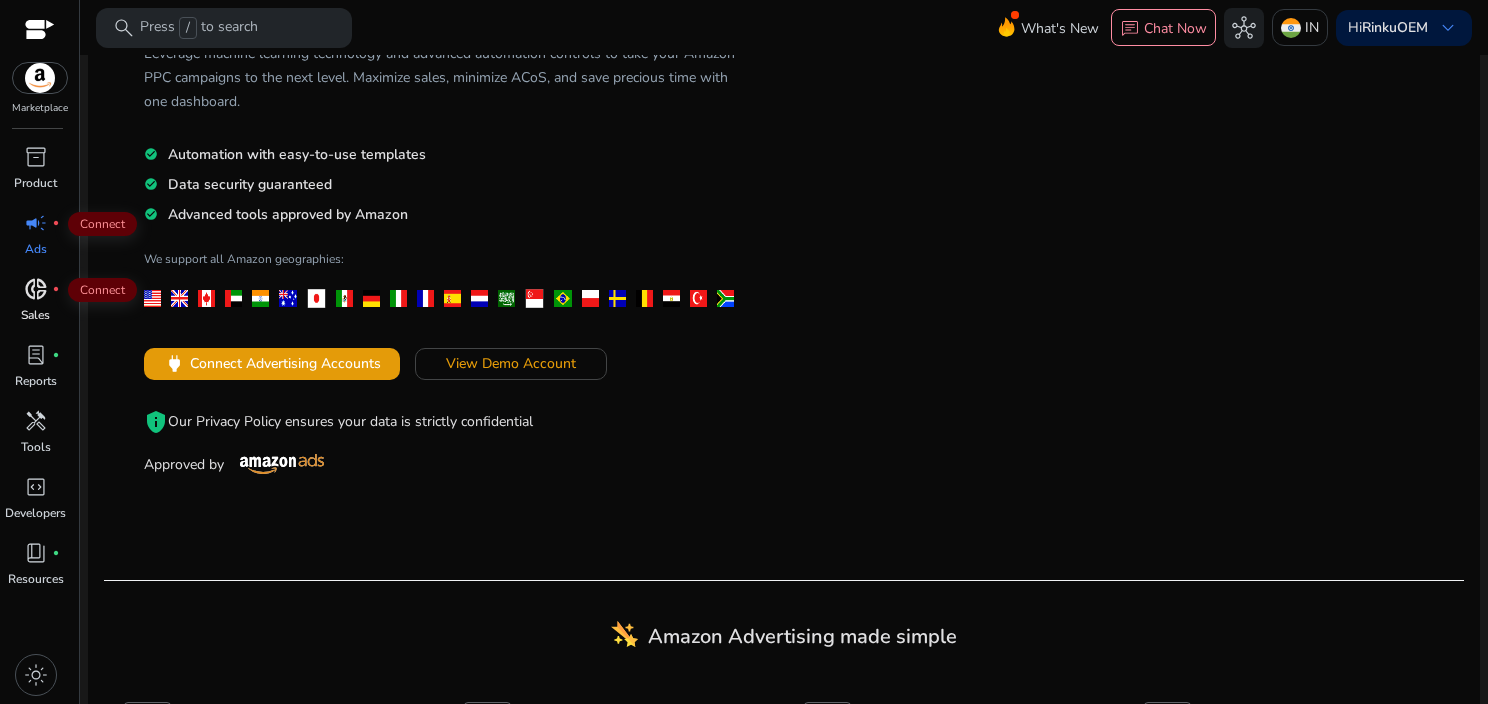 click on "donut_small" at bounding box center (36, 289) 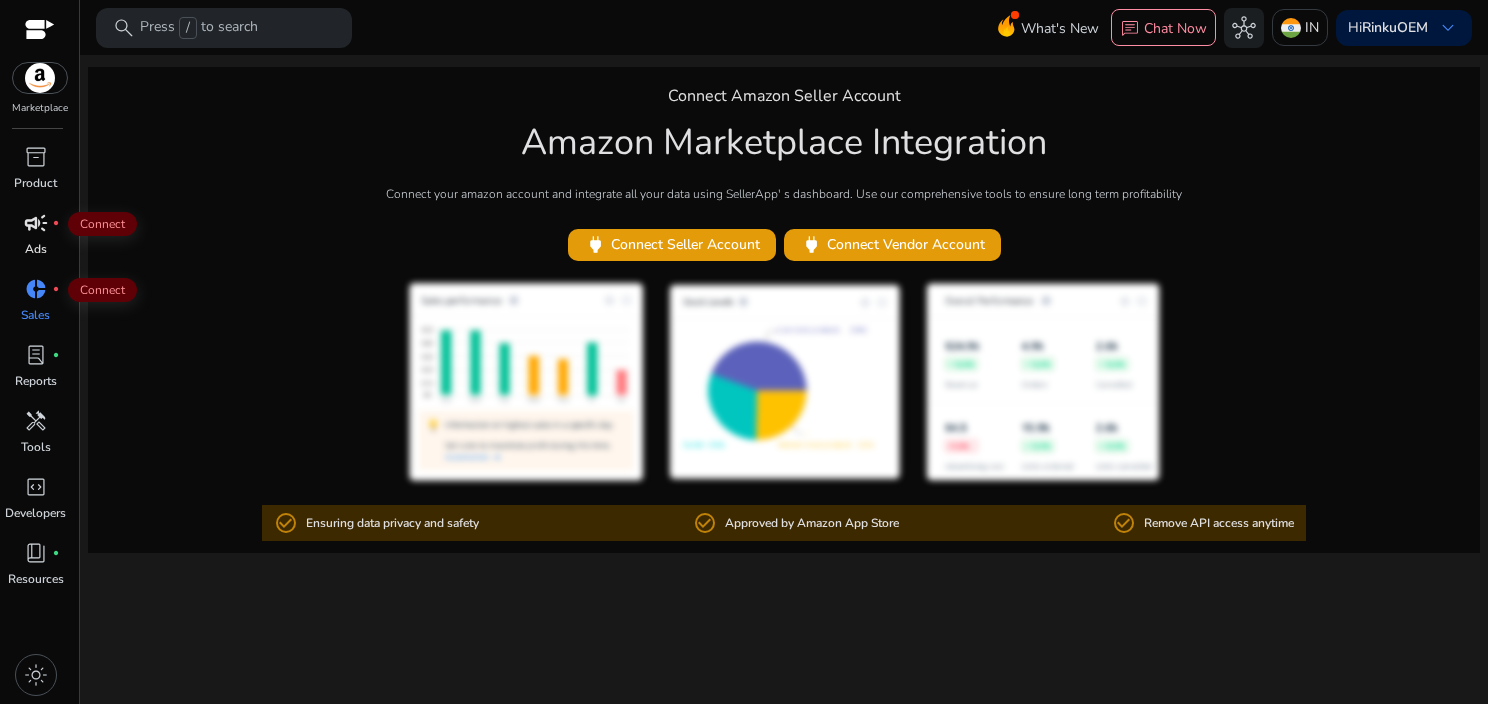 scroll, scrollTop: 0, scrollLeft: 0, axis: both 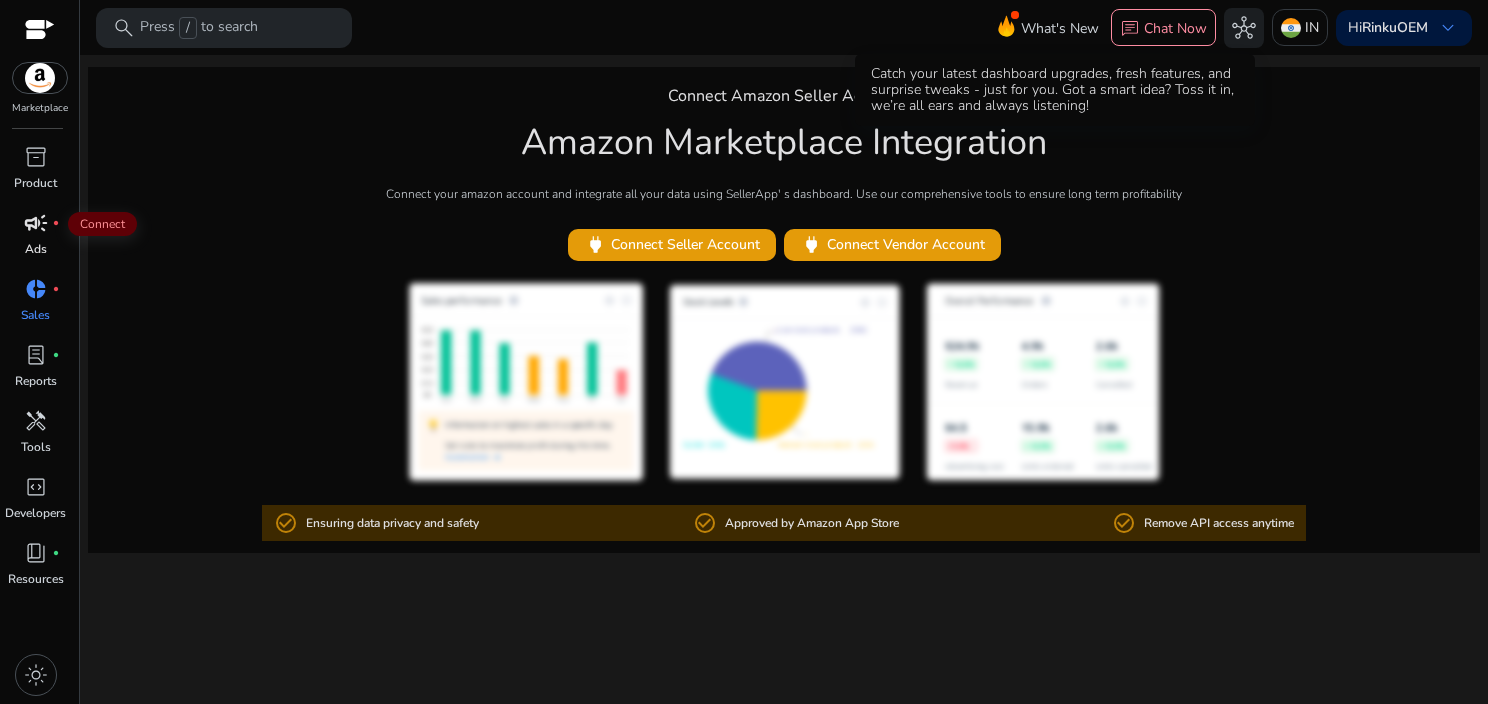 click on "What's New" at bounding box center [1060, 28] 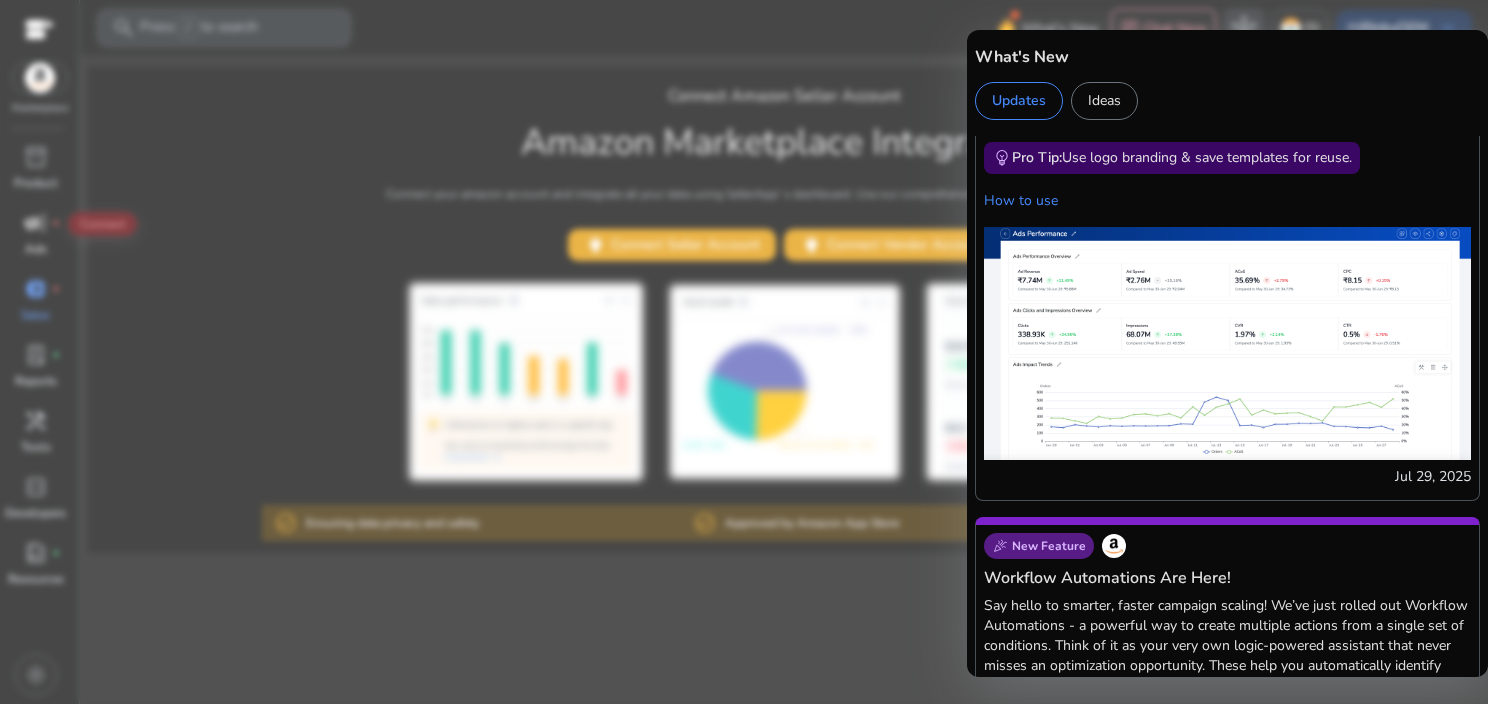 scroll, scrollTop: 306, scrollLeft: 0, axis: vertical 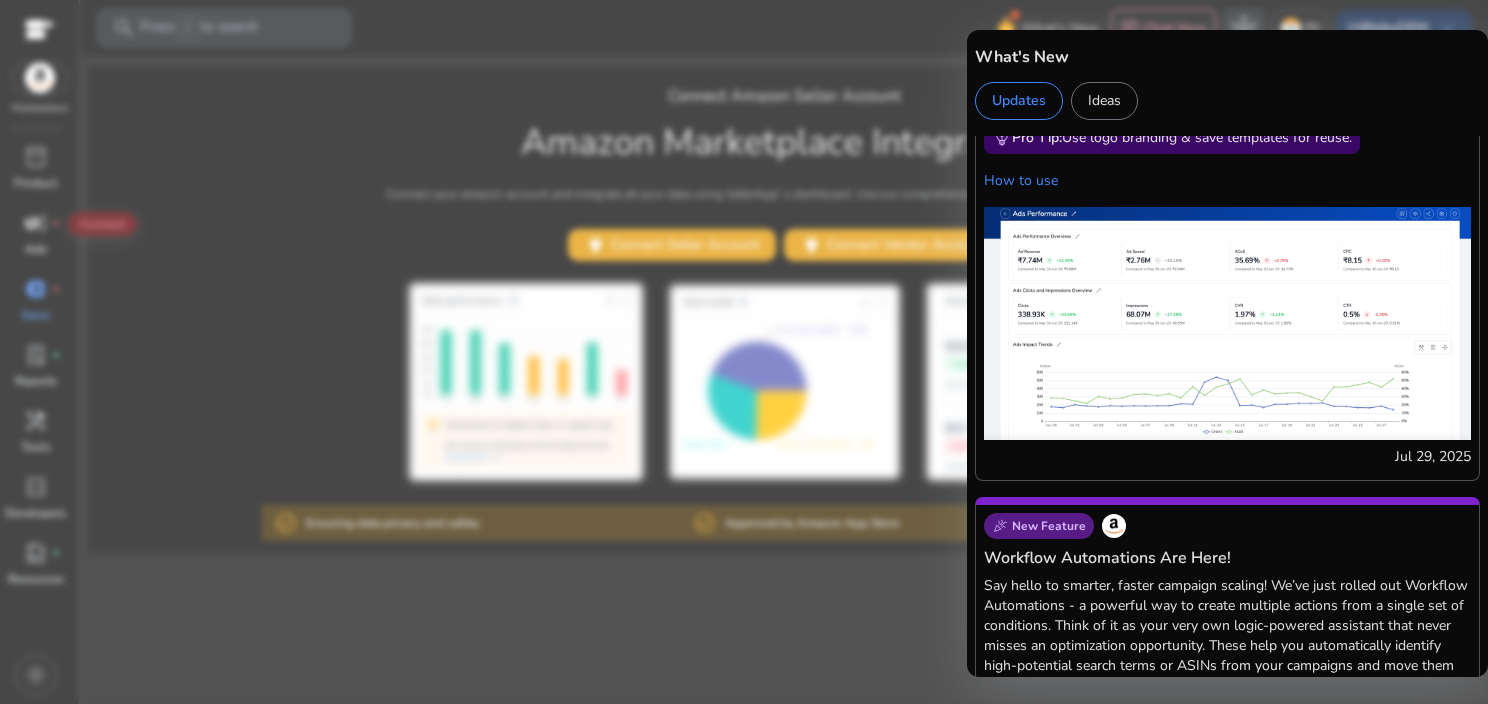 click at bounding box center [744, 352] 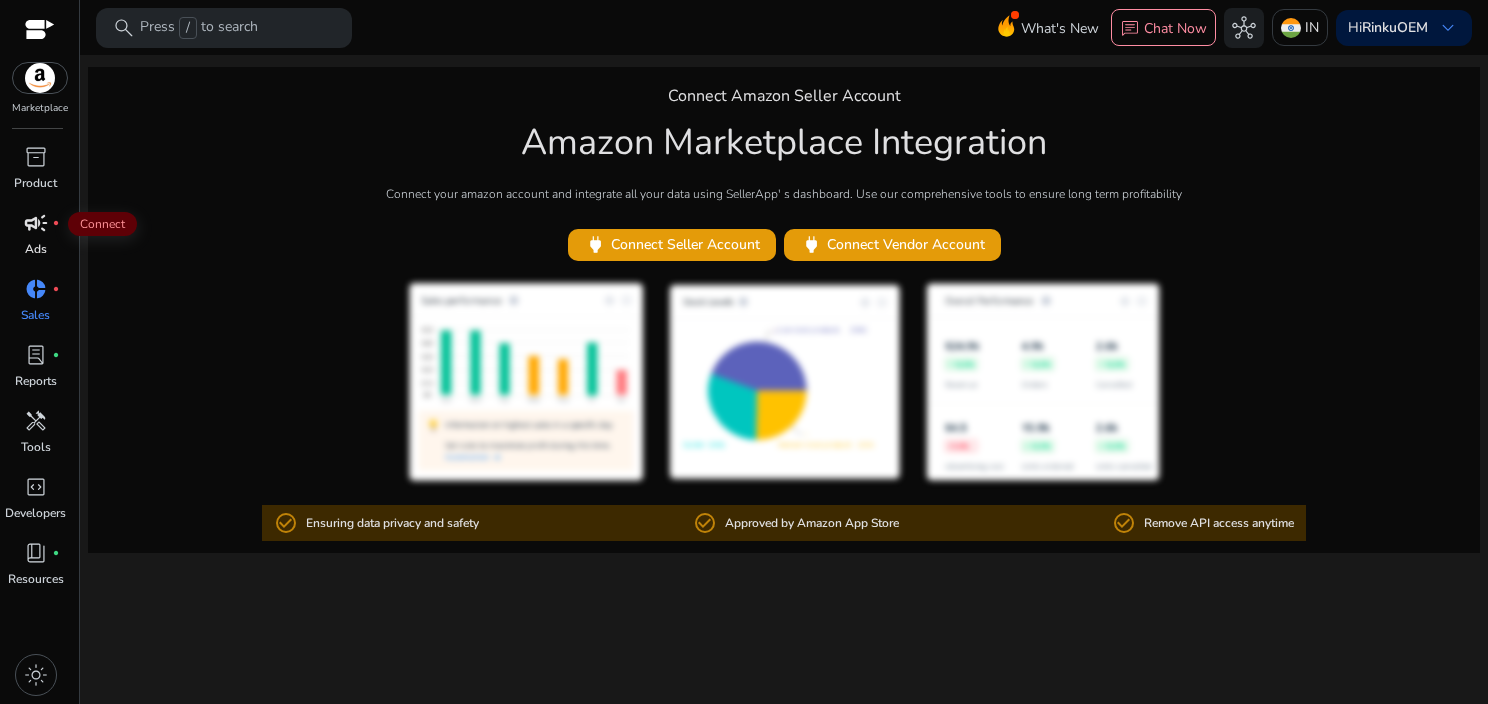 click on "campaign" at bounding box center [36, 223] 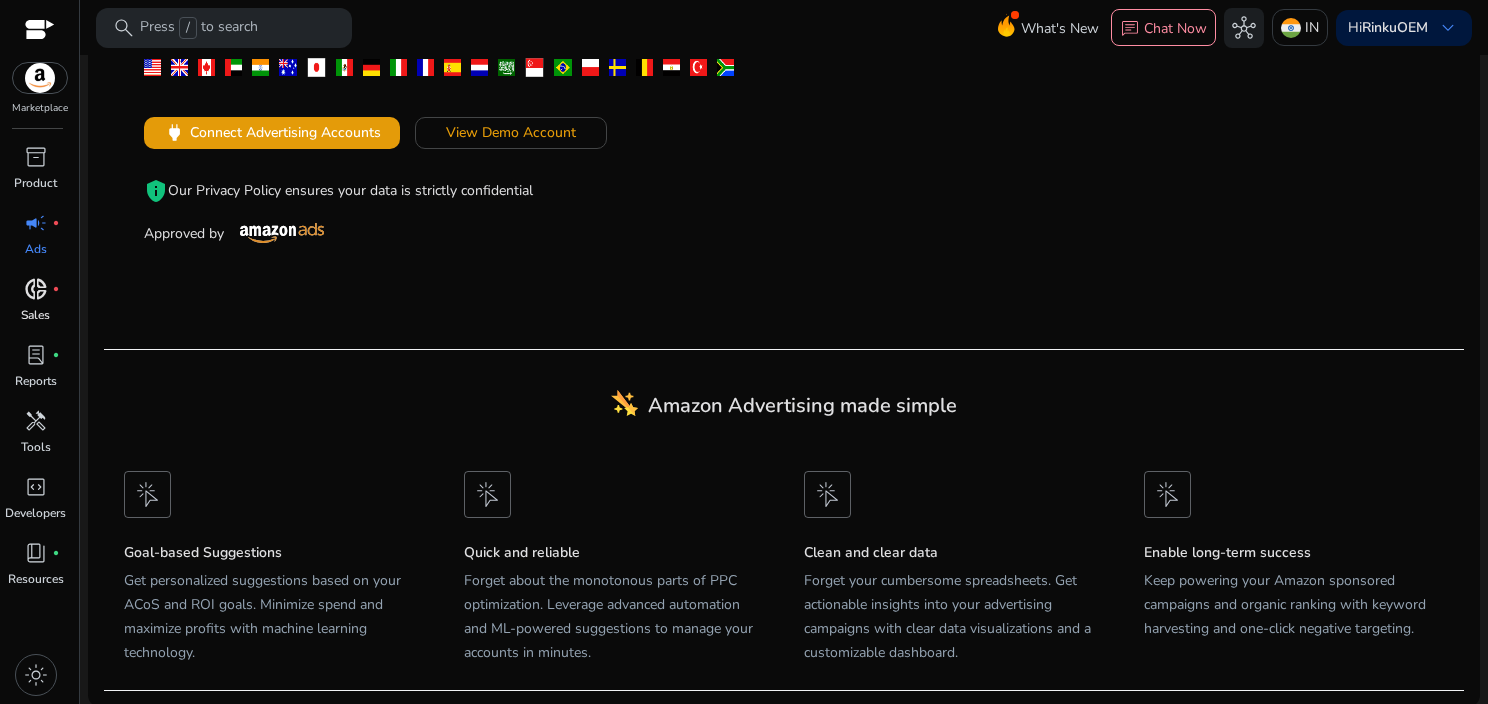 scroll, scrollTop: 0, scrollLeft: 0, axis: both 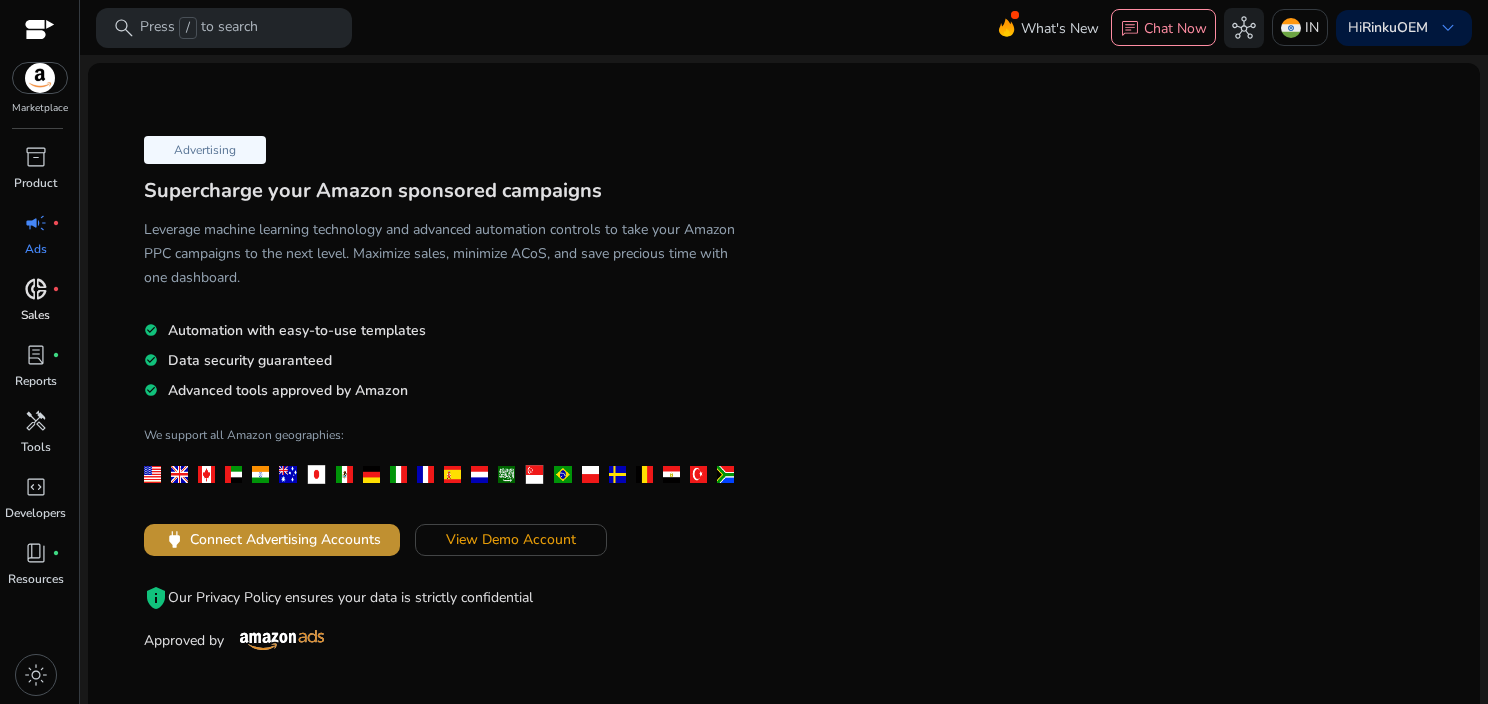 click on "Connect Advertising Accounts" 